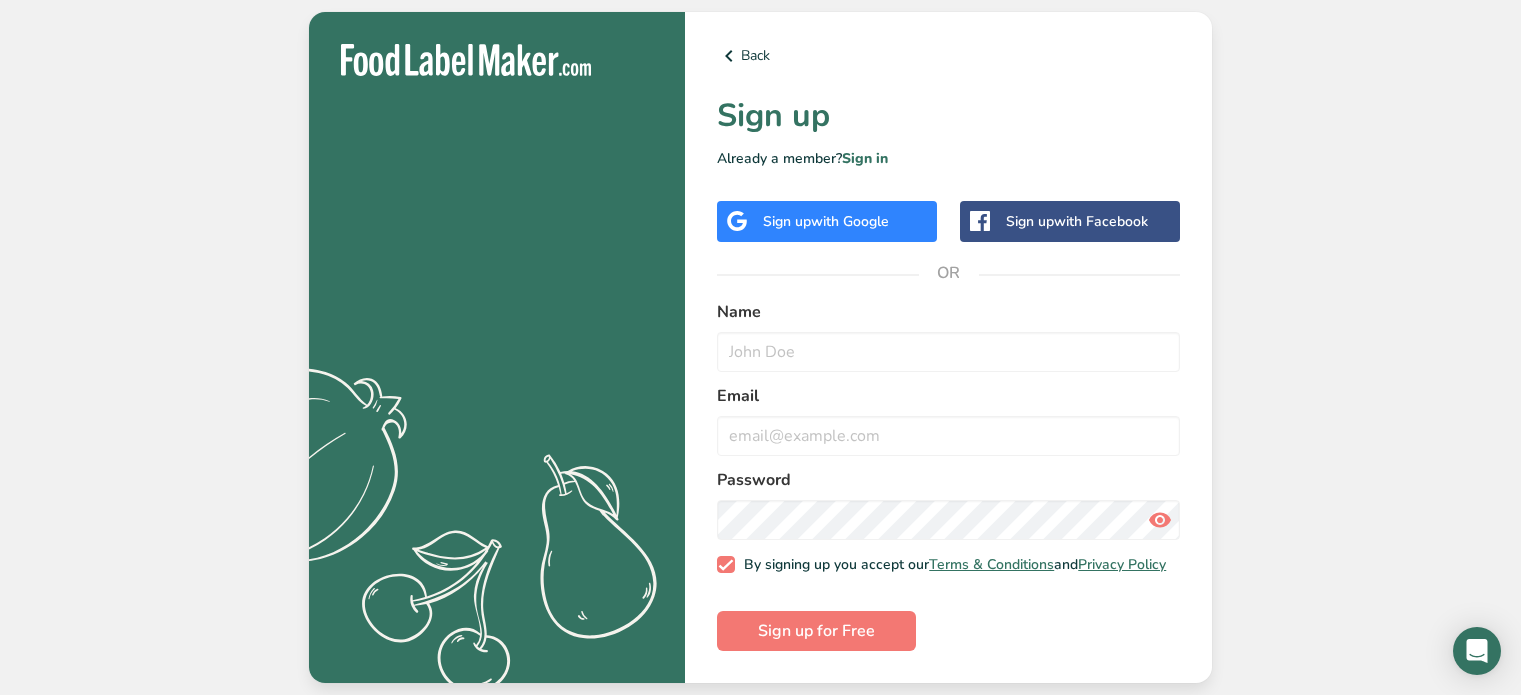 scroll, scrollTop: 0, scrollLeft: 0, axis: both 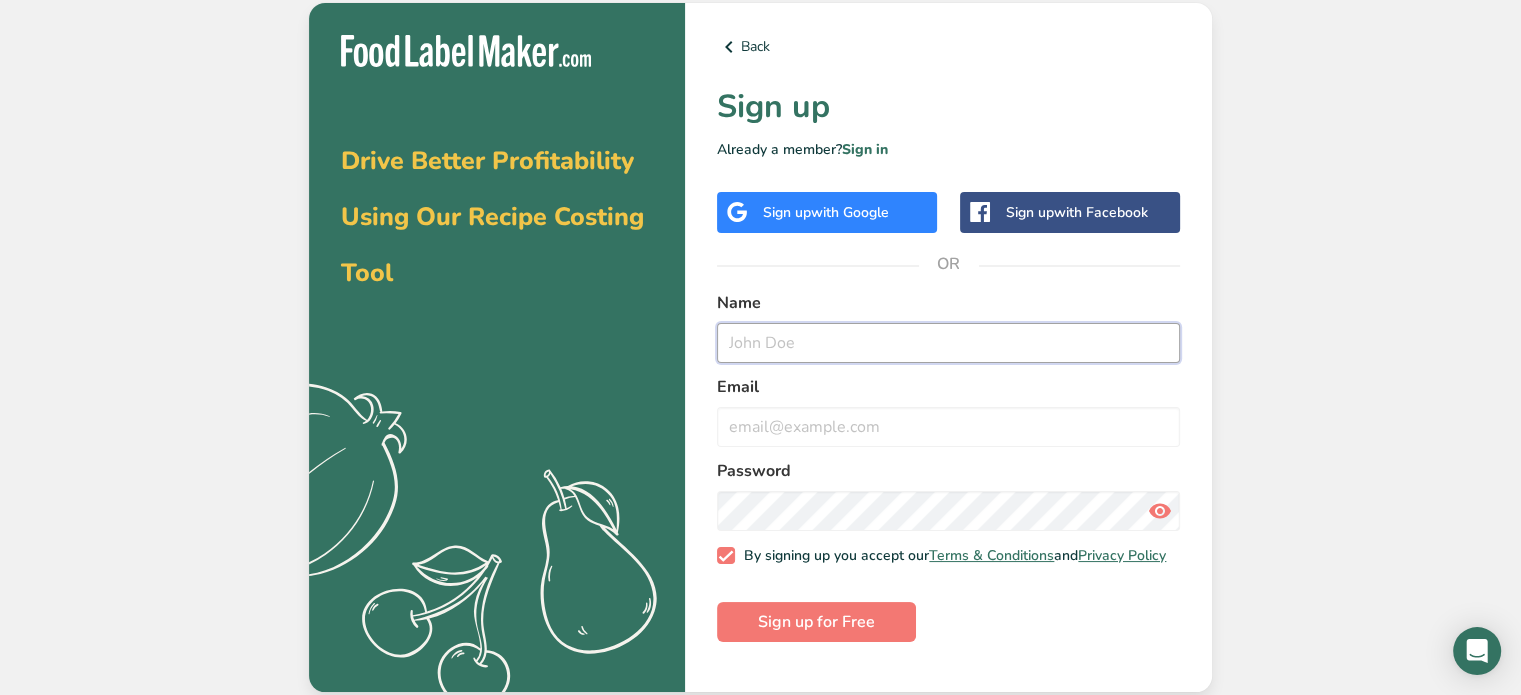 click at bounding box center [948, 343] 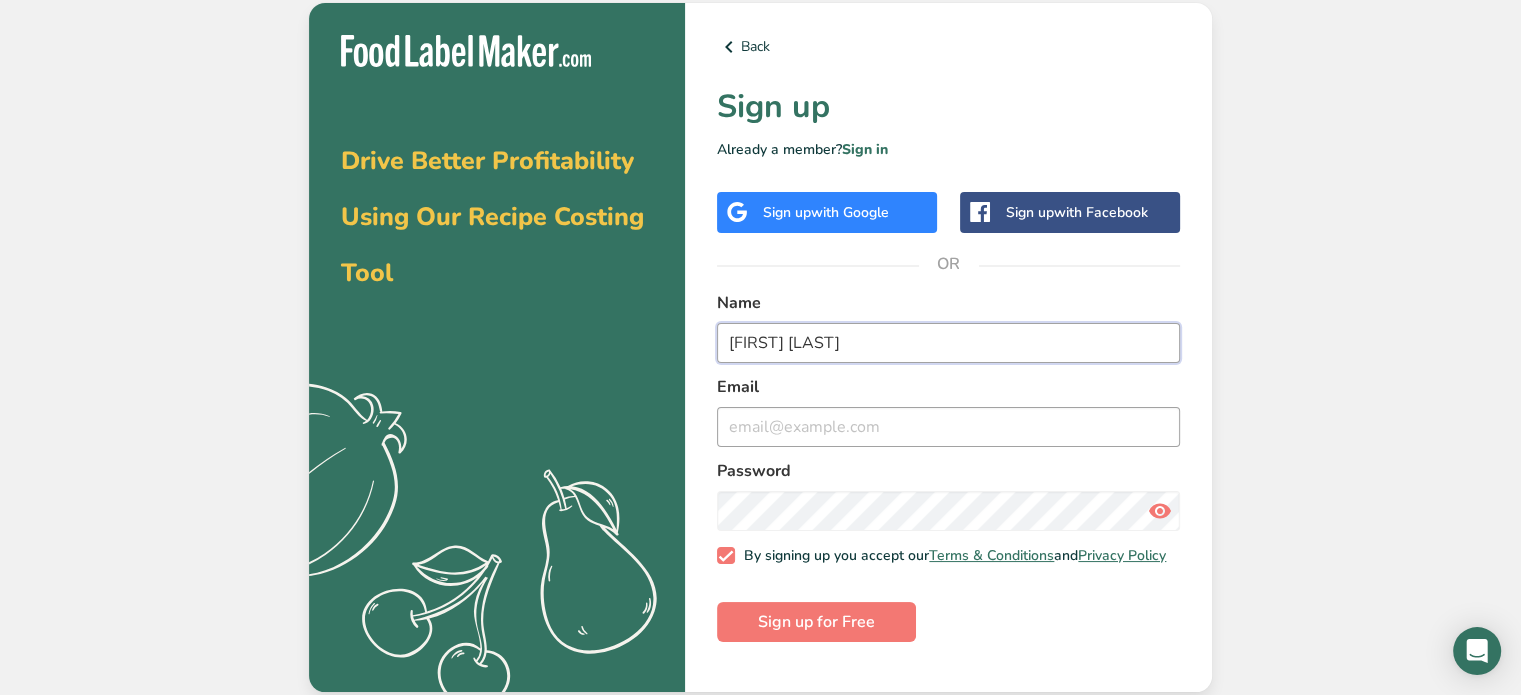 type on "[FIRST] [LAST]" 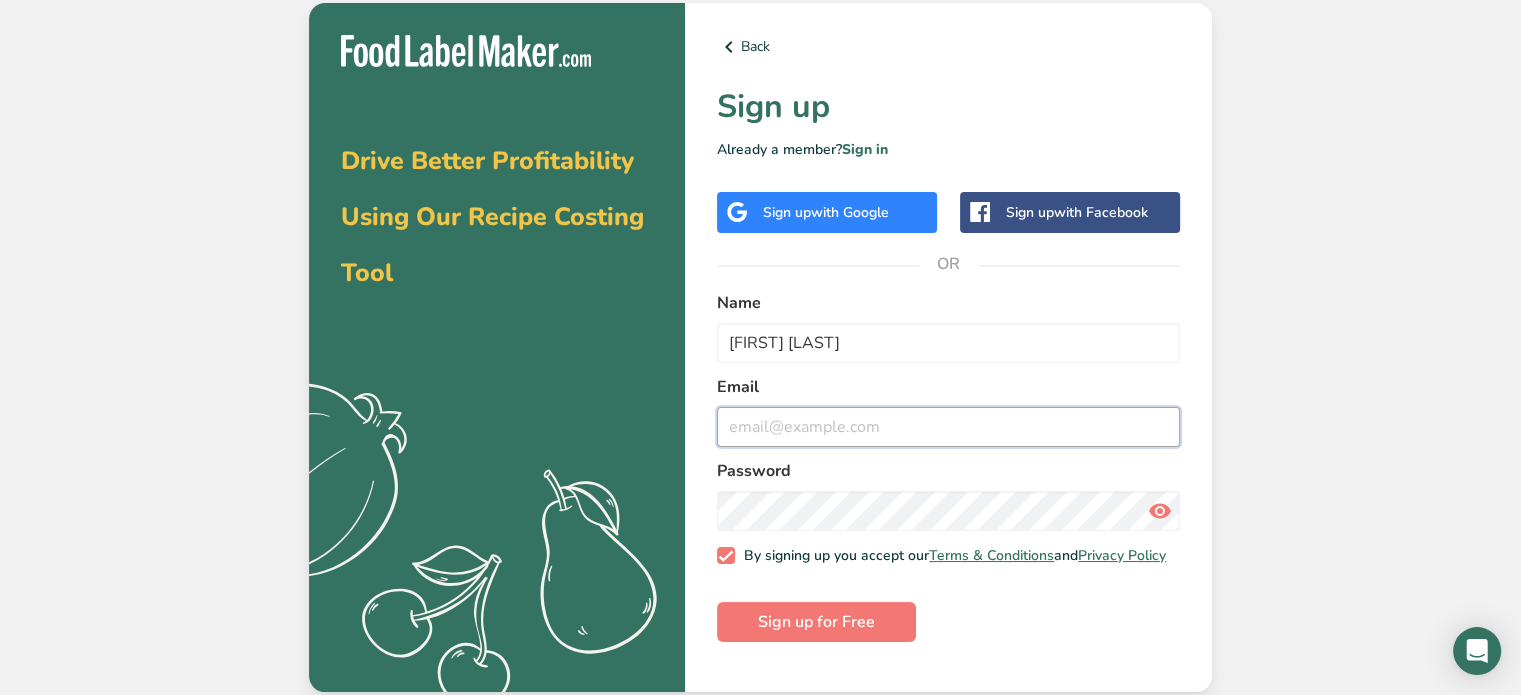 click at bounding box center [948, 427] 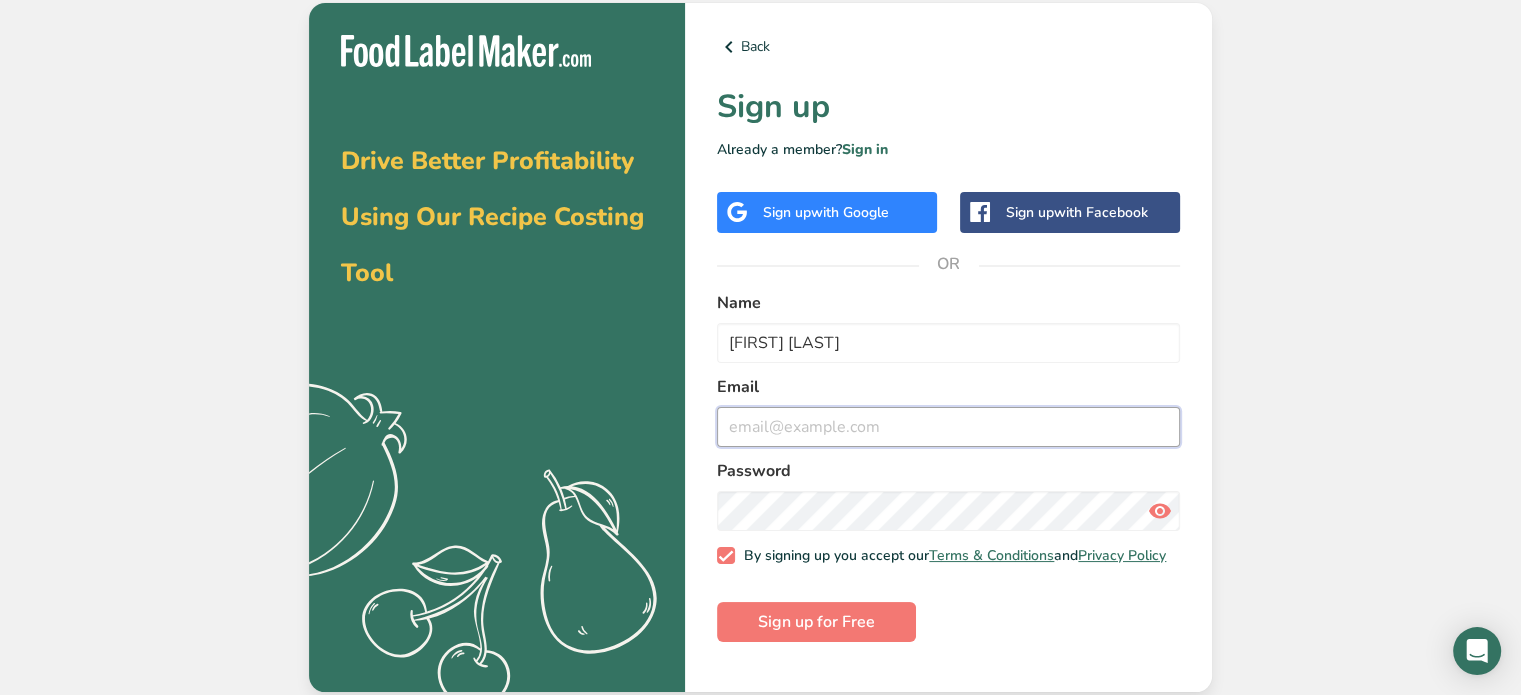 click at bounding box center [948, 427] 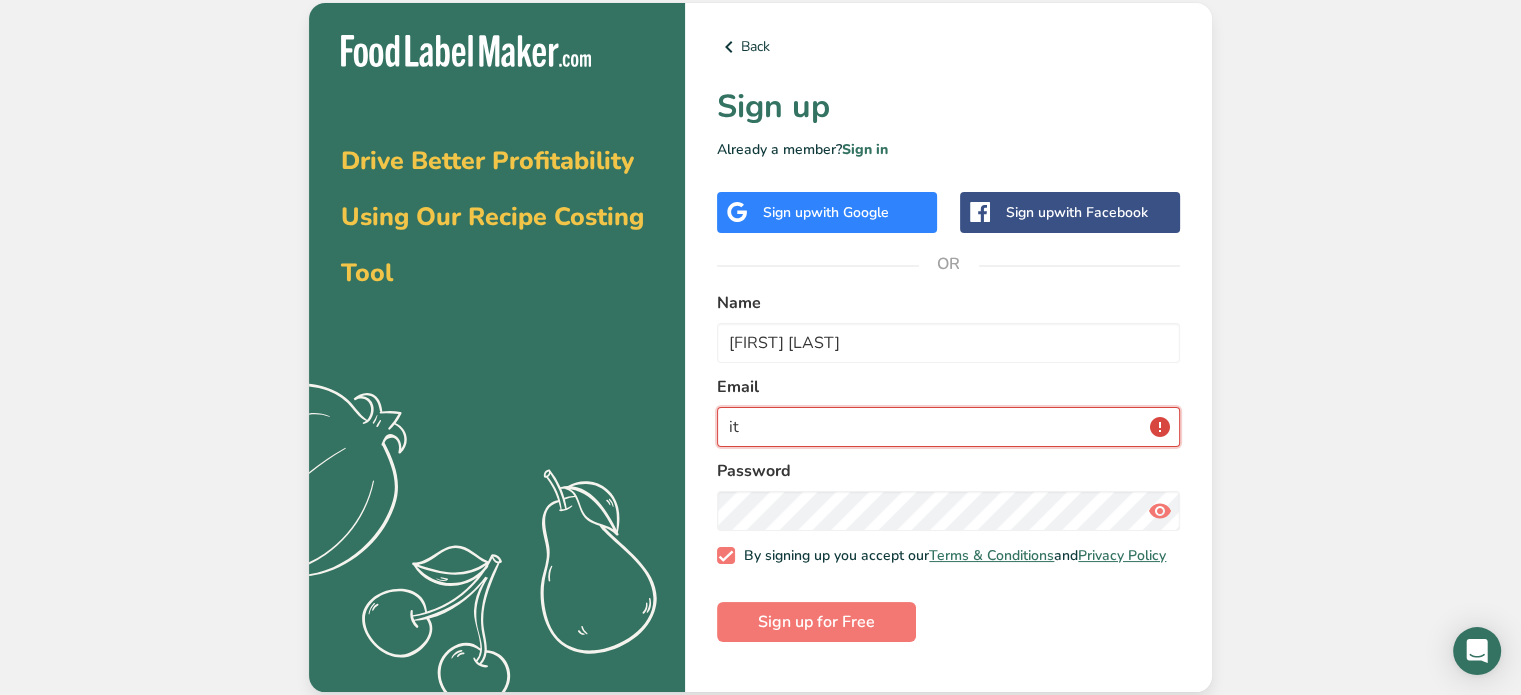 click on "it" at bounding box center (948, 427) 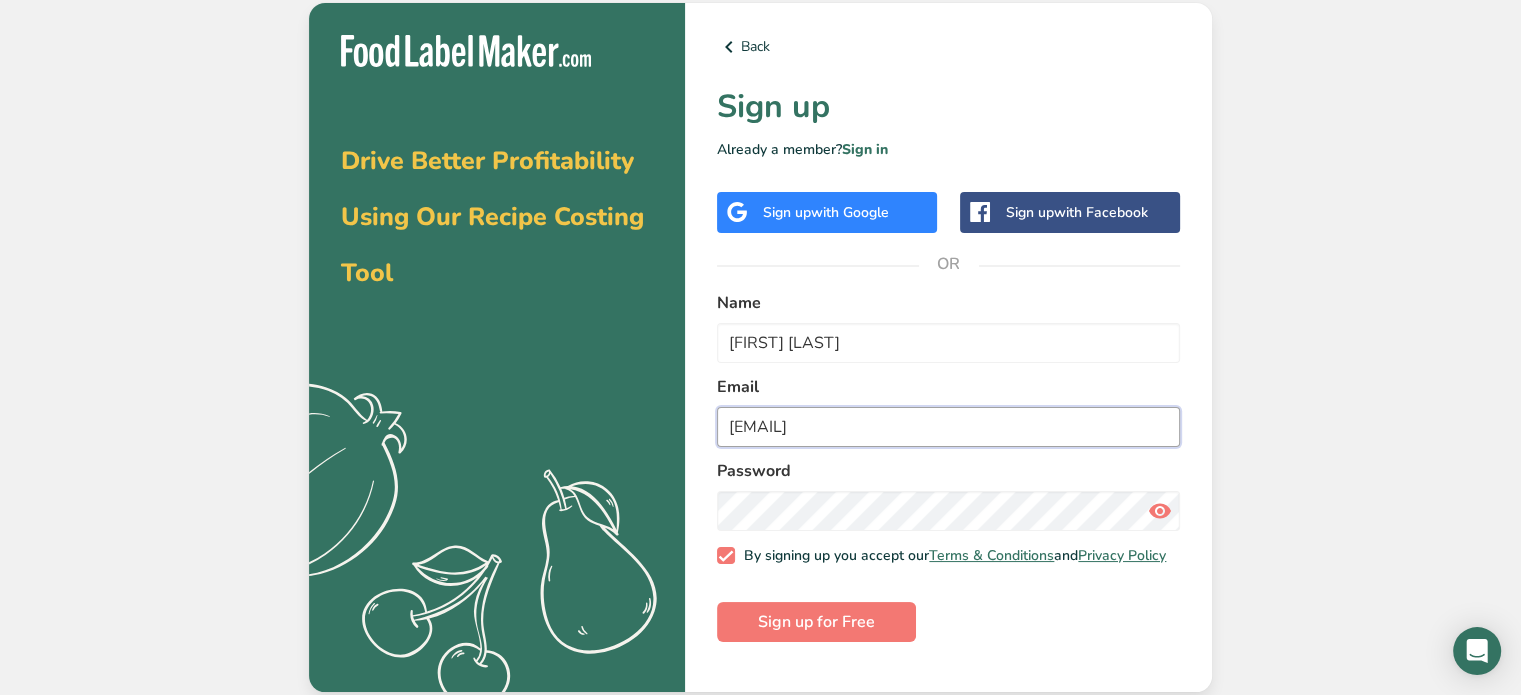 type on "[EMAIL]" 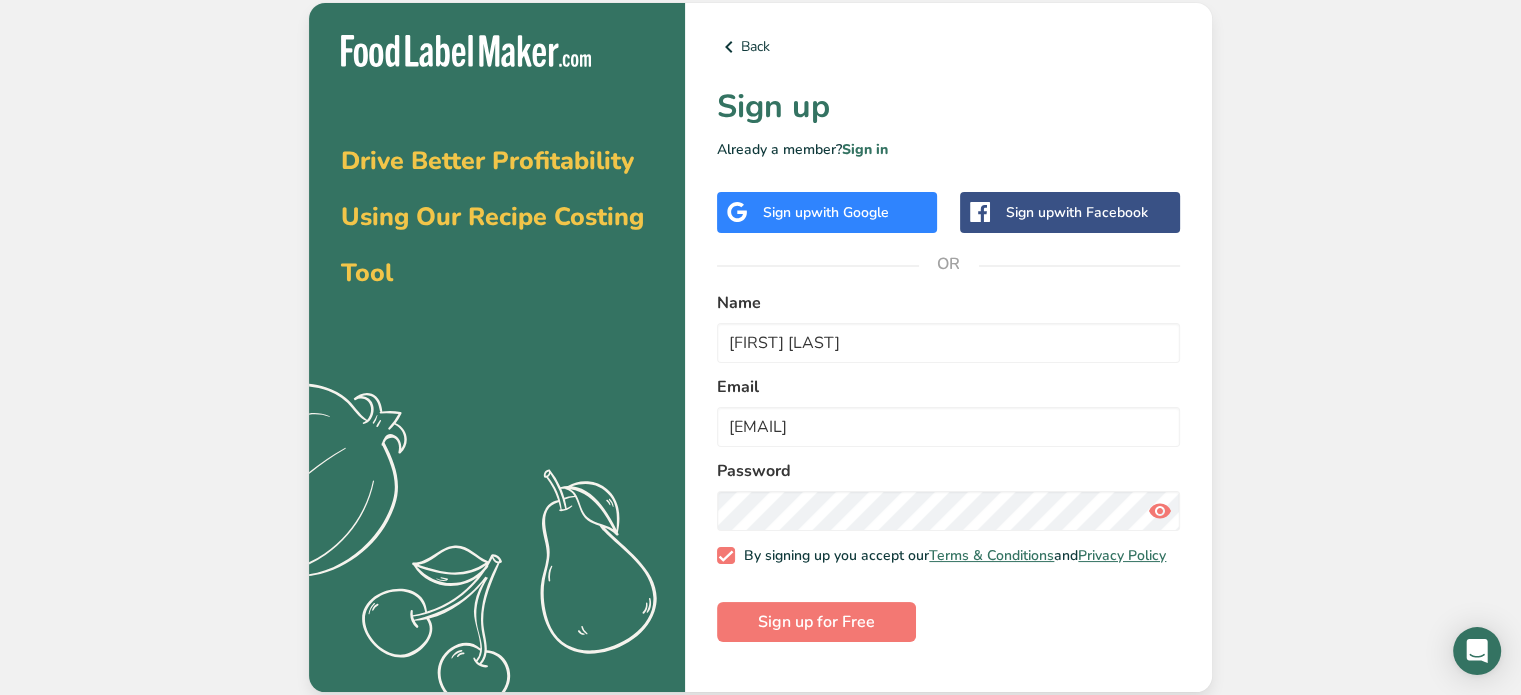 click at bounding box center [1160, 511] 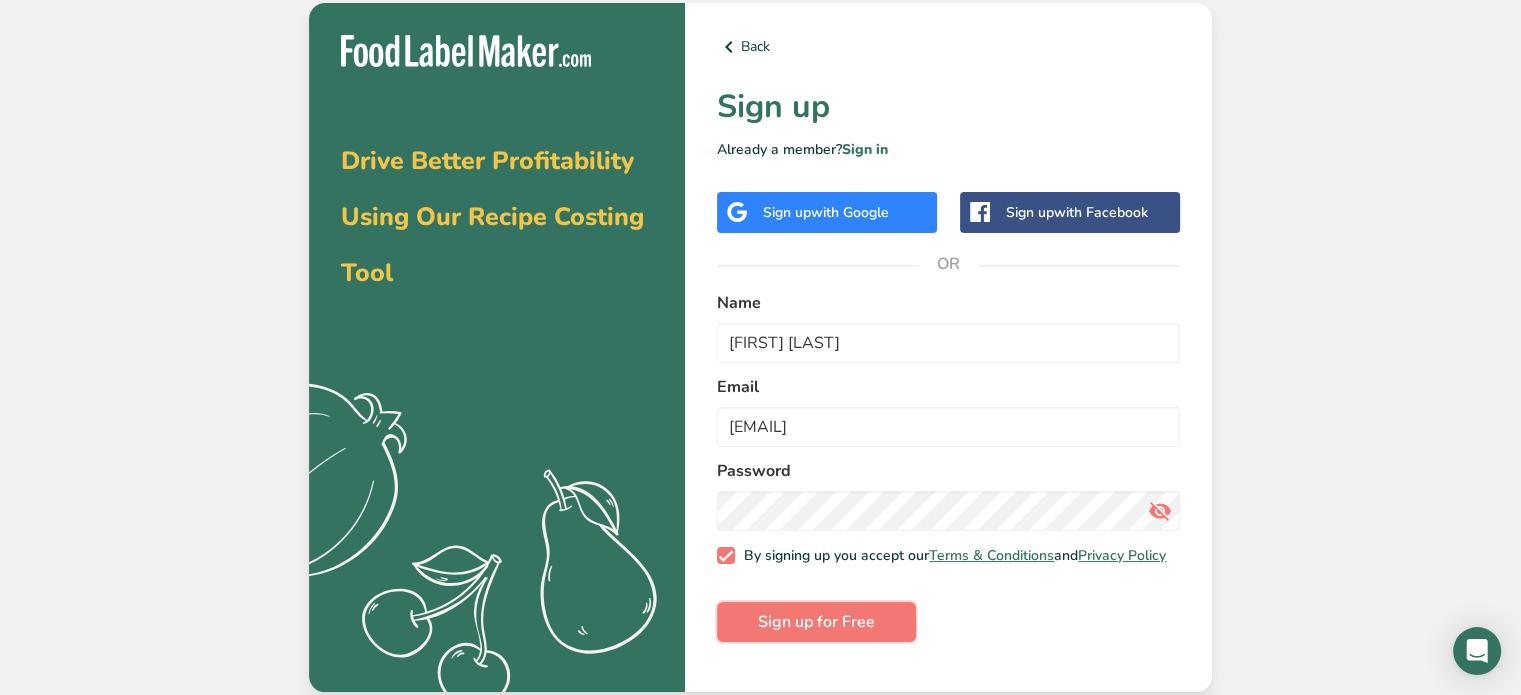 click on "Sign up for Free" at bounding box center (816, 622) 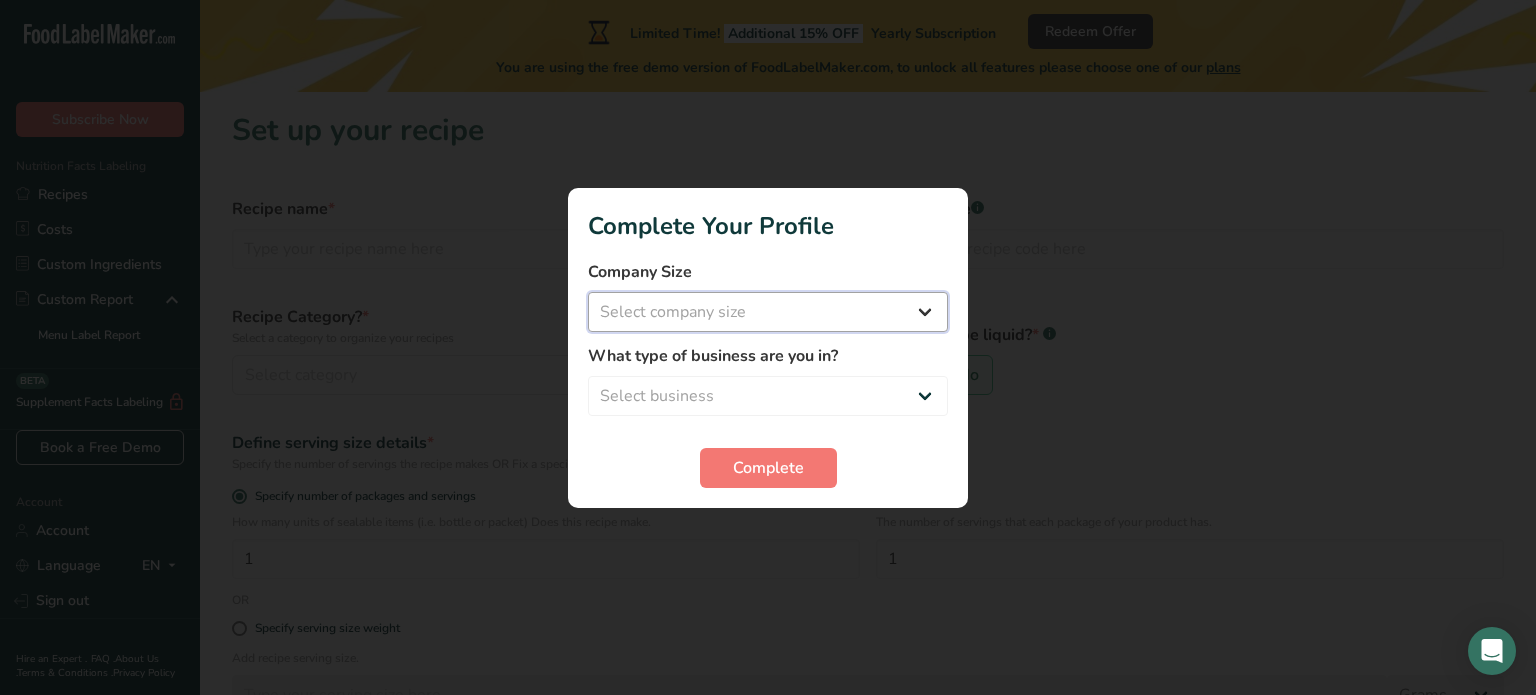 click on "Select company size
Fewer than 10 Employees
10 to 50 Employees
51 to 500 Employees
Over 500 Employees" at bounding box center [768, 312] 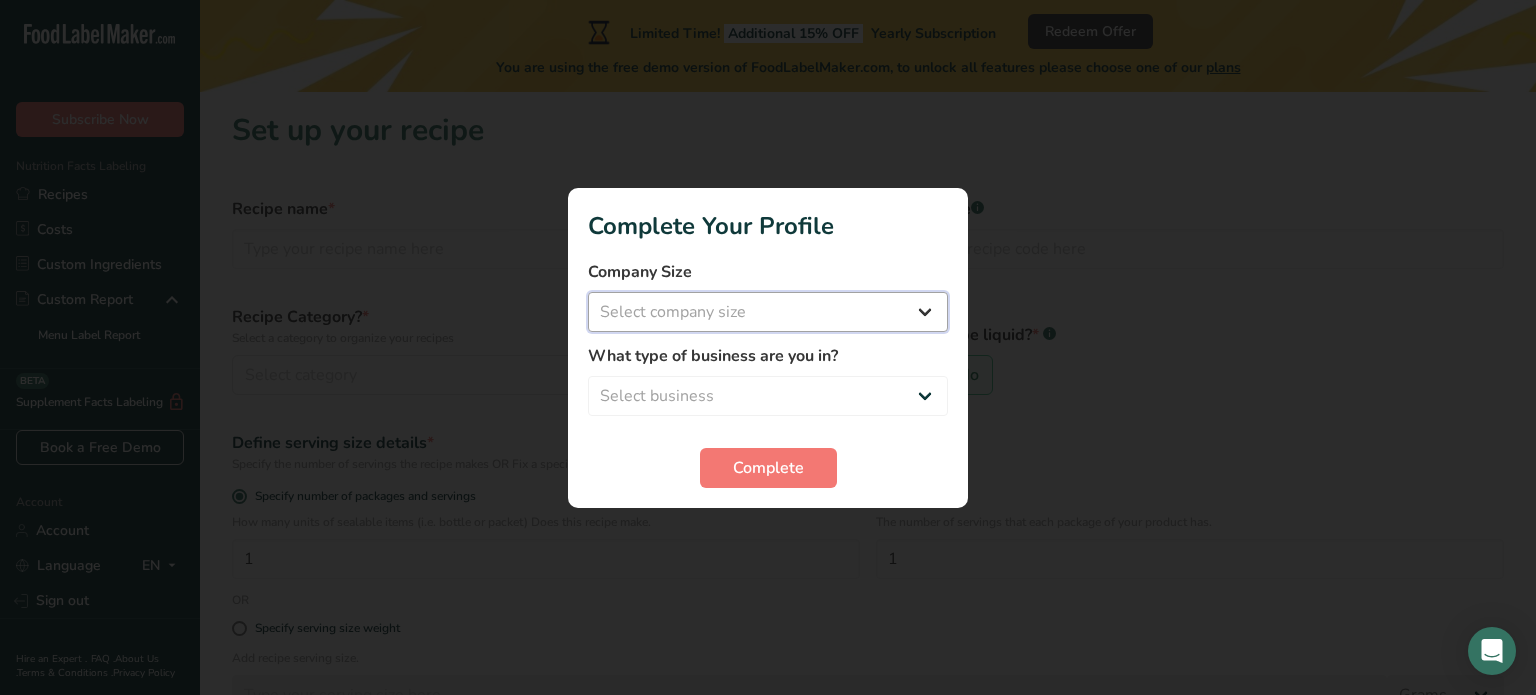 select on "1" 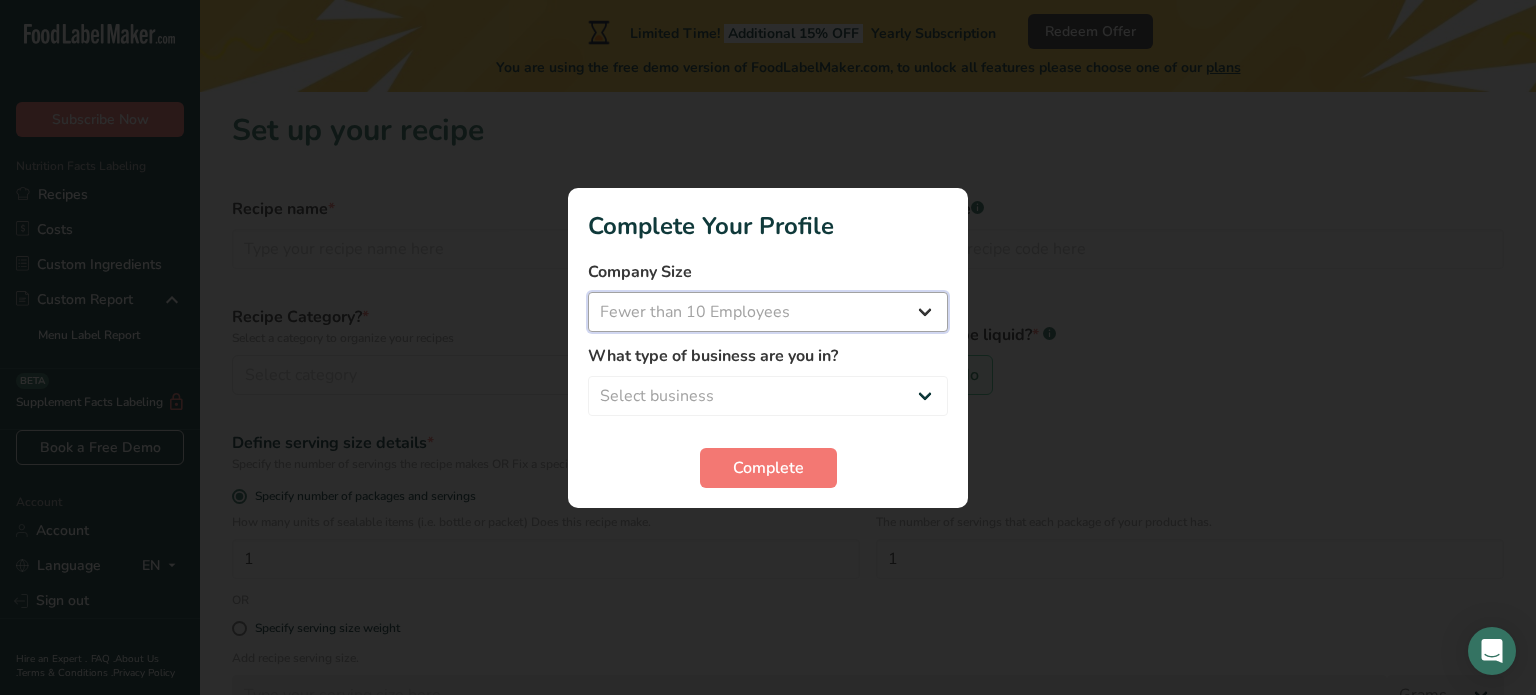 click on "Select company size
Fewer than 10 Employees
10 to 50 Employees
51 to 500 Employees
Over 500 Employees" at bounding box center (768, 312) 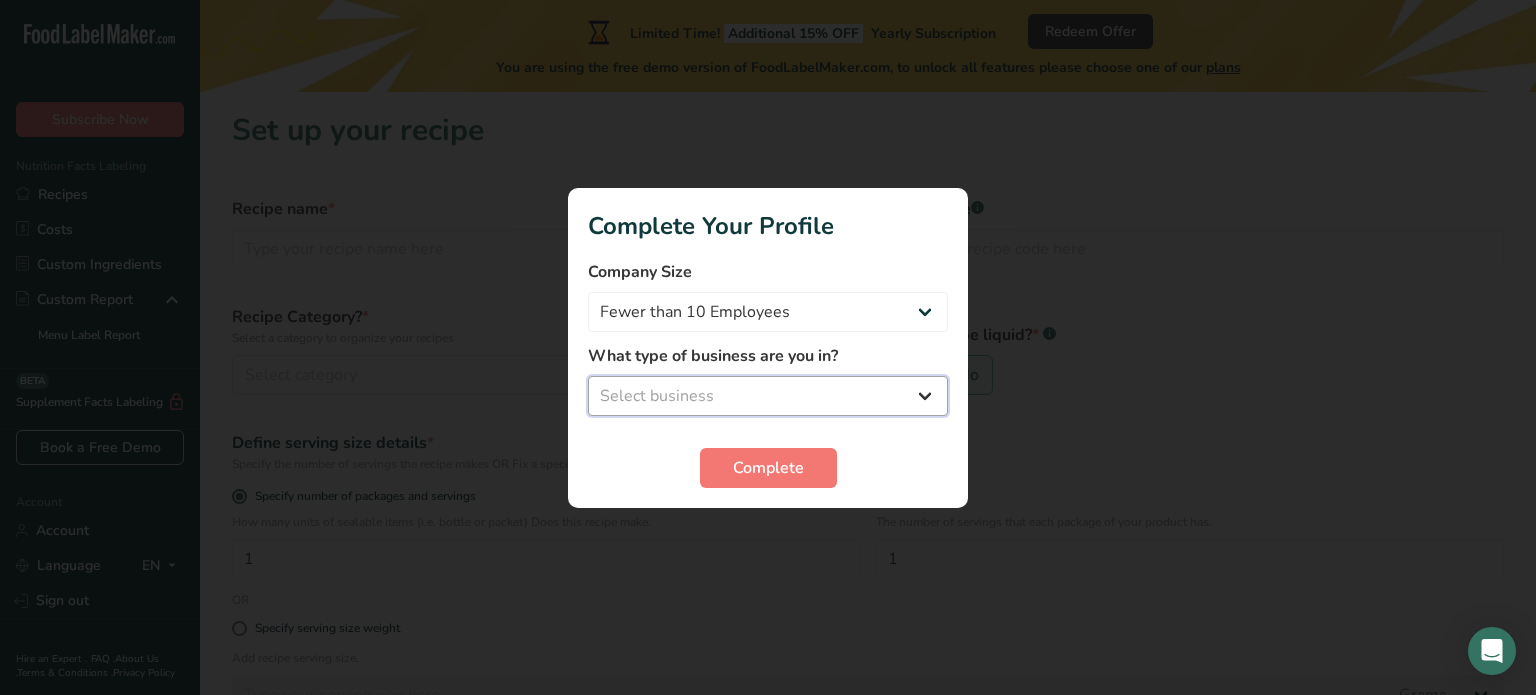 click on "Select business
Packaged Food Manufacturer
Restaurant & Cafe
Bakery
Meal Plans & Catering Company
Nutritionist
Food Blogger
Personal Trainer
Other" at bounding box center (768, 396) 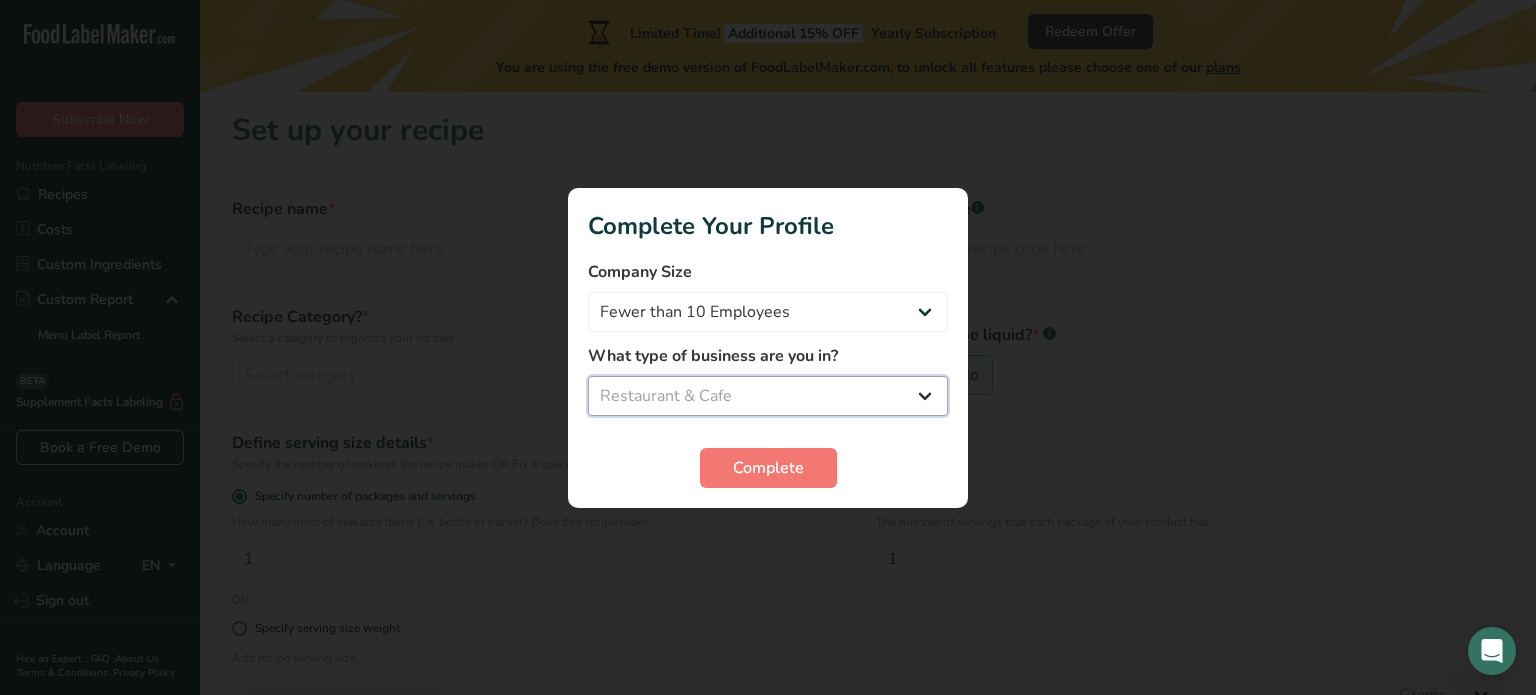 click on "Select business
Packaged Food Manufacturer
Restaurant & Cafe
Bakery
Meal Plans & Catering Company
Nutritionist
Food Blogger
Personal Trainer
Other" at bounding box center [768, 396] 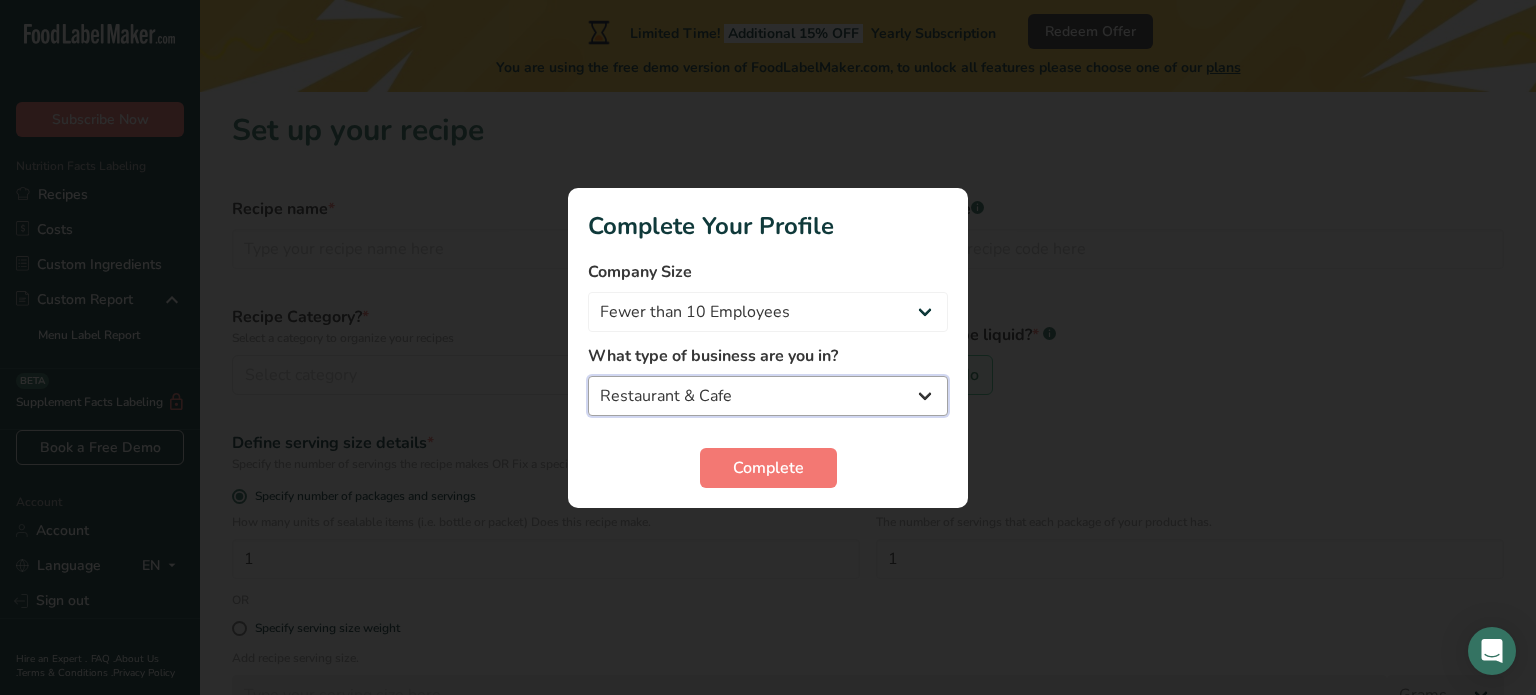 click on "Packaged Food Manufacturer
Restaurant & Cafe
Bakery
Meal Plans & Catering Company
Nutritionist
Food Blogger
Personal Trainer
Other" at bounding box center [768, 396] 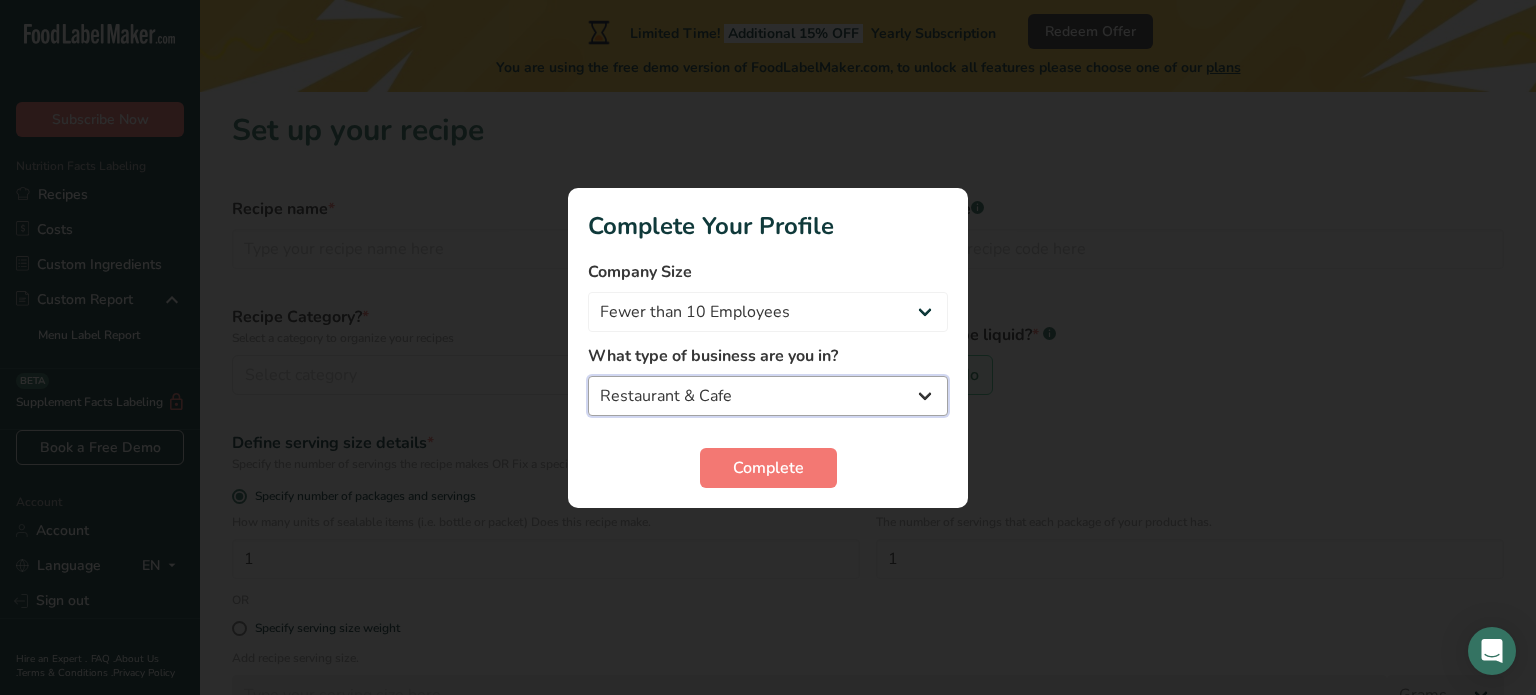 select on "8" 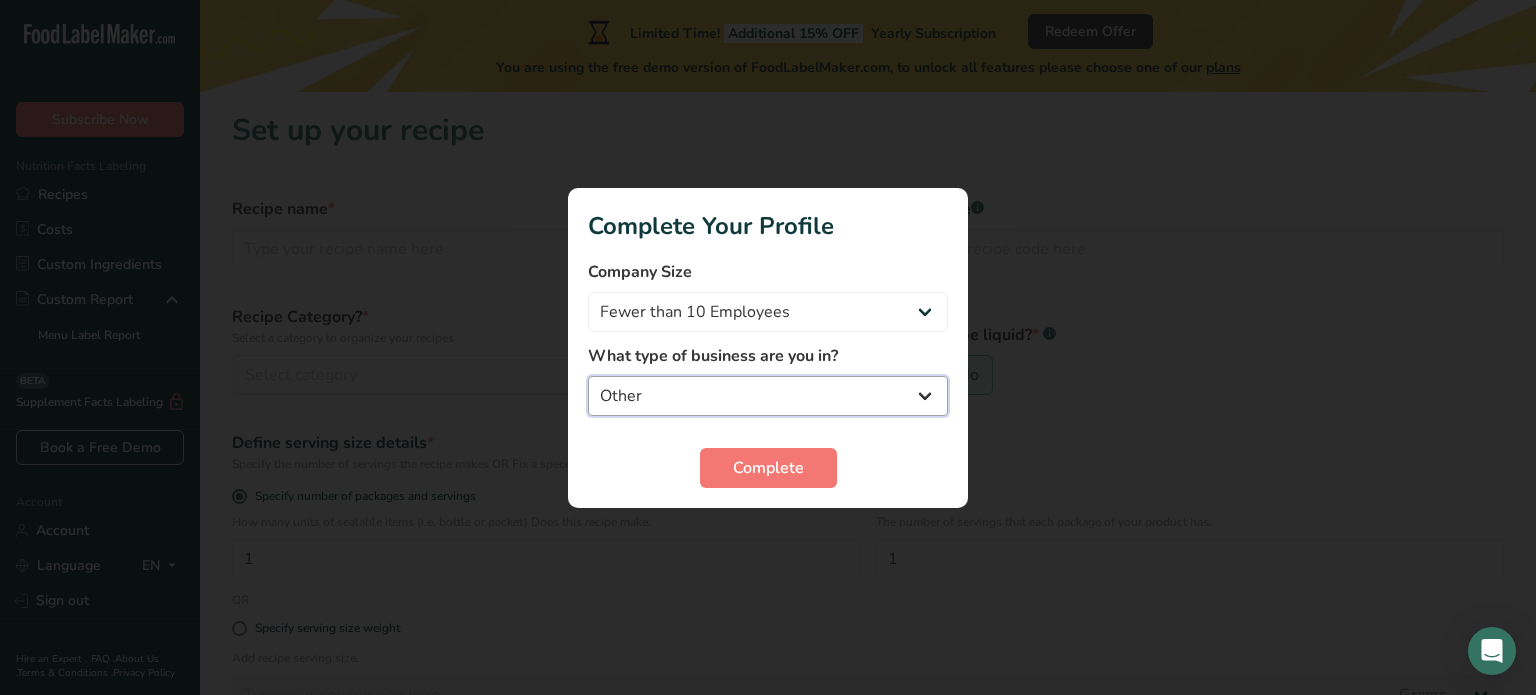 click on "Packaged Food Manufacturer
Restaurant & Cafe
Bakery
Meal Plans & Catering Company
Nutritionist
Food Blogger
Personal Trainer
Other" at bounding box center (768, 396) 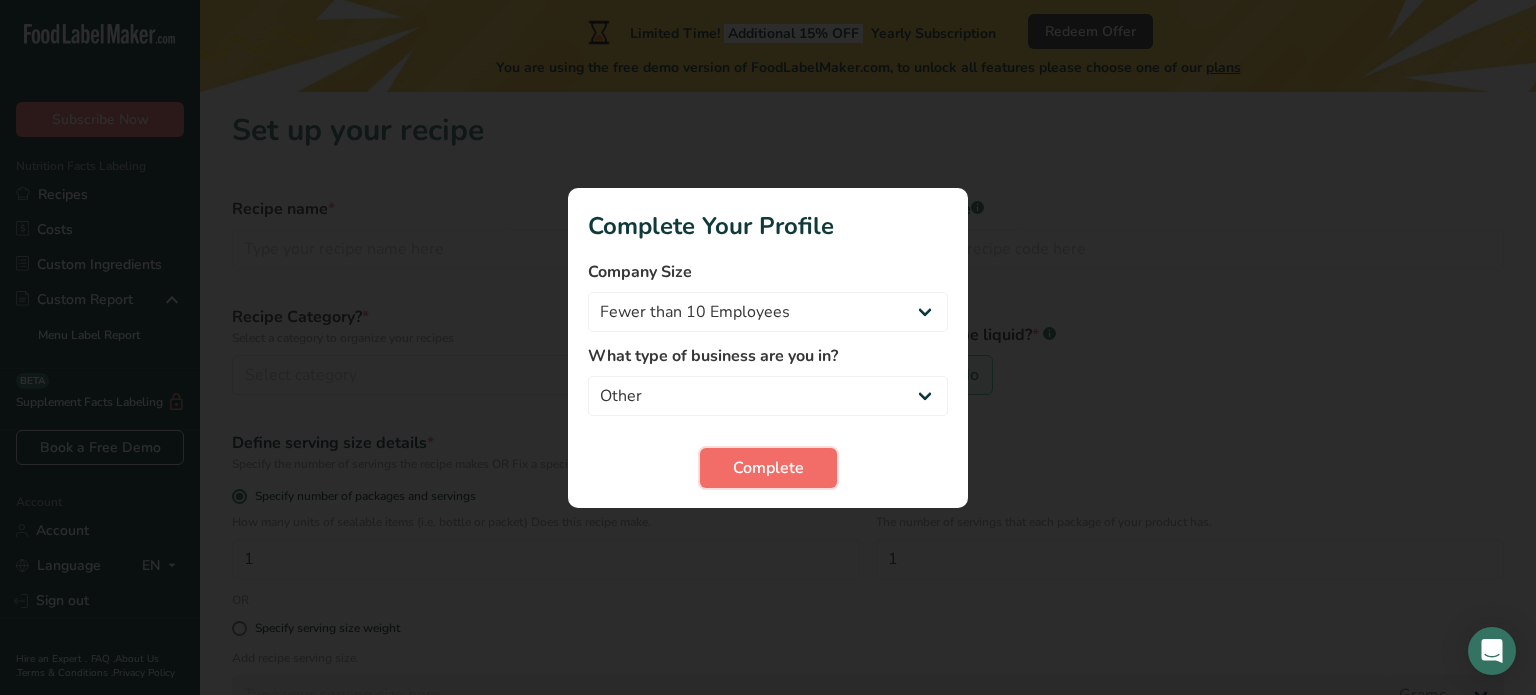 click on "Complete" at bounding box center (768, 468) 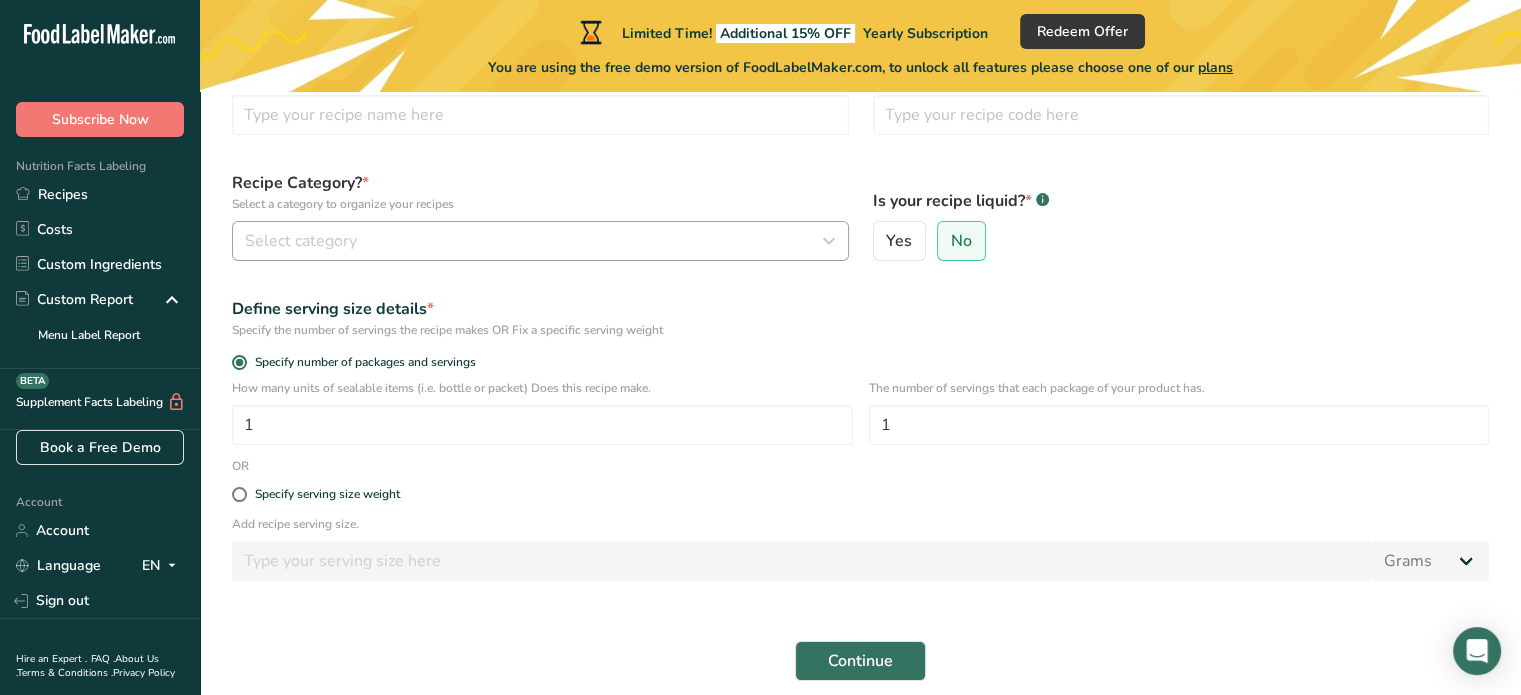scroll, scrollTop: 100, scrollLeft: 0, axis: vertical 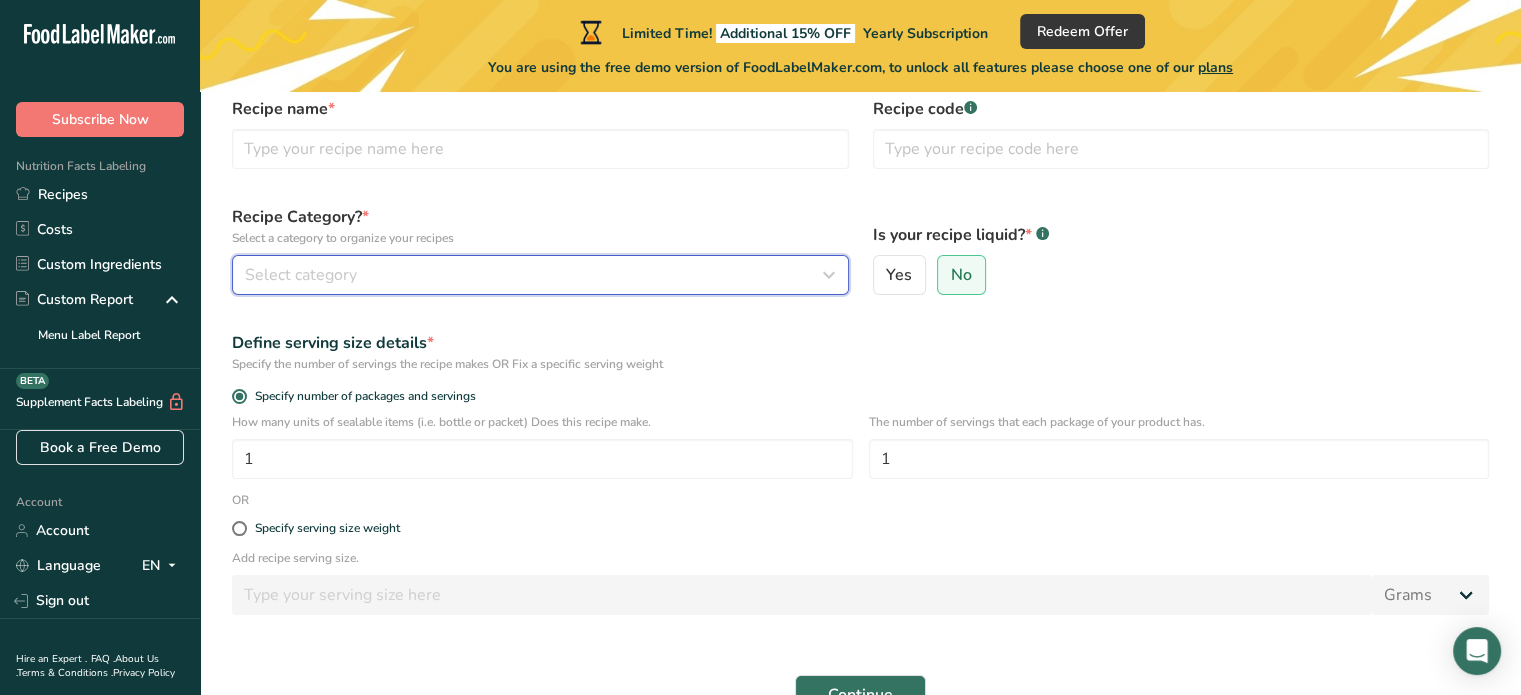 click on "Select category" at bounding box center [301, 275] 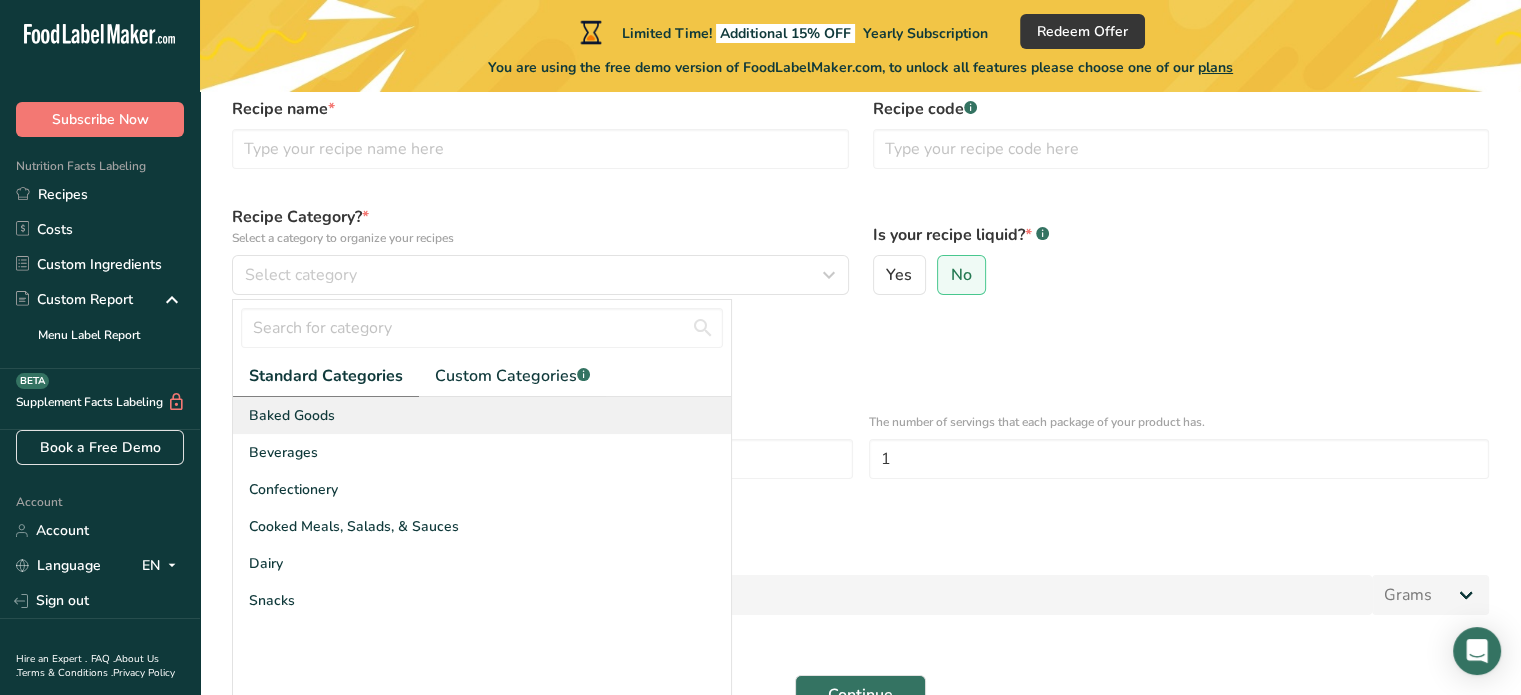 click on "Baked Goods" at bounding box center [292, 415] 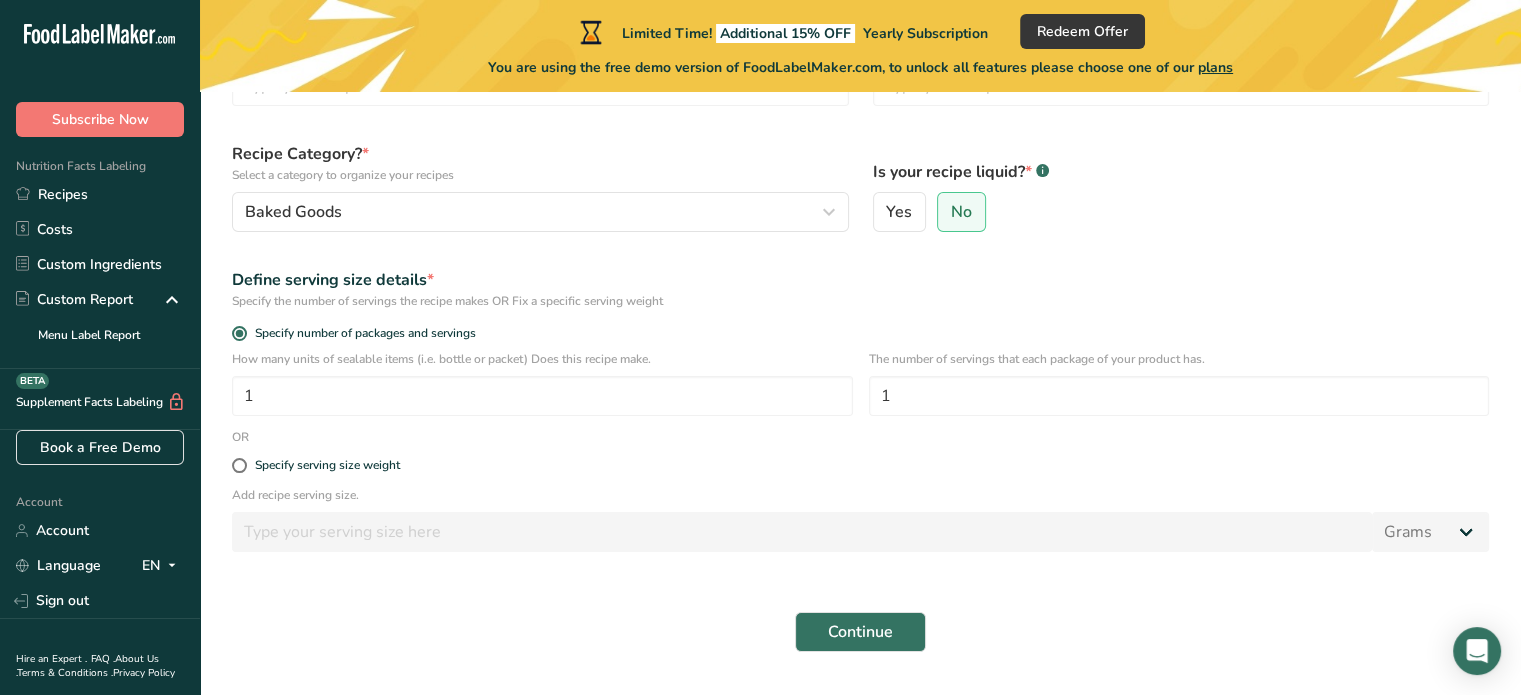 scroll, scrollTop: 216, scrollLeft: 0, axis: vertical 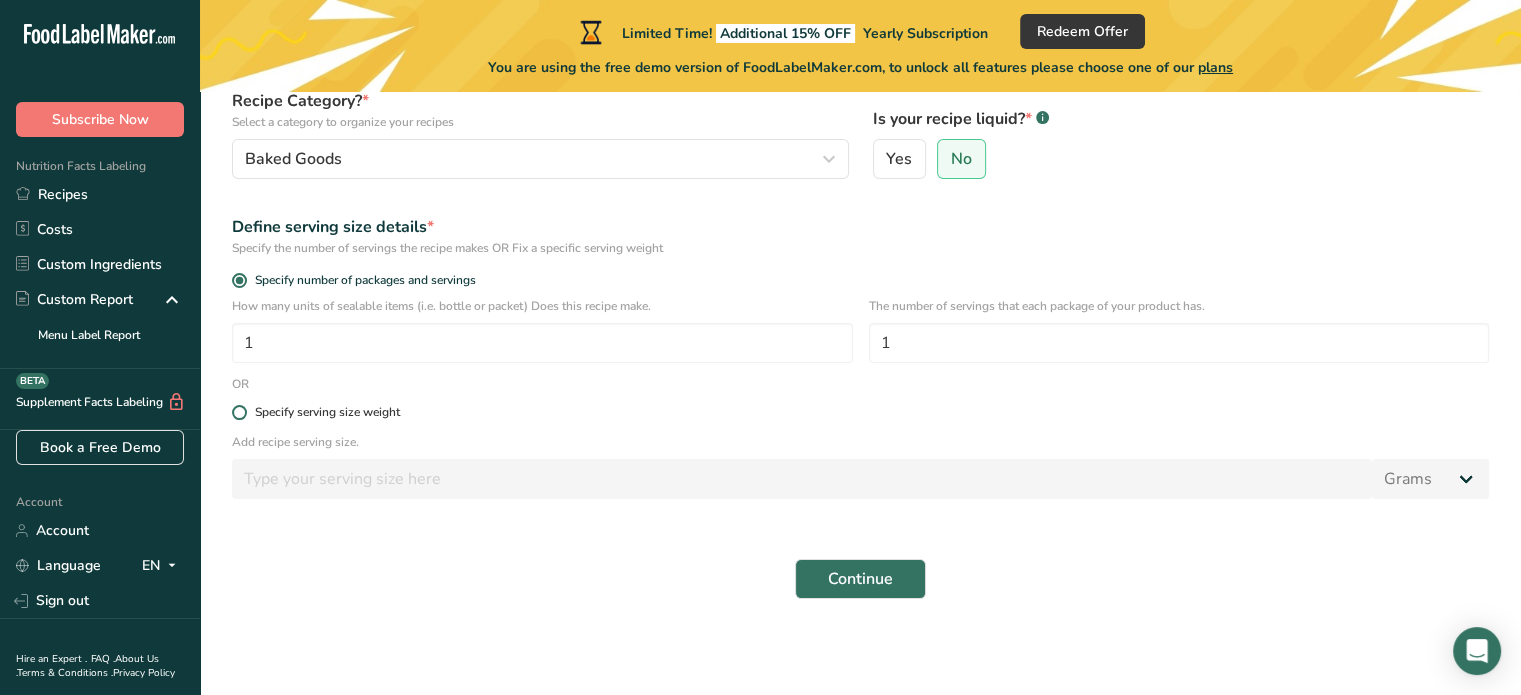 click at bounding box center (239, 412) 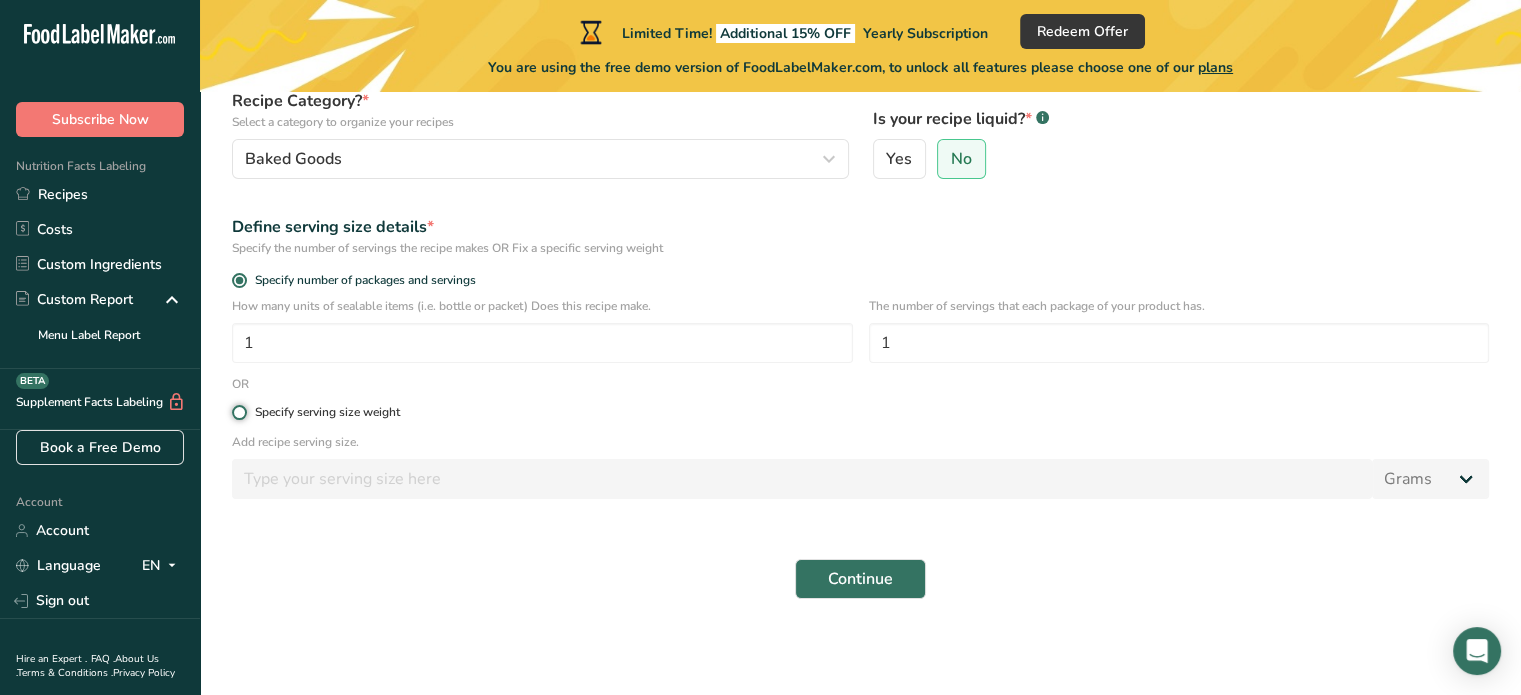 click on "Specify serving size weight" at bounding box center [238, 412] 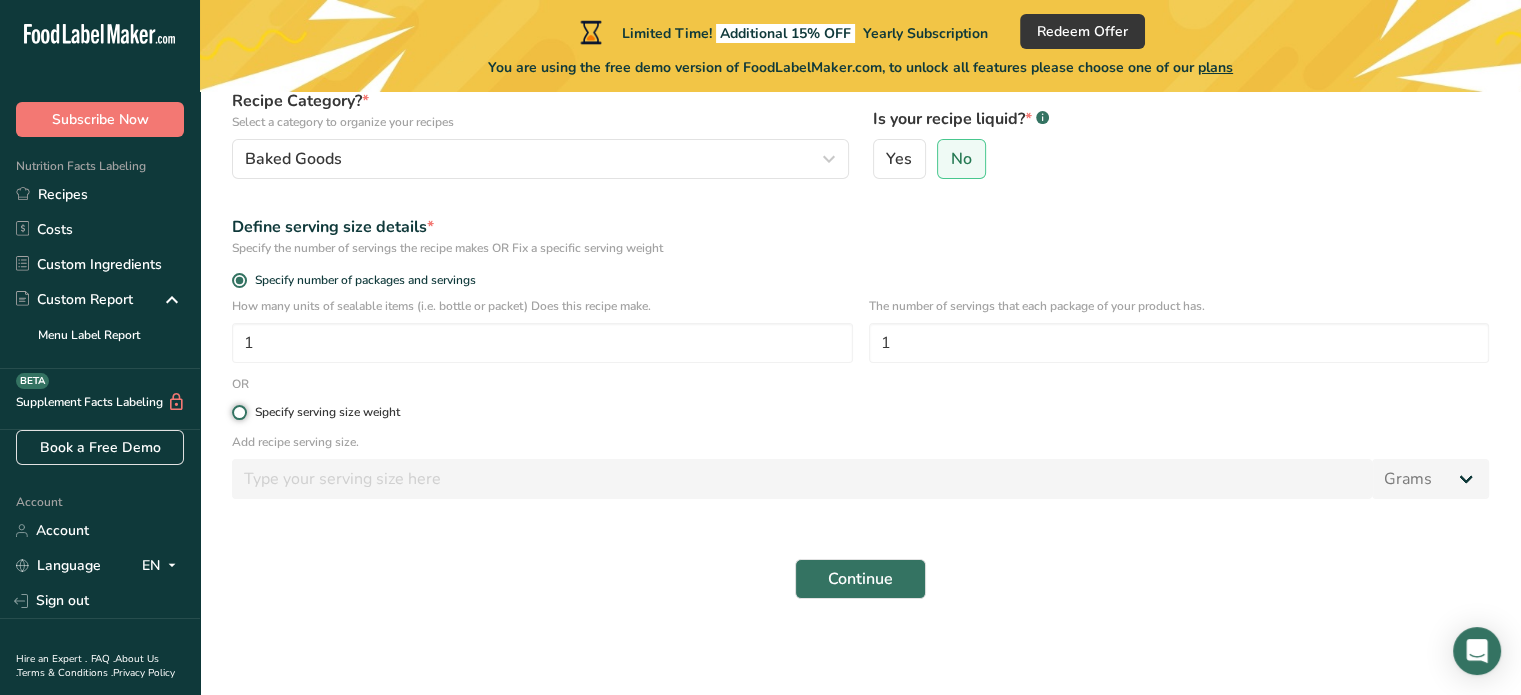 radio on "true" 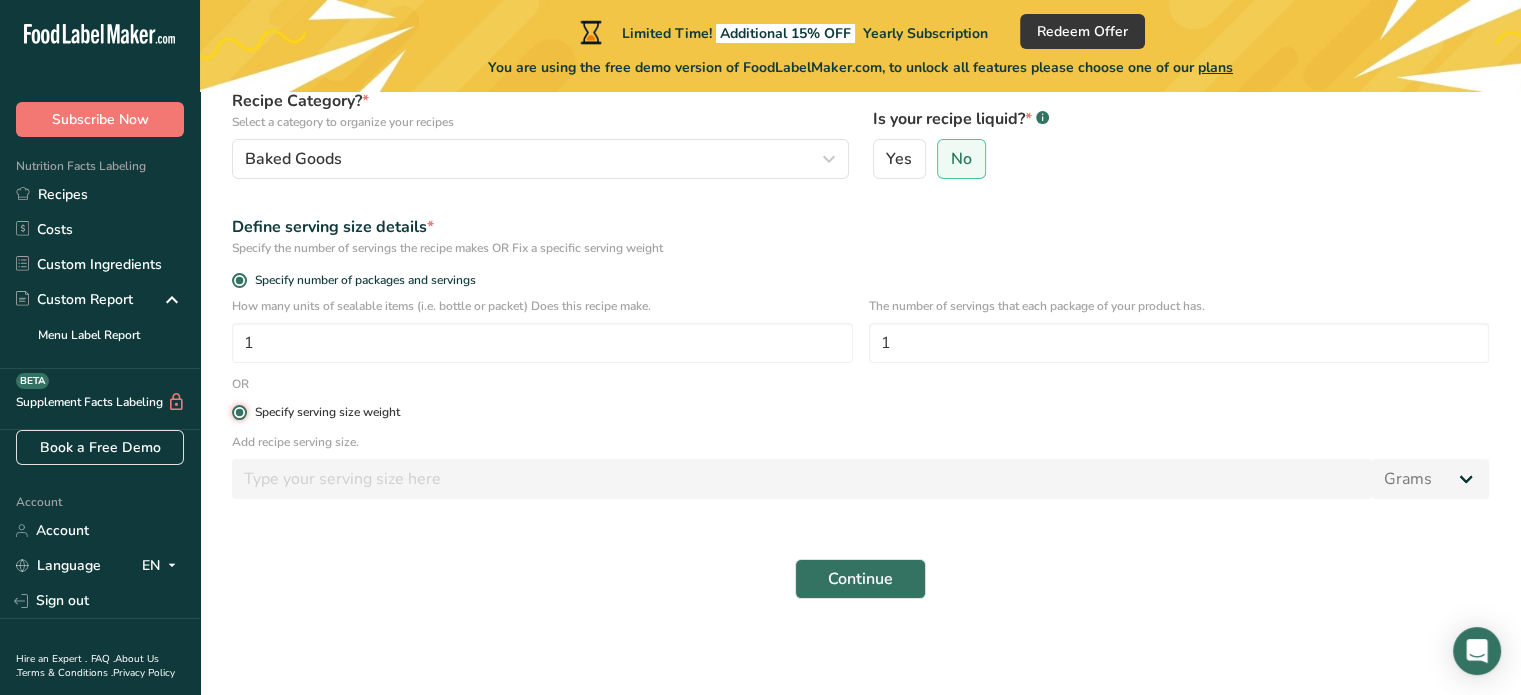 radio on "false" 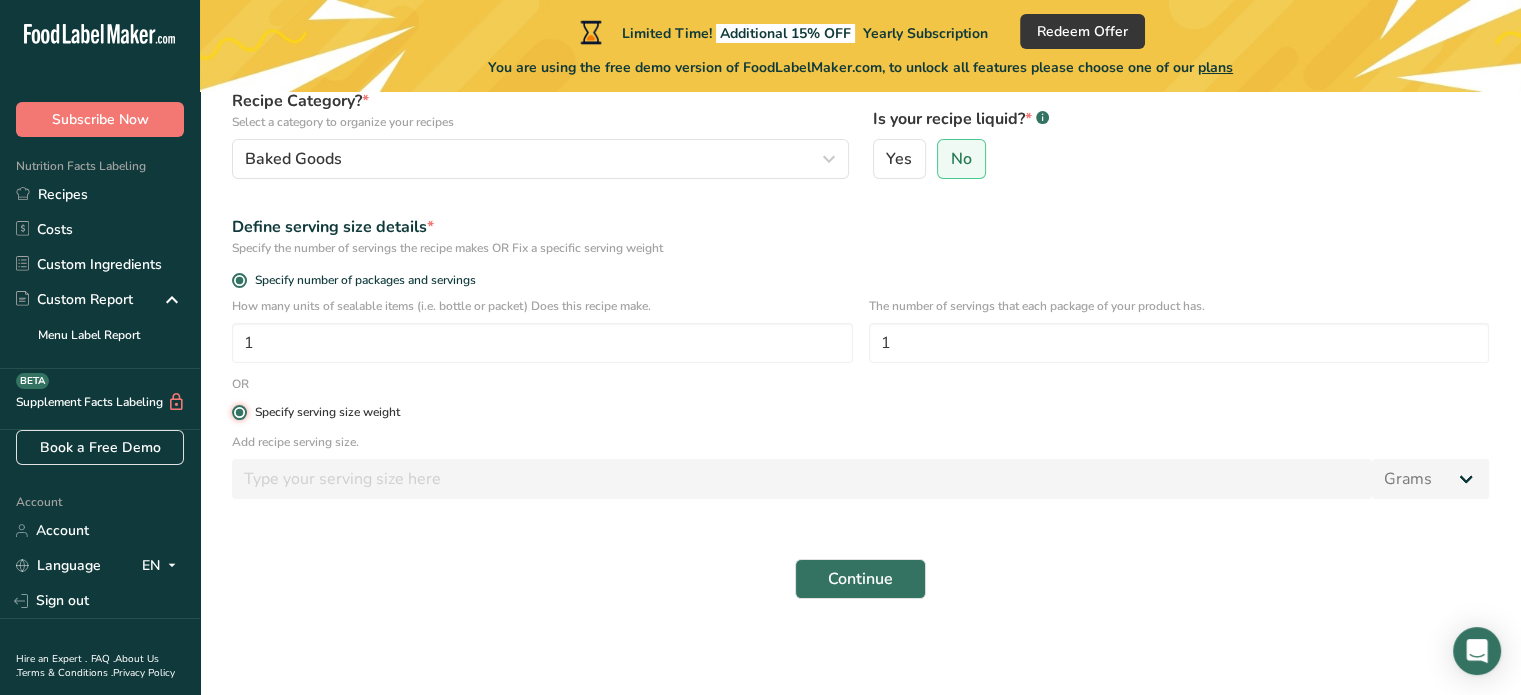 type 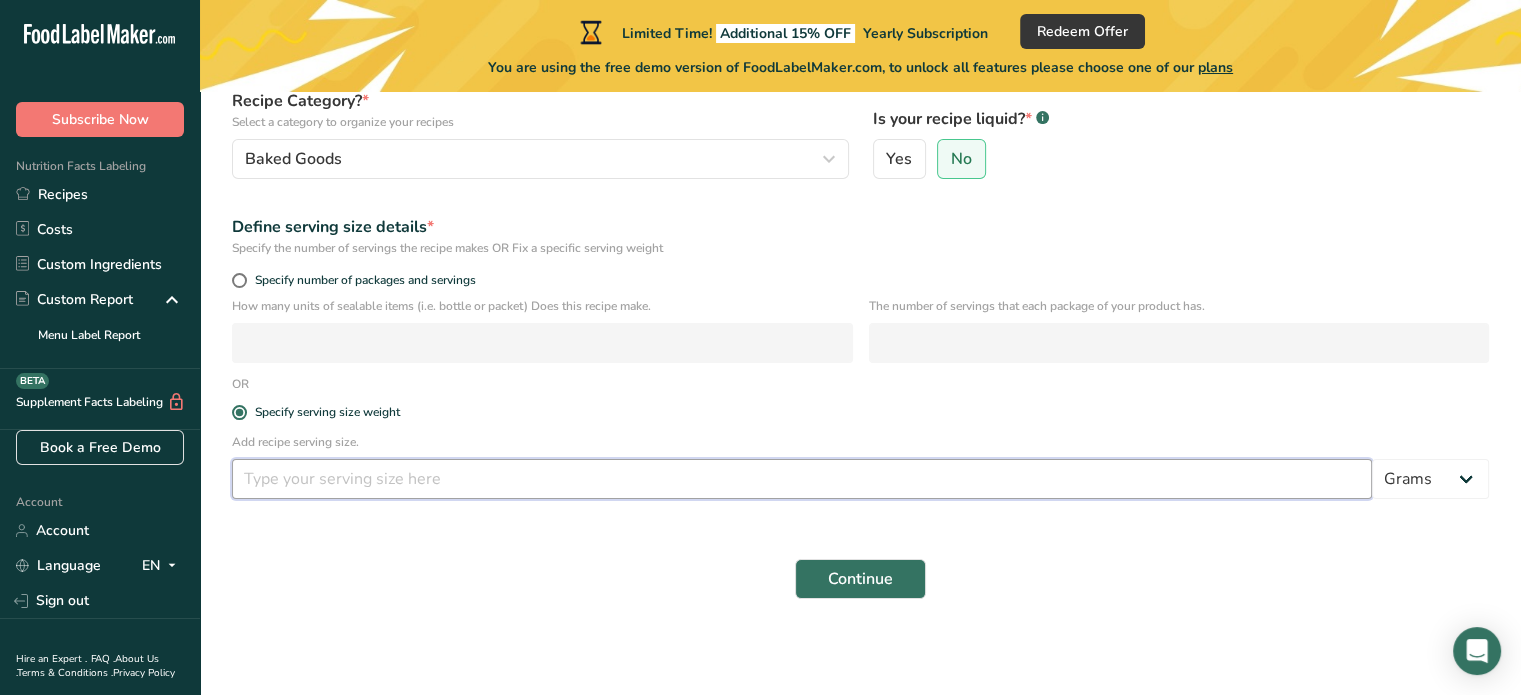 click at bounding box center (802, 479) 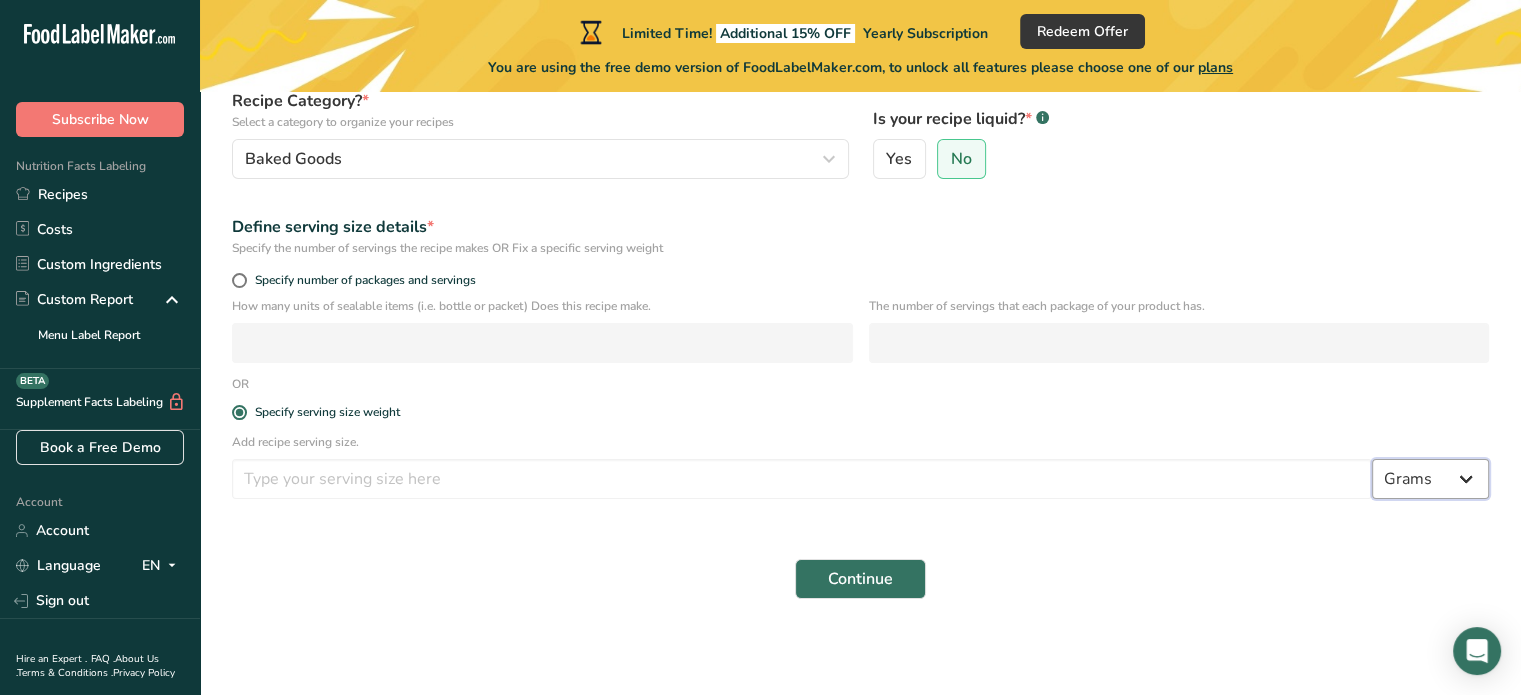 click on "Grams
kg
mg
mcg
lb
oz
l
mL
fl oz
tbsp
tsp
cup
qt
gallon" at bounding box center (1430, 479) 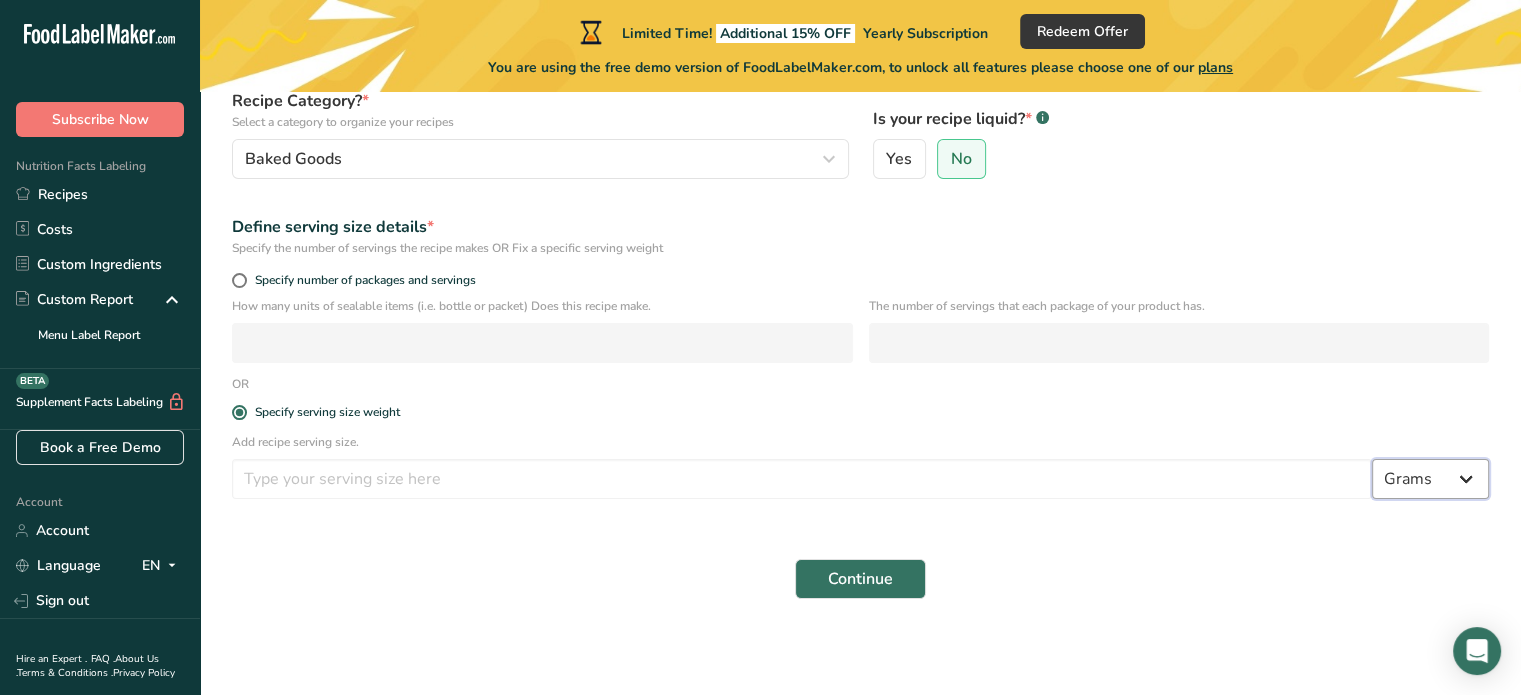 select on "5" 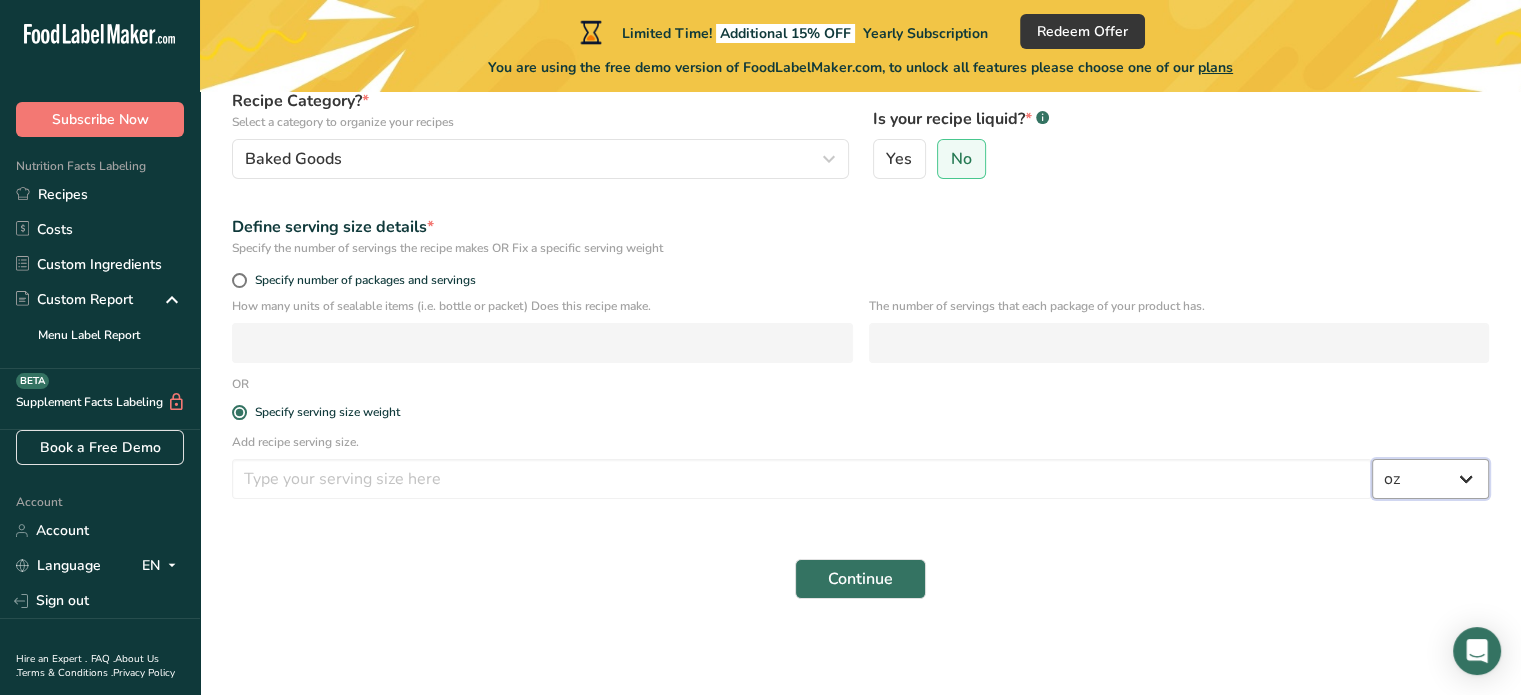 click on "Grams
kg
mg
mcg
lb
oz
l
mL
fl oz
tbsp
tsp
cup
qt
gallon" at bounding box center (1430, 479) 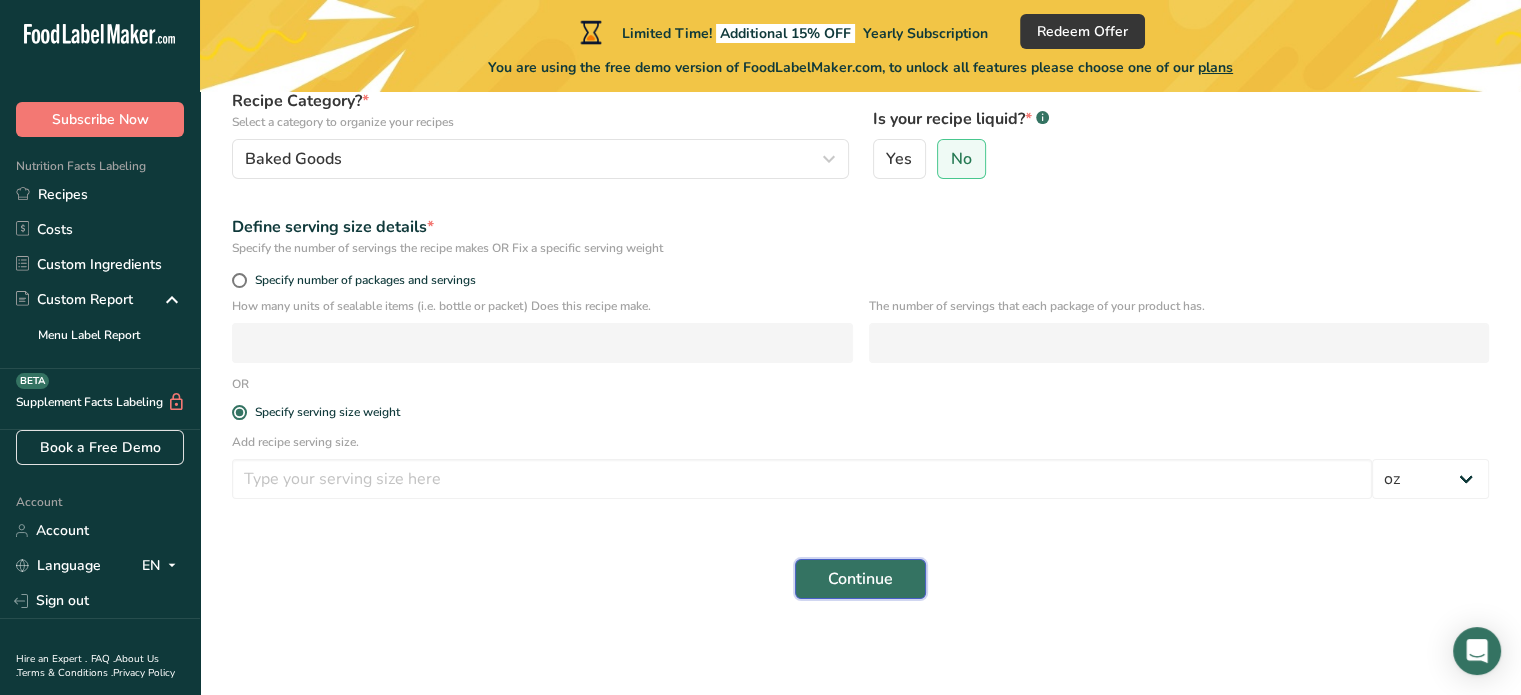 click on "Continue" at bounding box center [860, 579] 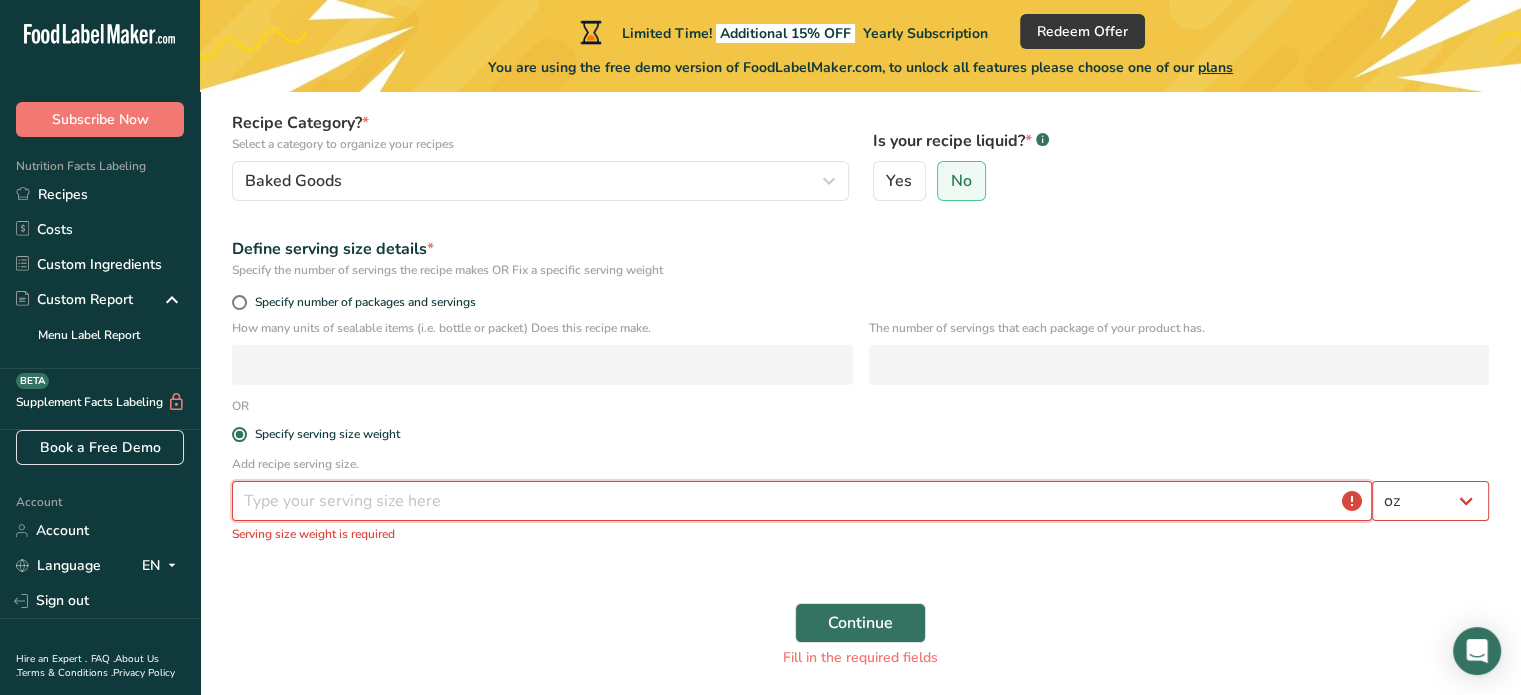 click at bounding box center [802, 501] 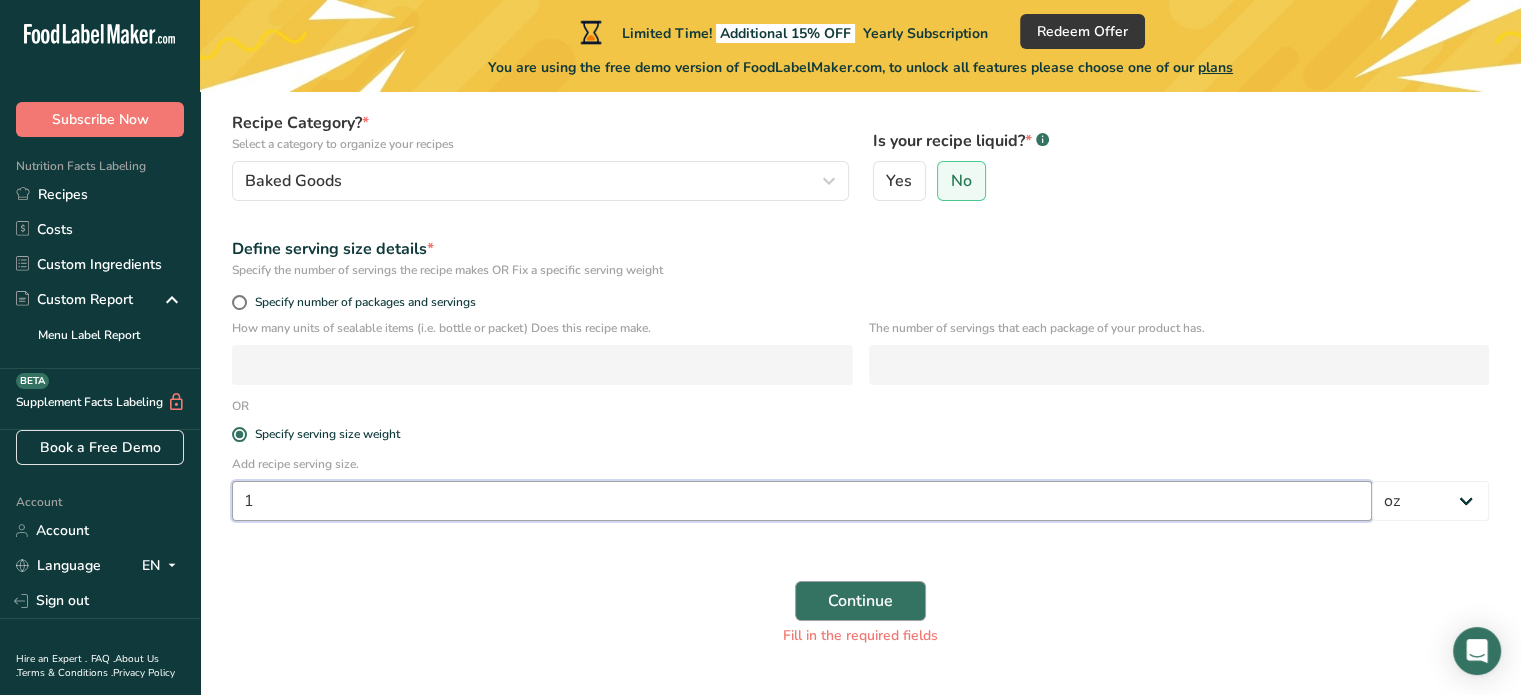 type on "1" 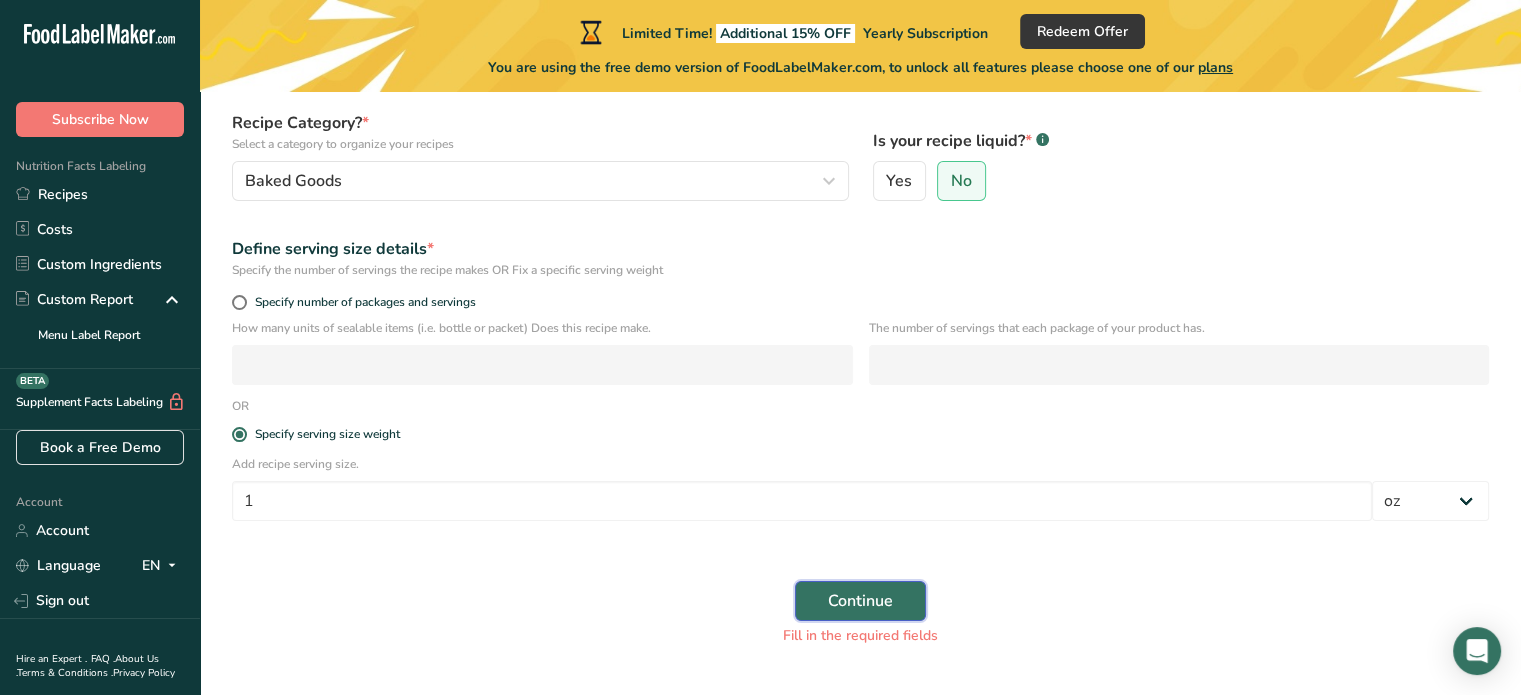 click on "Continue" at bounding box center (860, 601) 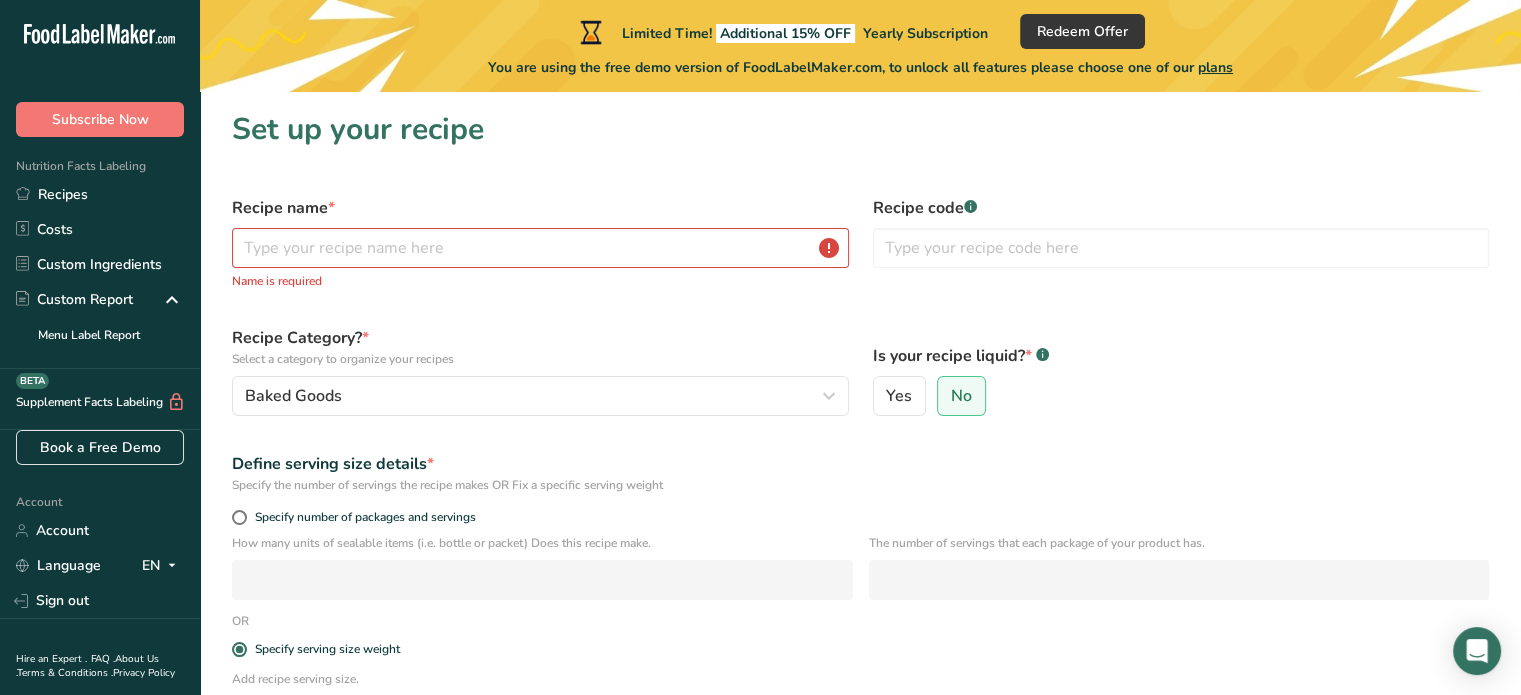 scroll, scrollTop: 0, scrollLeft: 0, axis: both 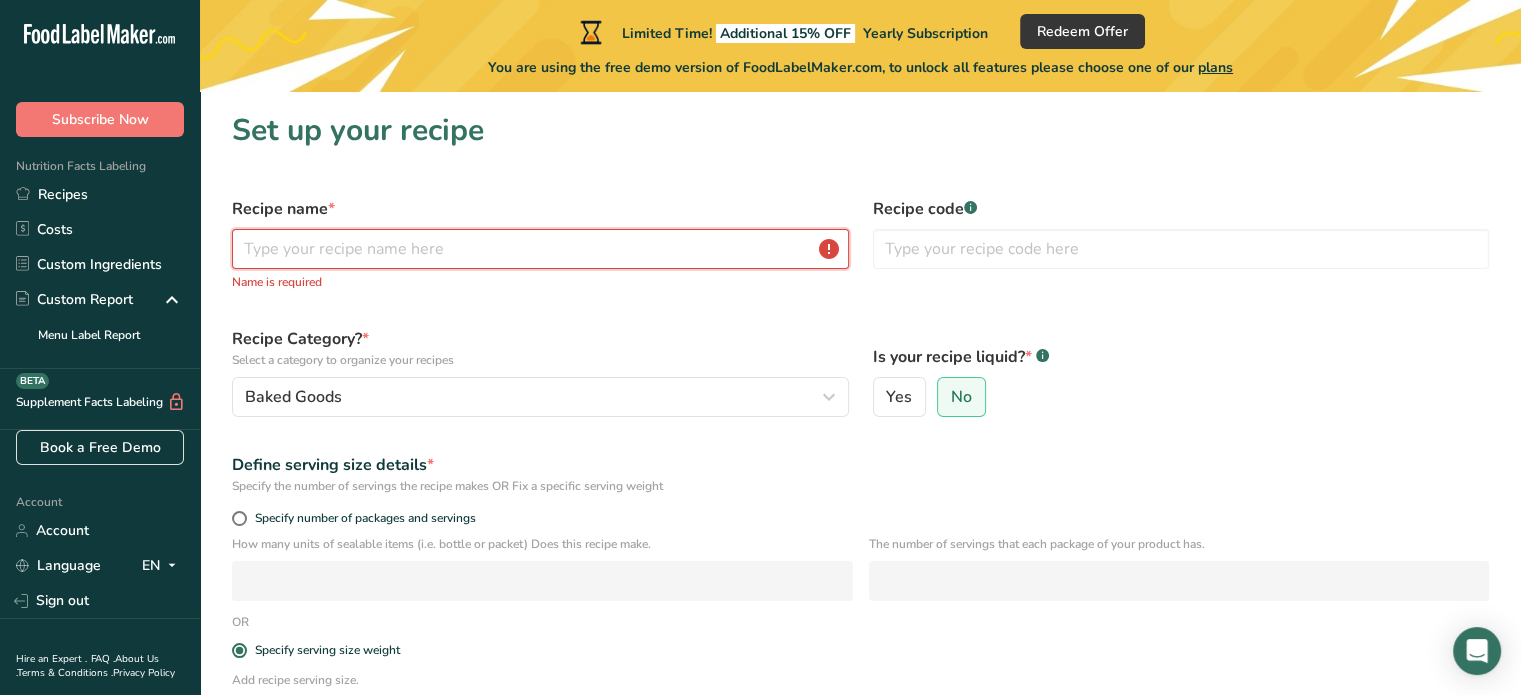 click at bounding box center [540, 249] 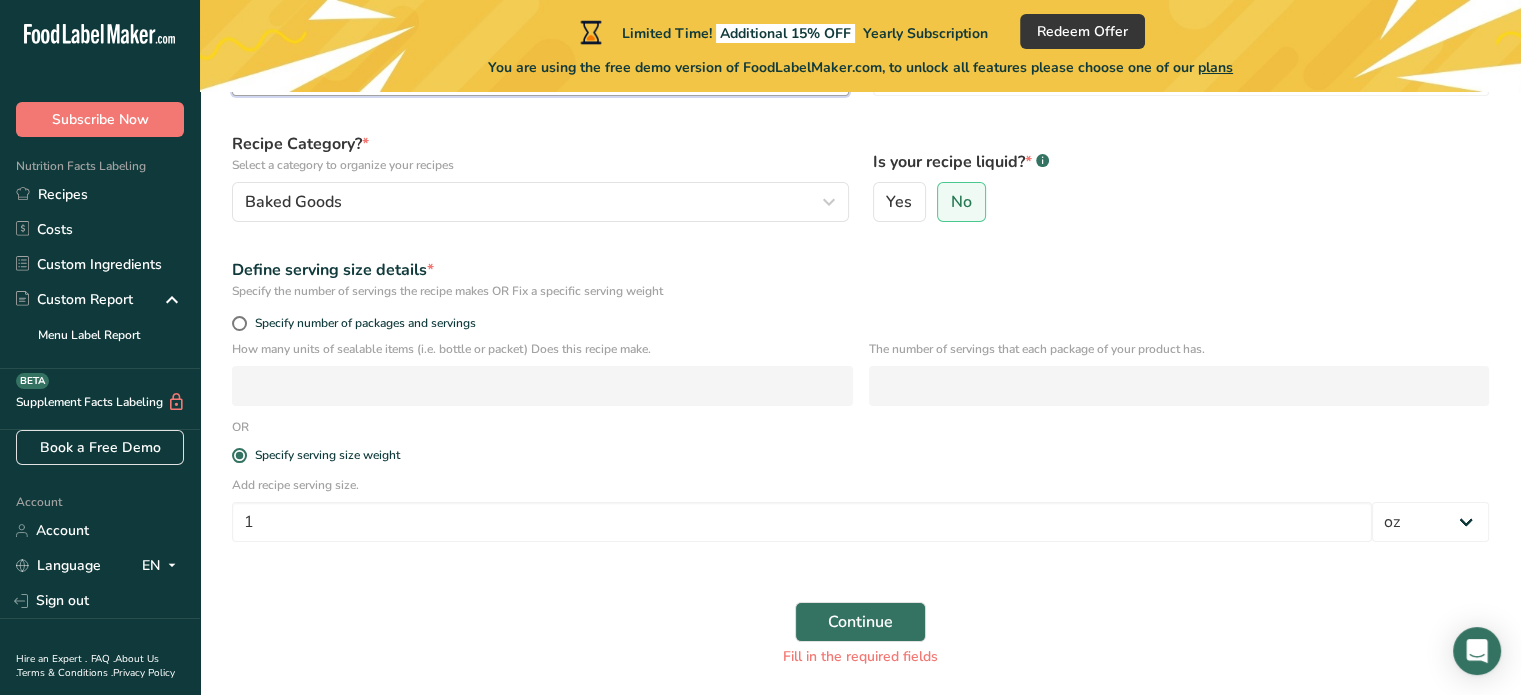 scroll, scrollTop: 241, scrollLeft: 0, axis: vertical 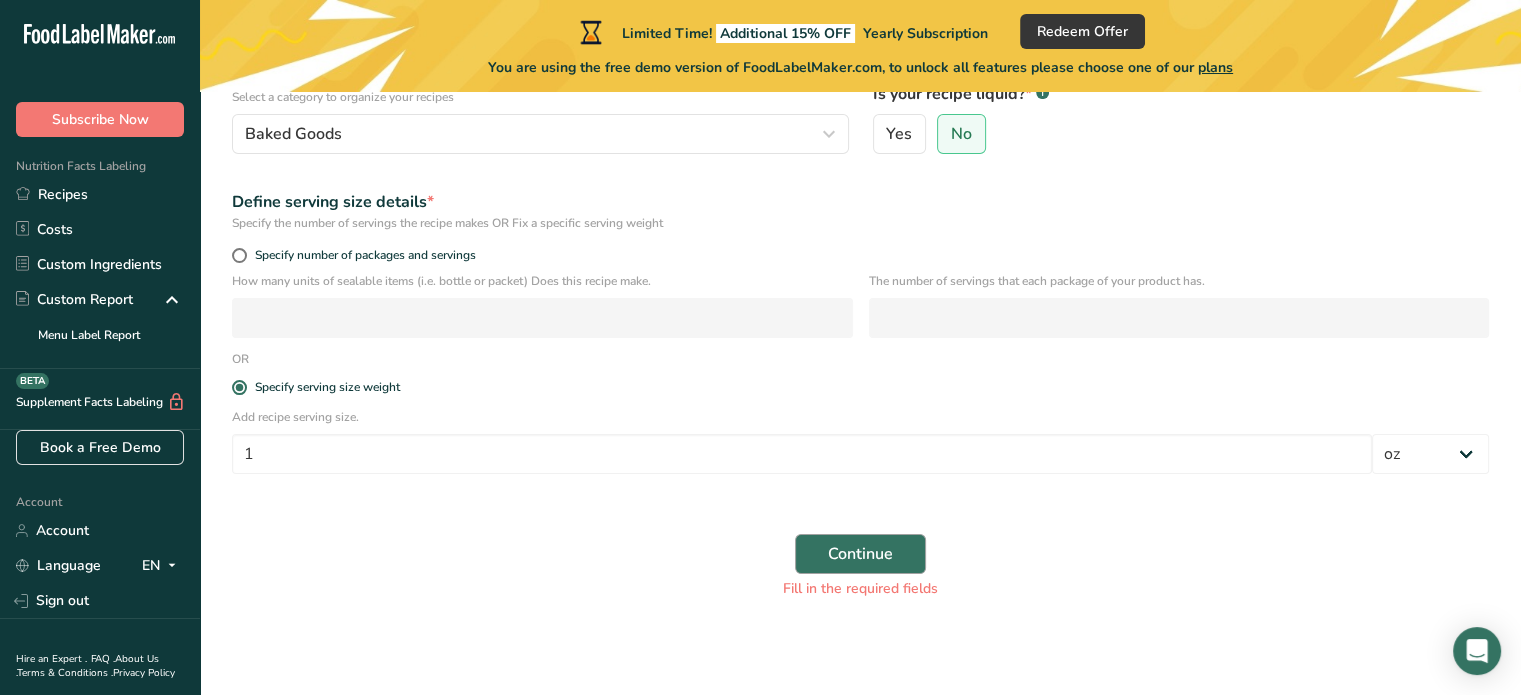 type on "Coconut cake" 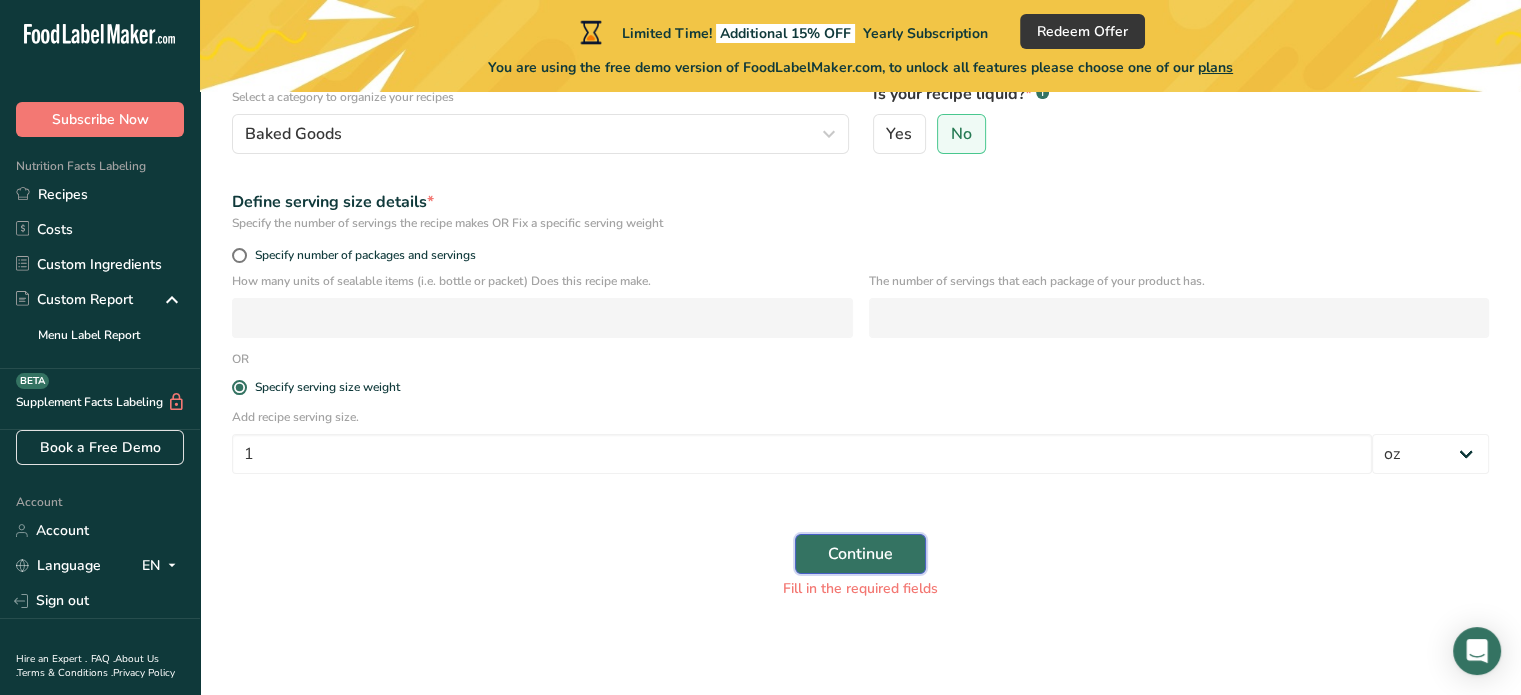 click on "Continue" at bounding box center (860, 554) 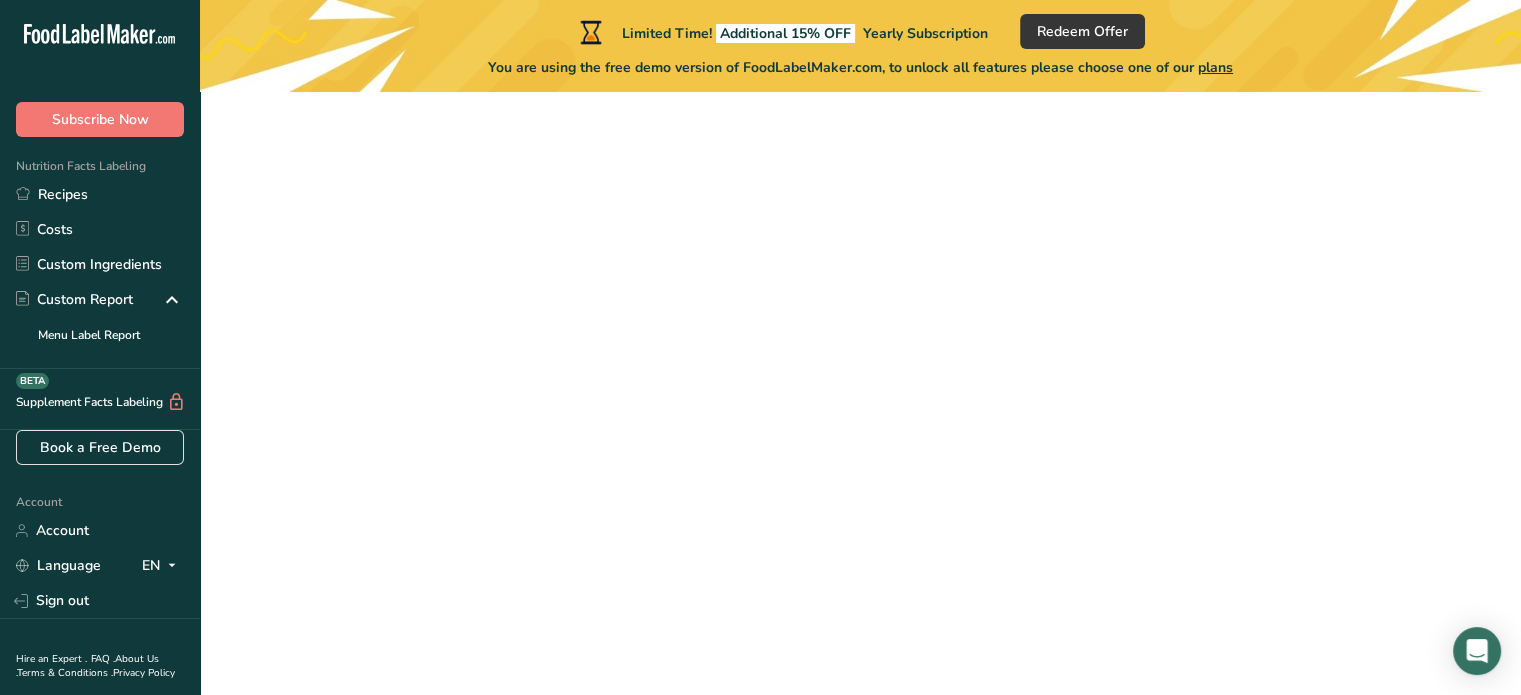 scroll, scrollTop: 0, scrollLeft: 0, axis: both 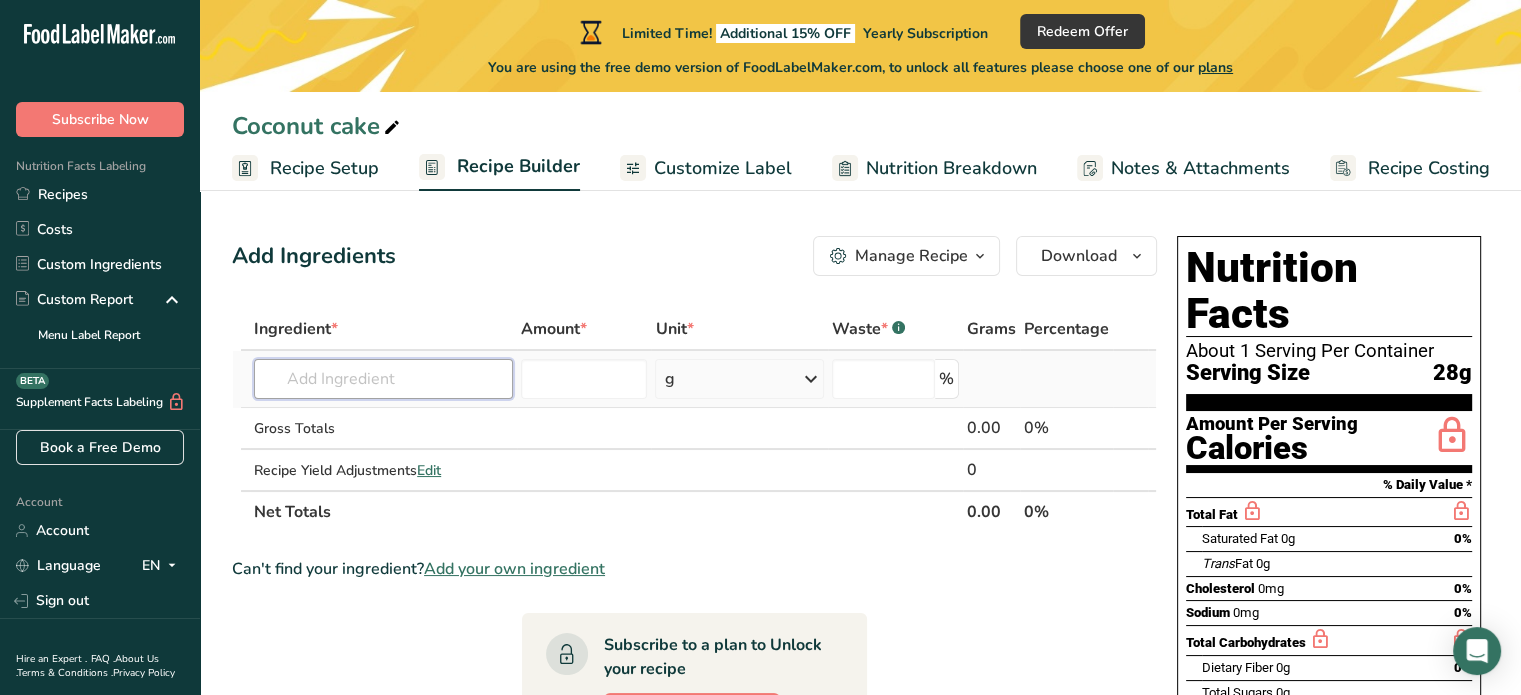 click at bounding box center (383, 379) 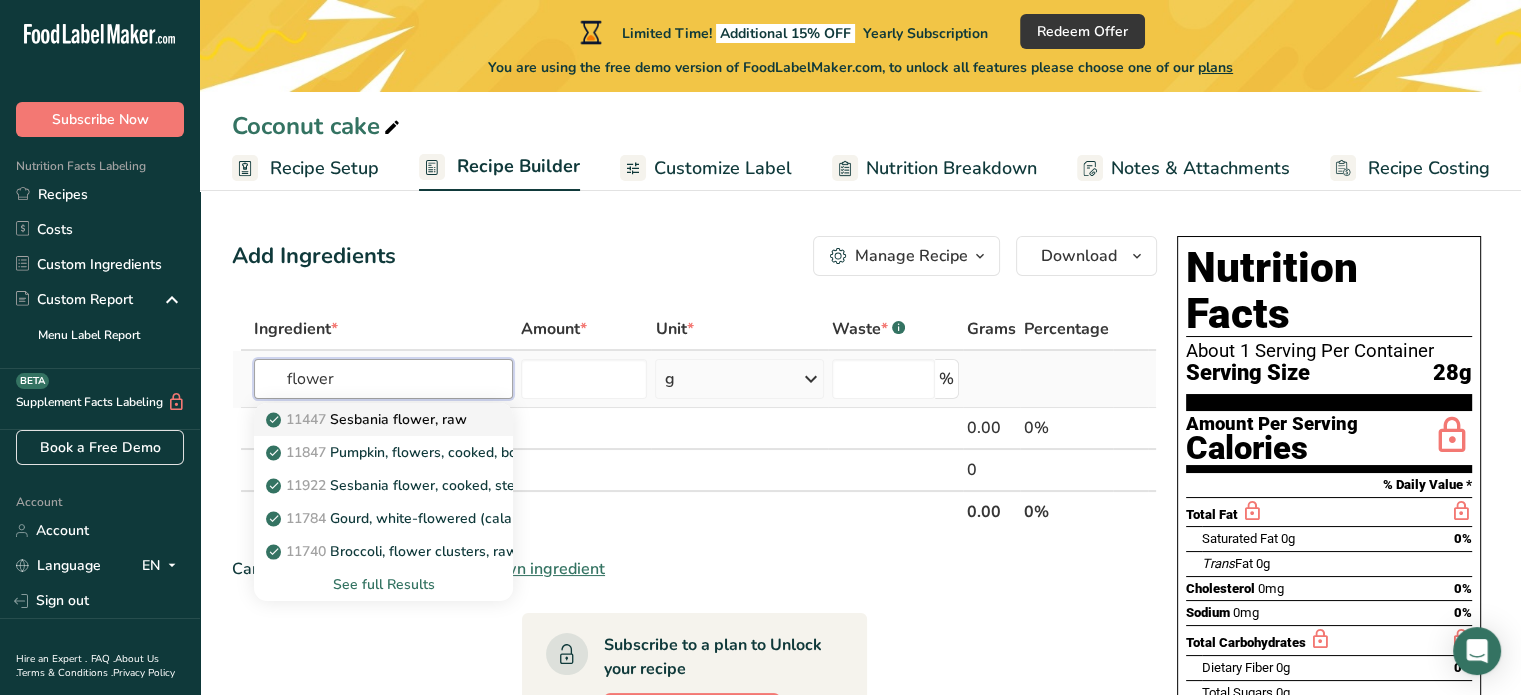 type on "flower" 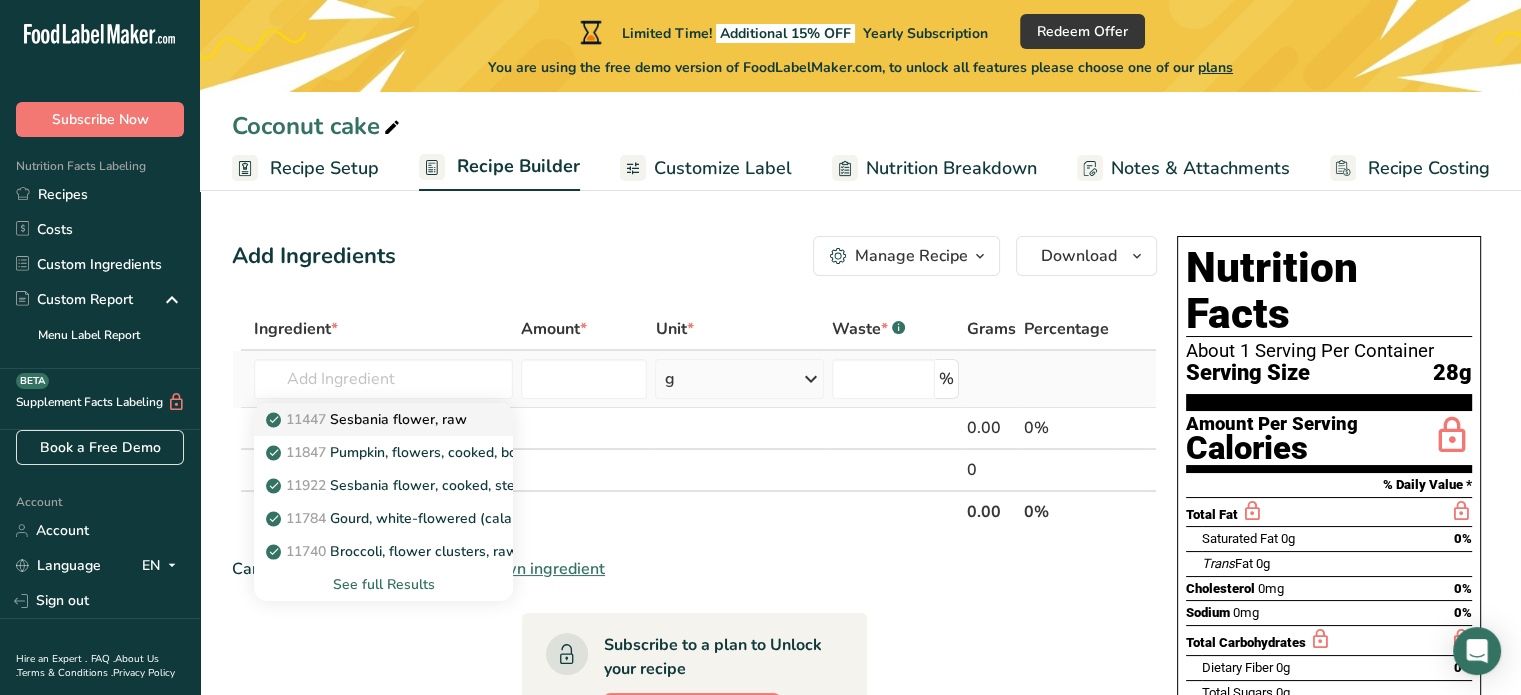 click on "11447
Sesbania flower, raw" at bounding box center (368, 419) 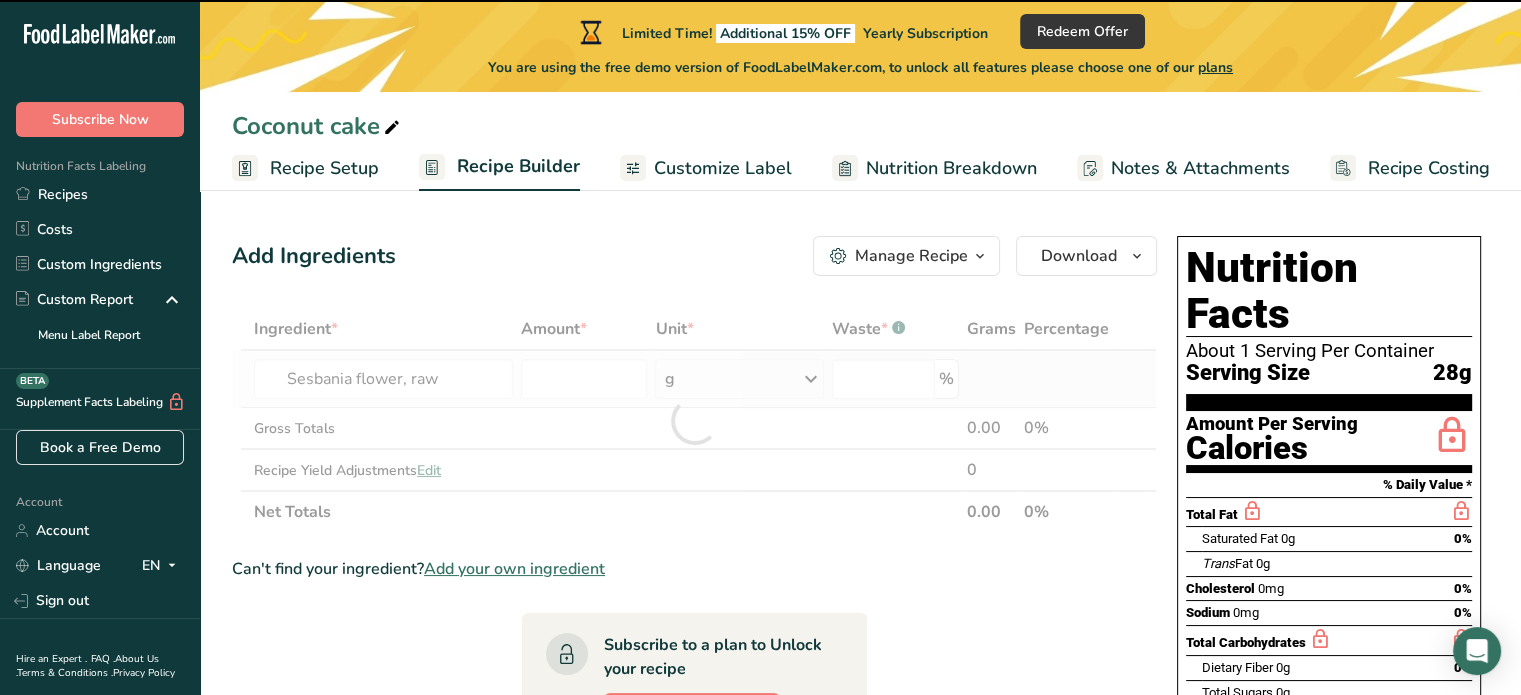 type on "0" 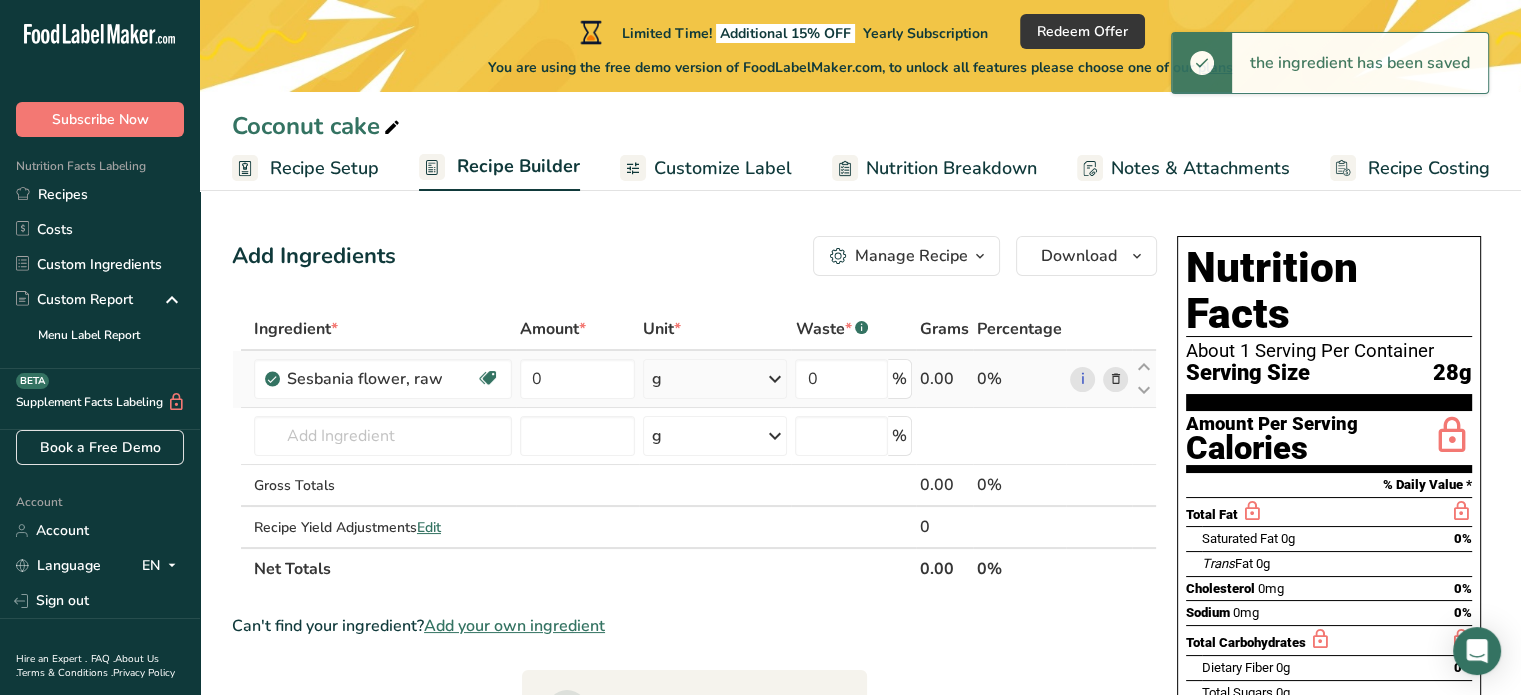 click at bounding box center (774, 379) 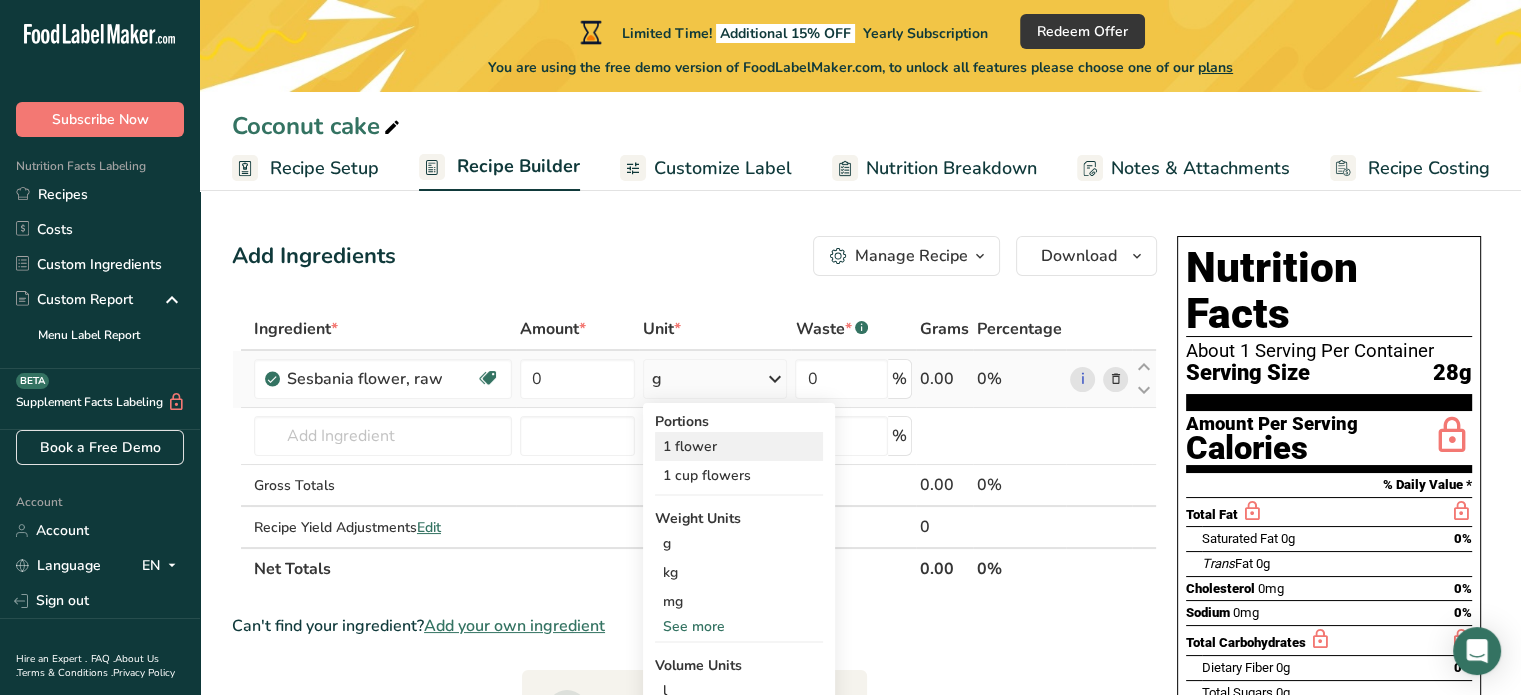 click on "1 flower" at bounding box center [739, 446] 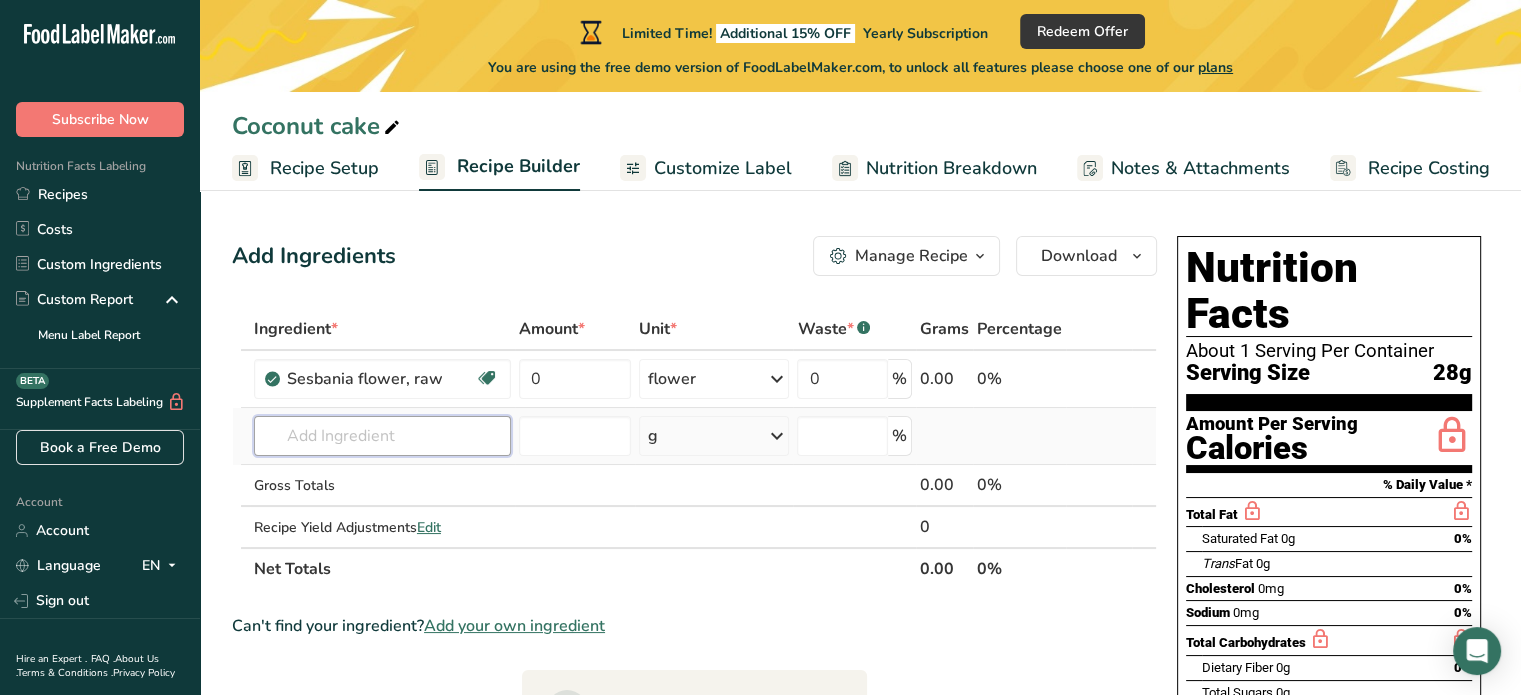 click at bounding box center [382, 436] 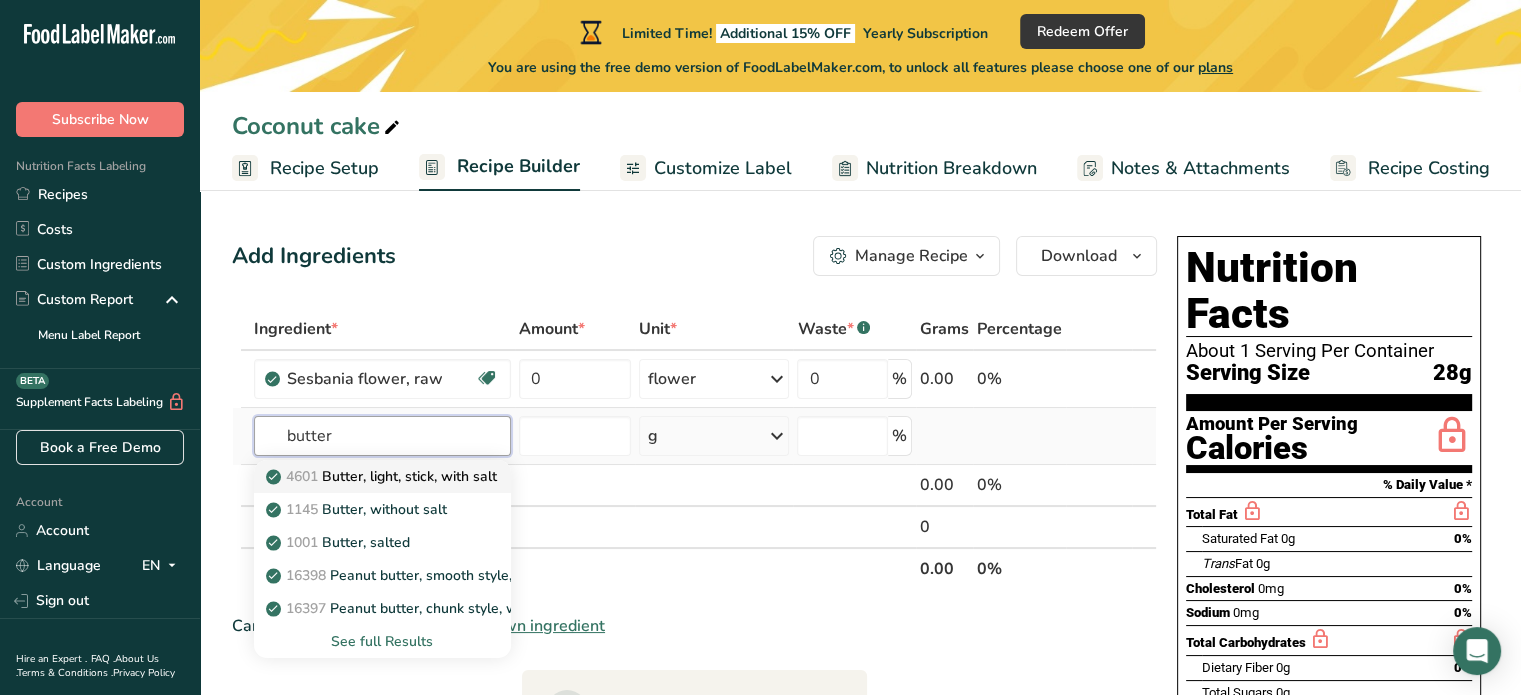 type on "butter" 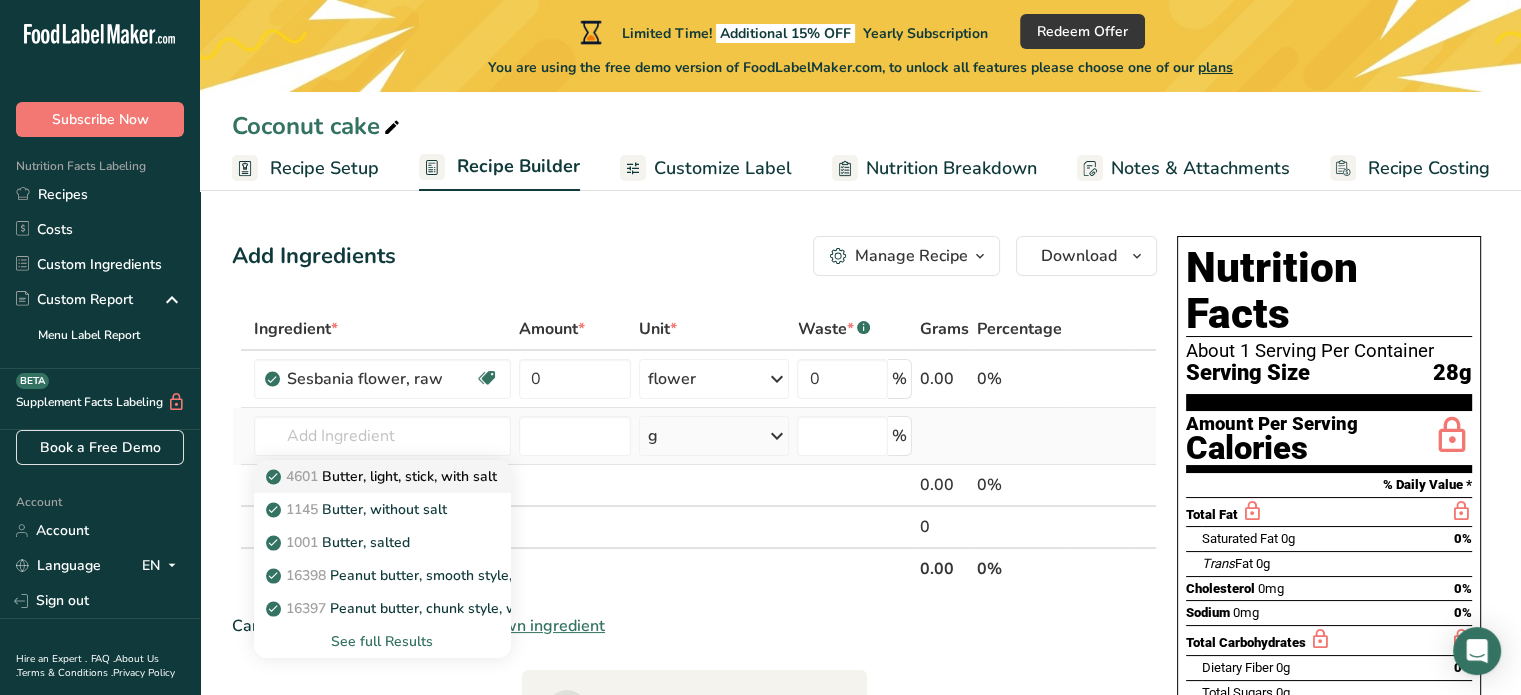 click on "4601
Butter, light, stick, with salt" at bounding box center (383, 476) 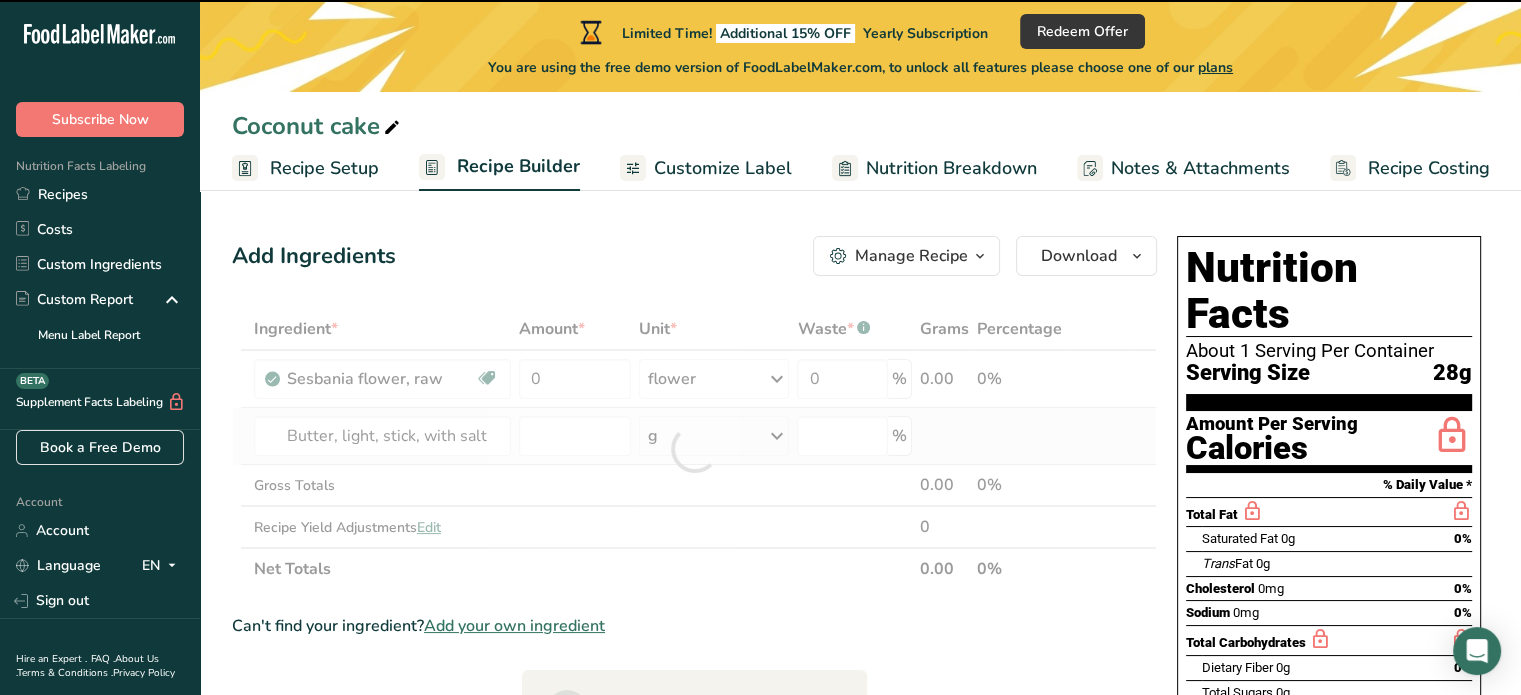 type on "0" 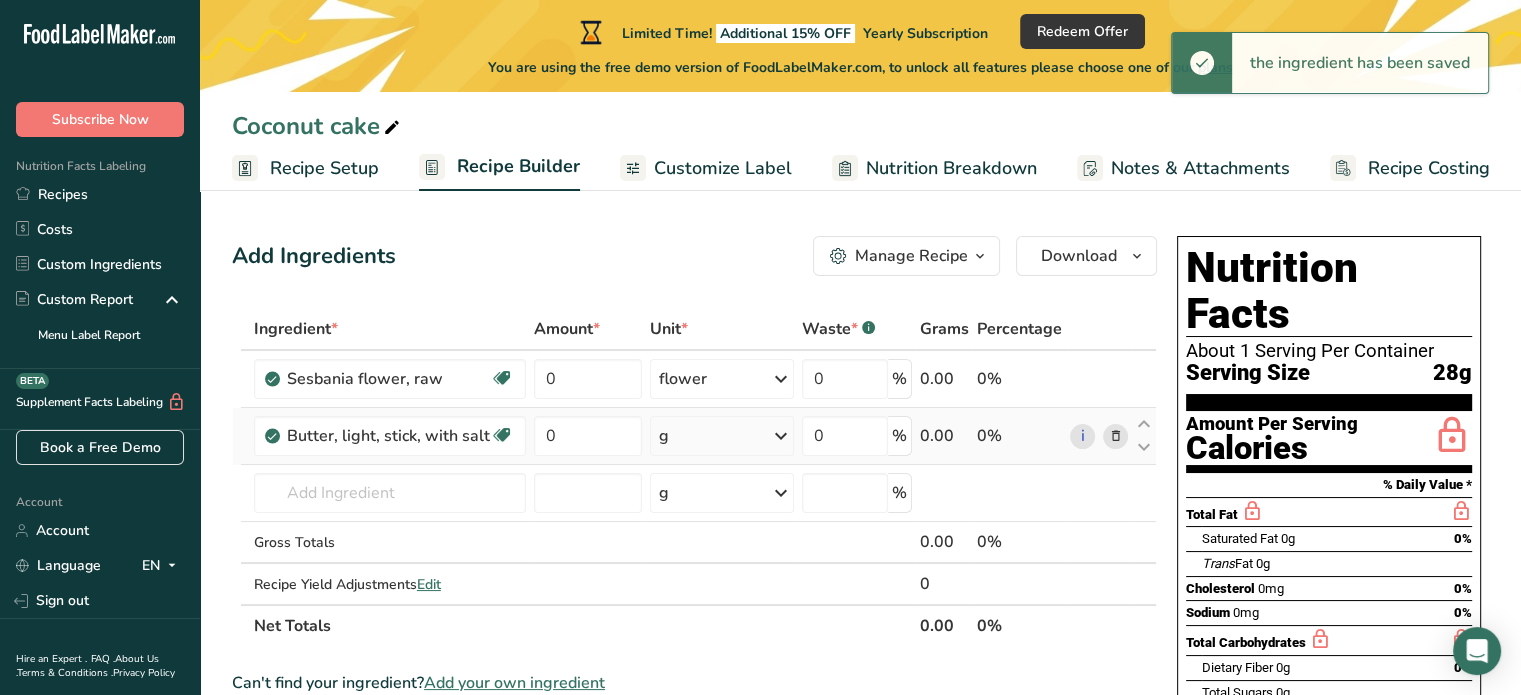 click at bounding box center [781, 436] 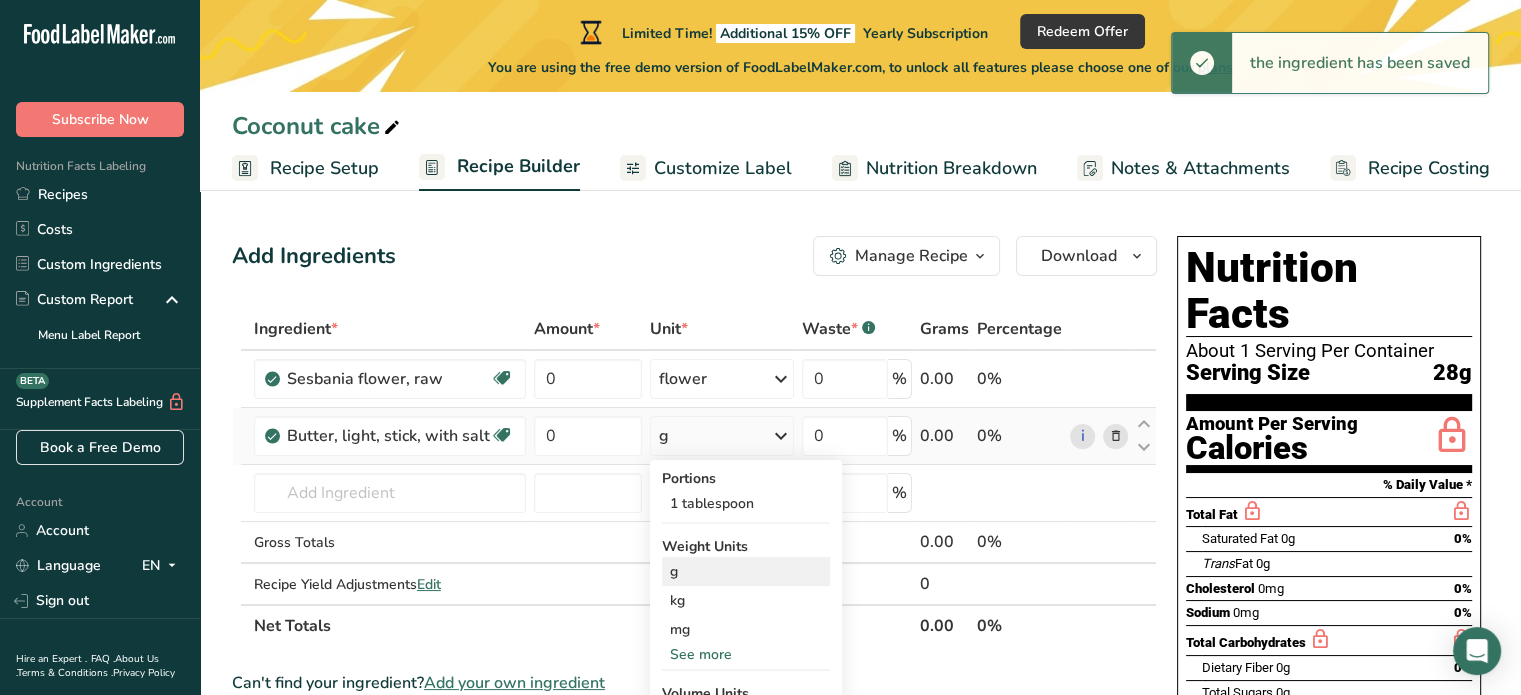 click on "g" at bounding box center (746, 571) 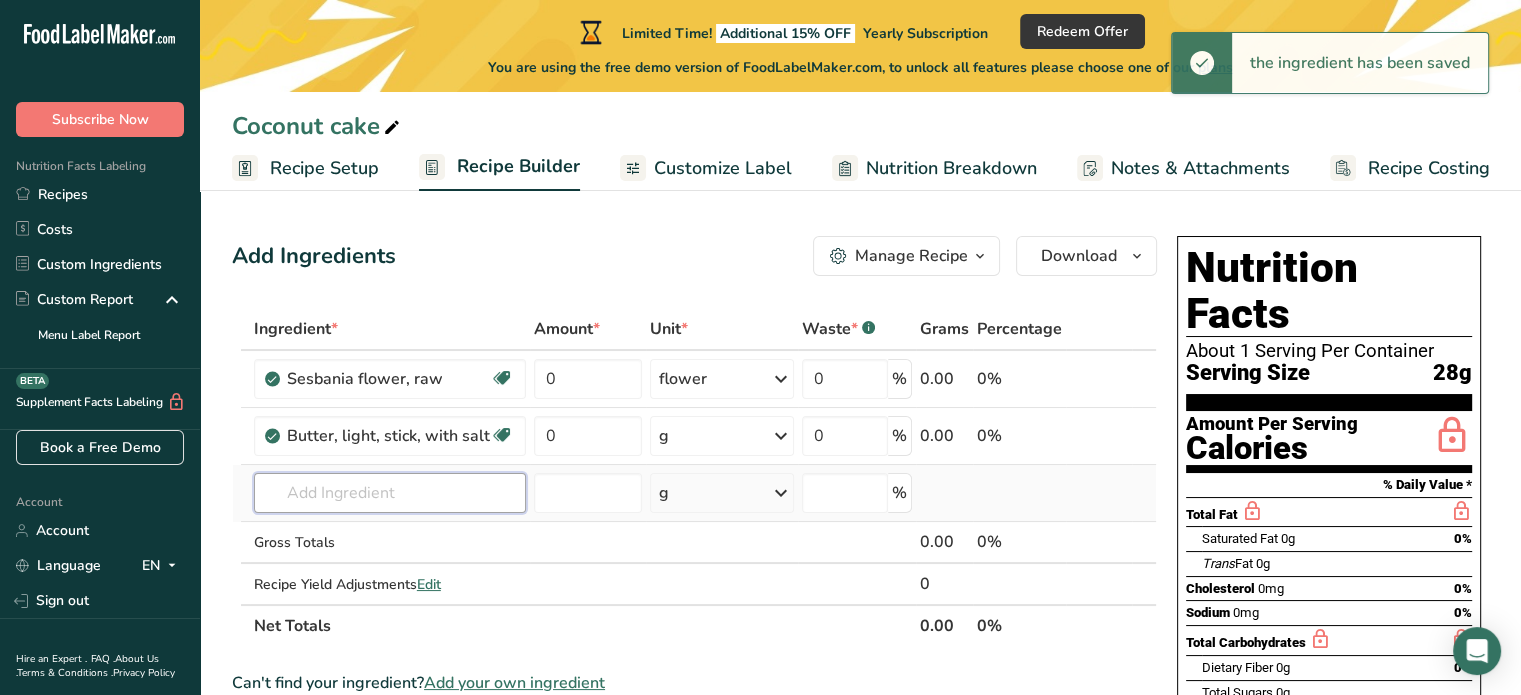 click at bounding box center (390, 493) 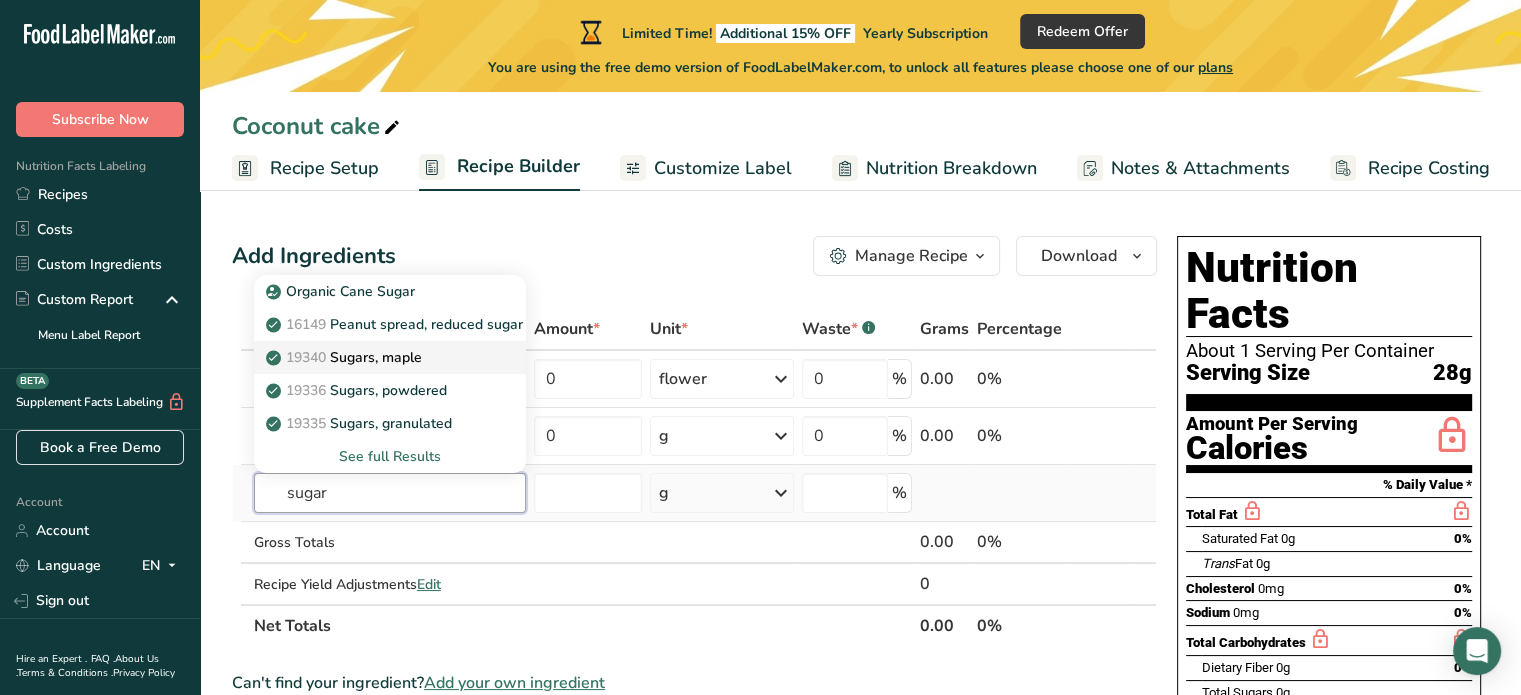 type on "sugar" 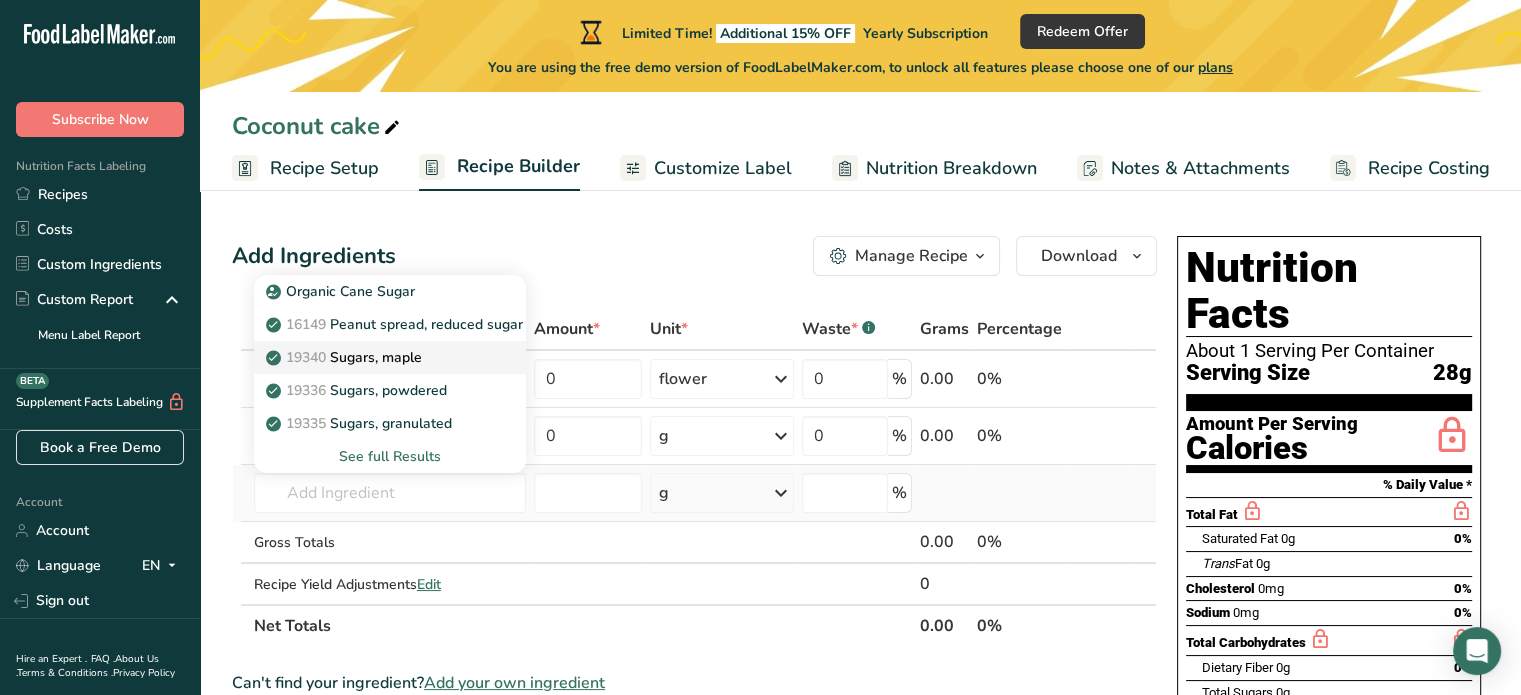 click on "19340
Sugars, maple" at bounding box center [346, 357] 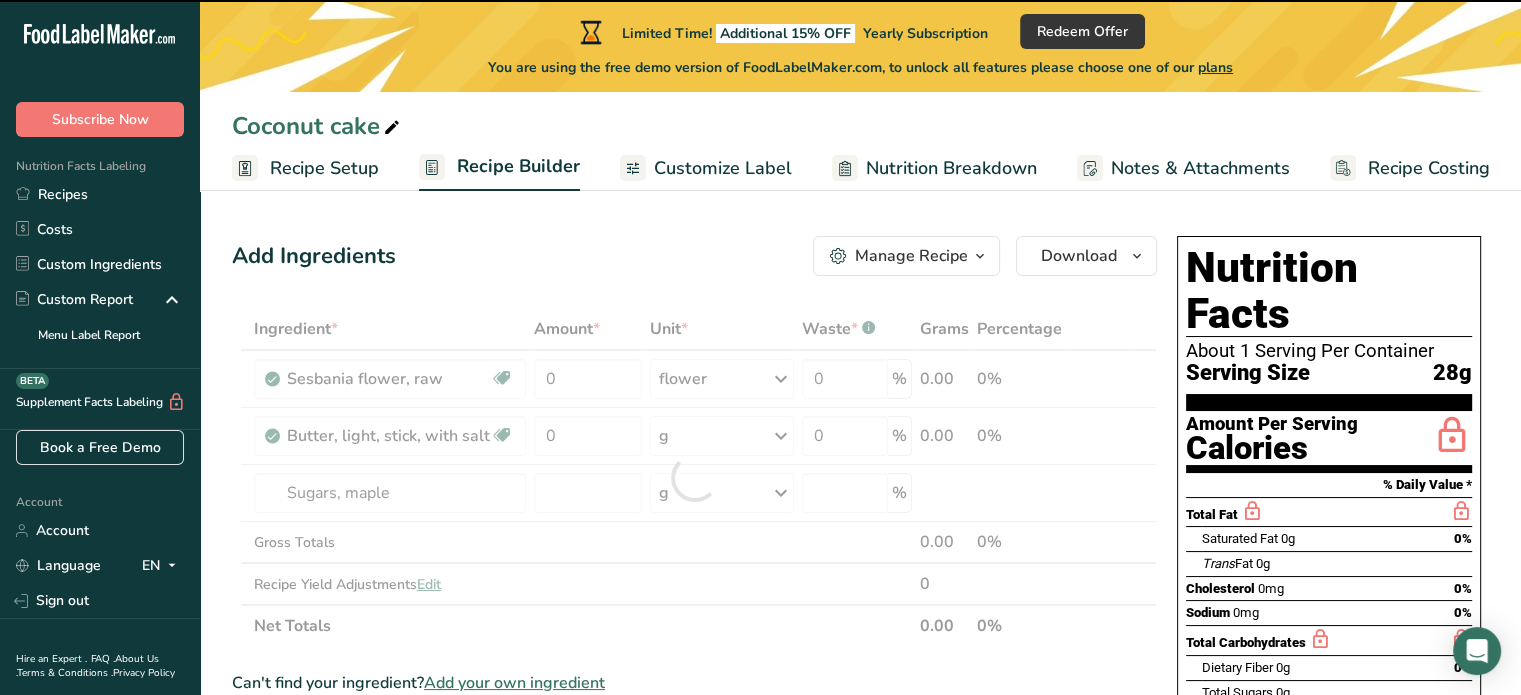 type on "0" 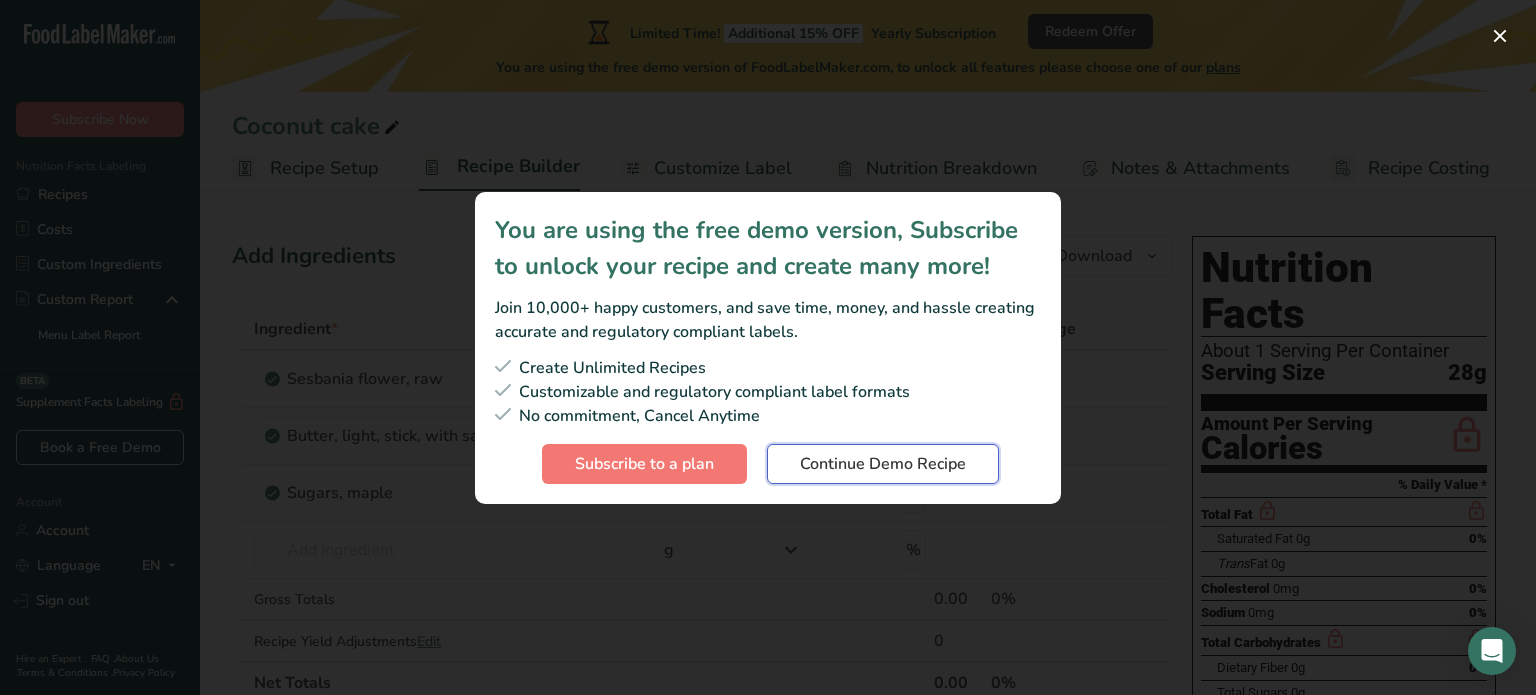 click on "Continue Demo Recipe" at bounding box center [883, 464] 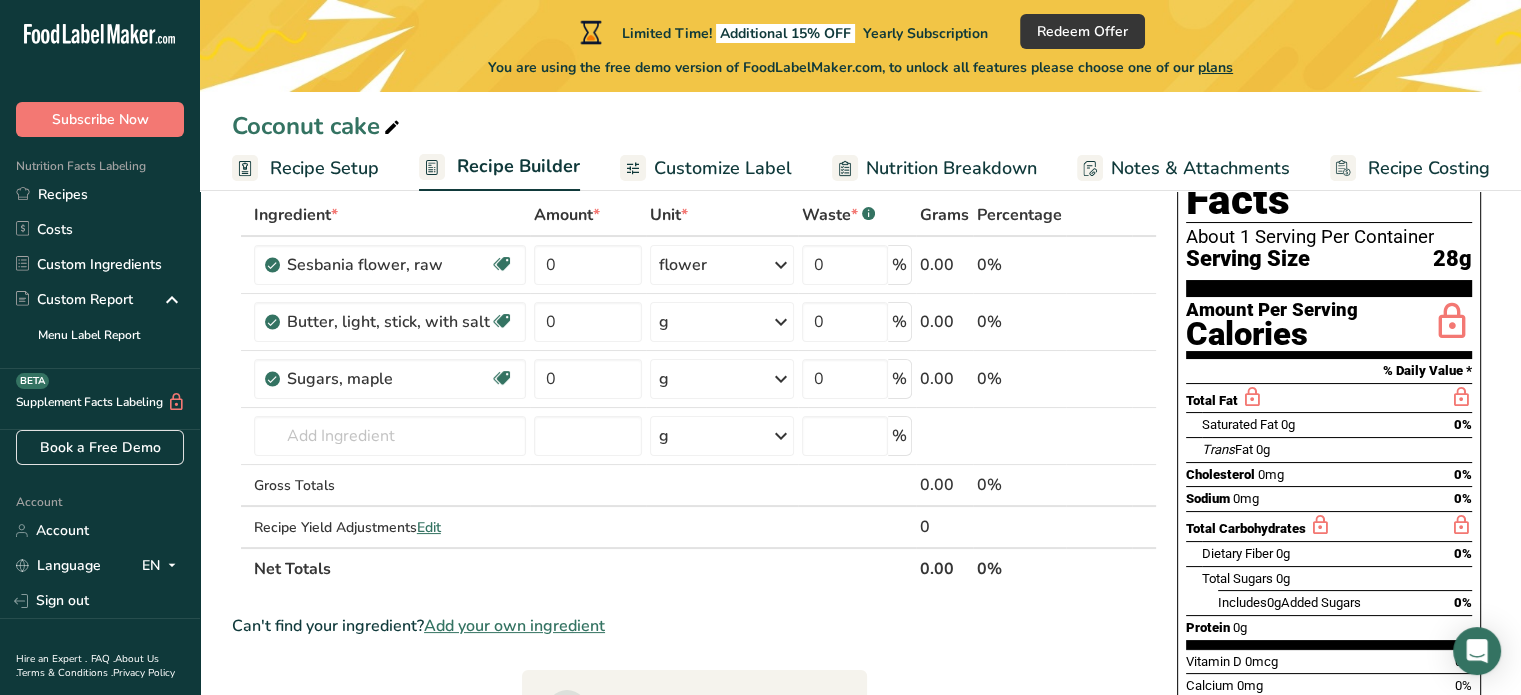 scroll, scrollTop: 200, scrollLeft: 0, axis: vertical 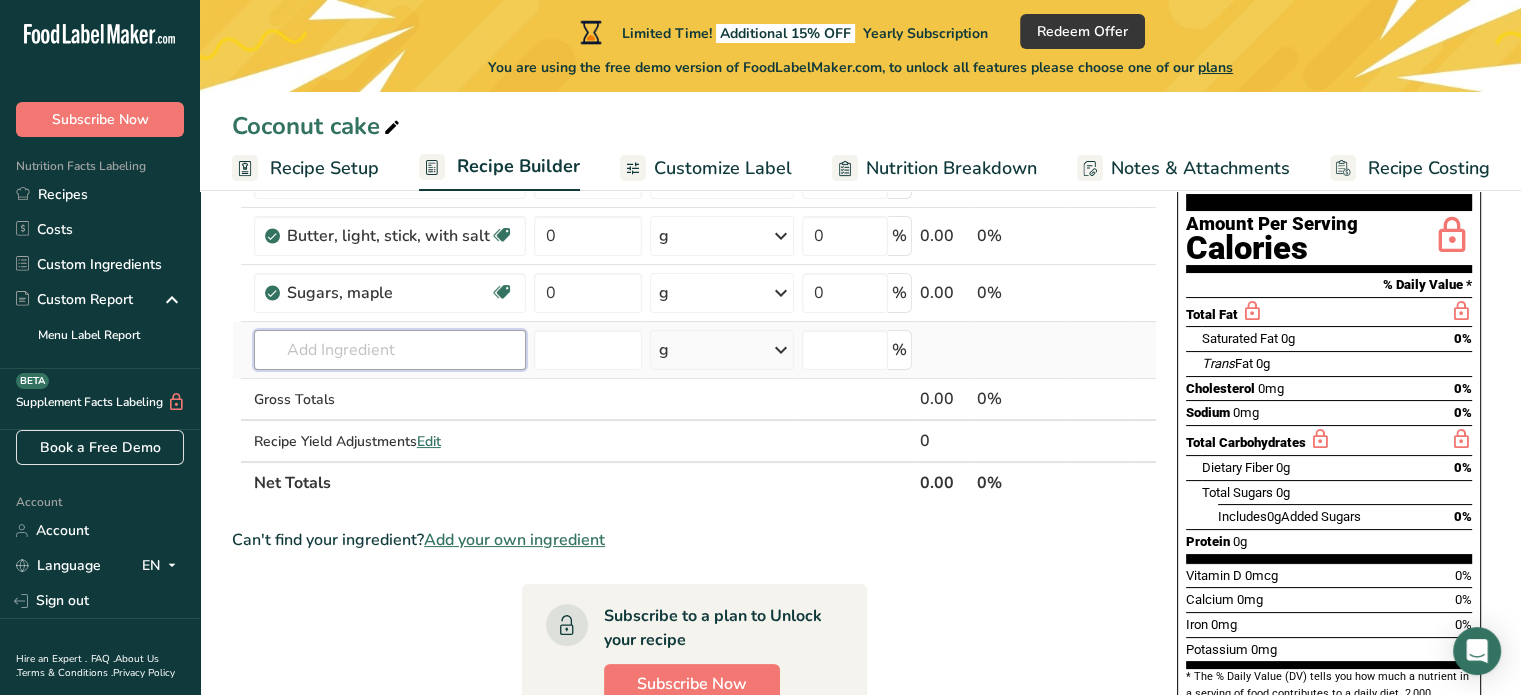 click at bounding box center [390, 350] 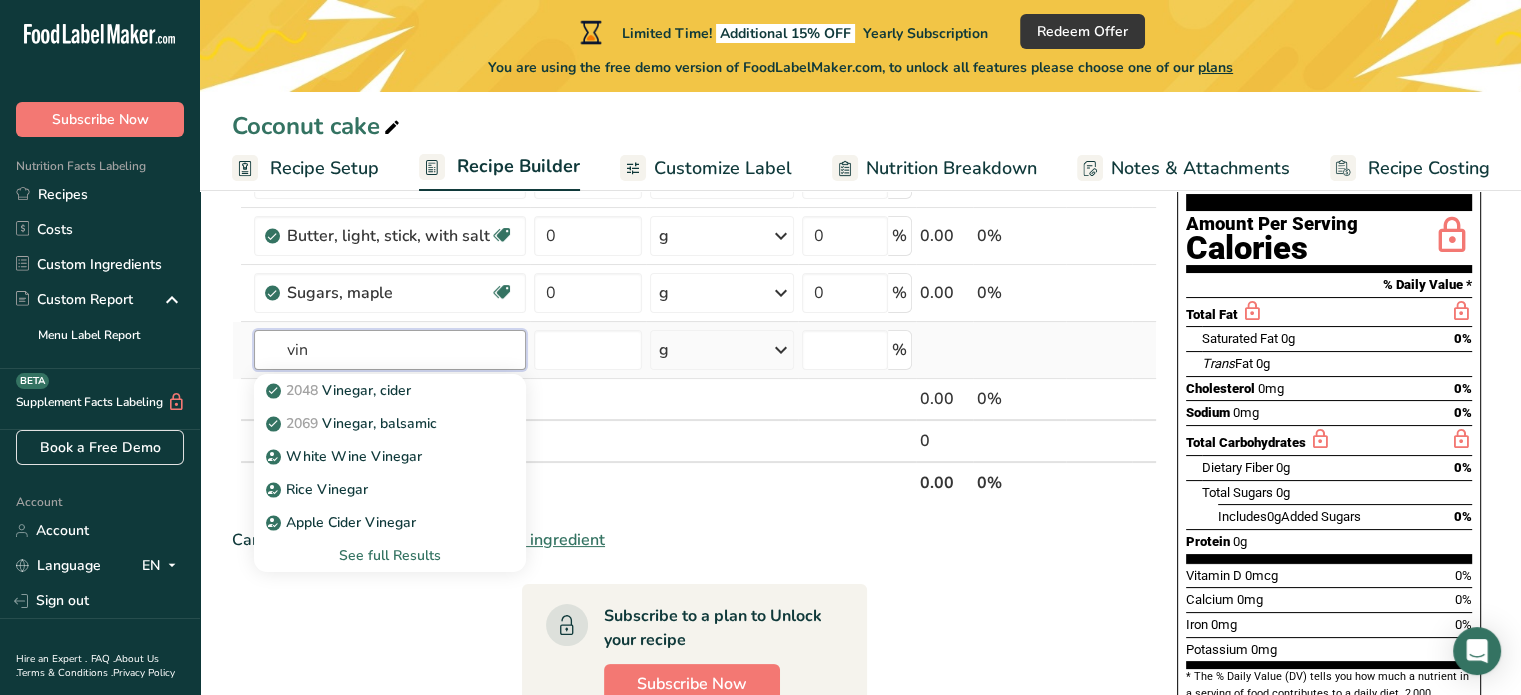 drag, startPoint x: 316, startPoint y: 355, endPoint x: 271, endPoint y: 348, distance: 45.54119 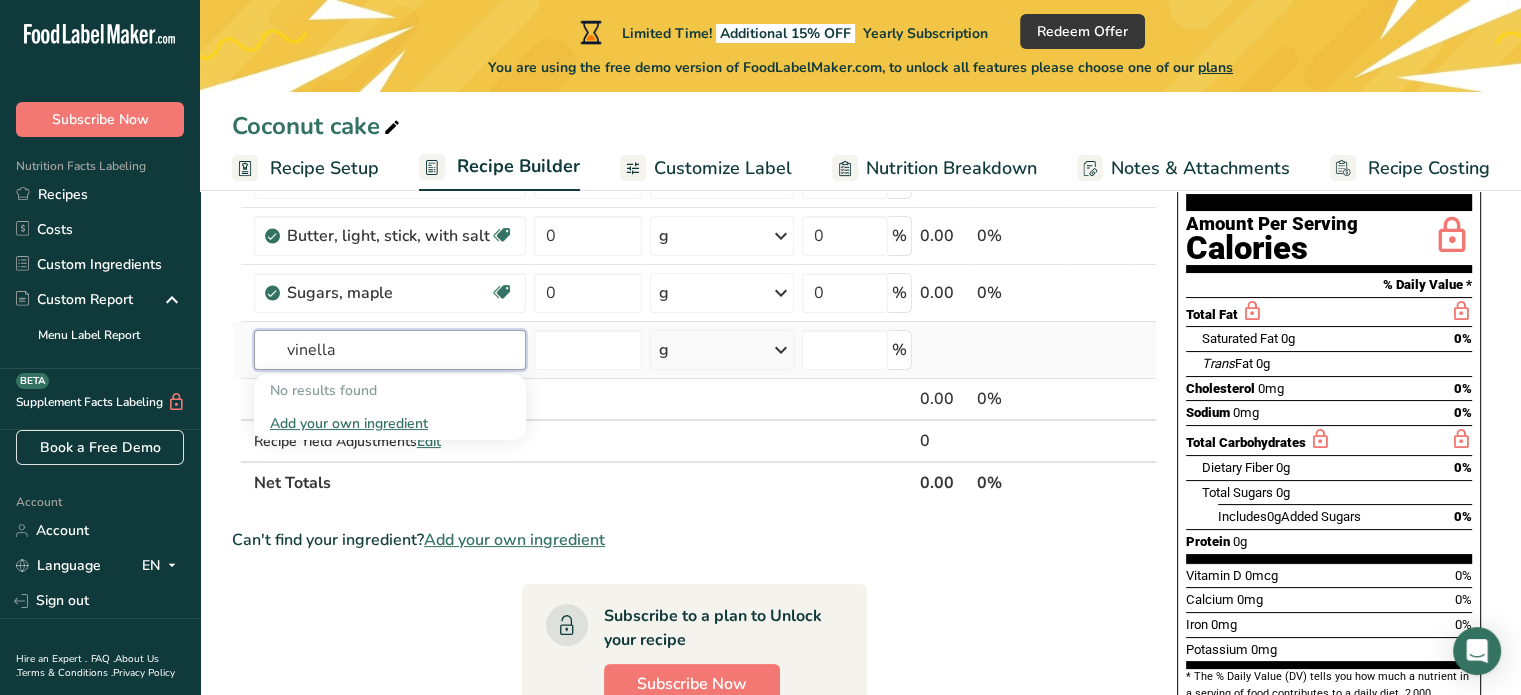 drag, startPoint x: 346, startPoint y: 355, endPoint x: 262, endPoint y: 347, distance: 84.38009 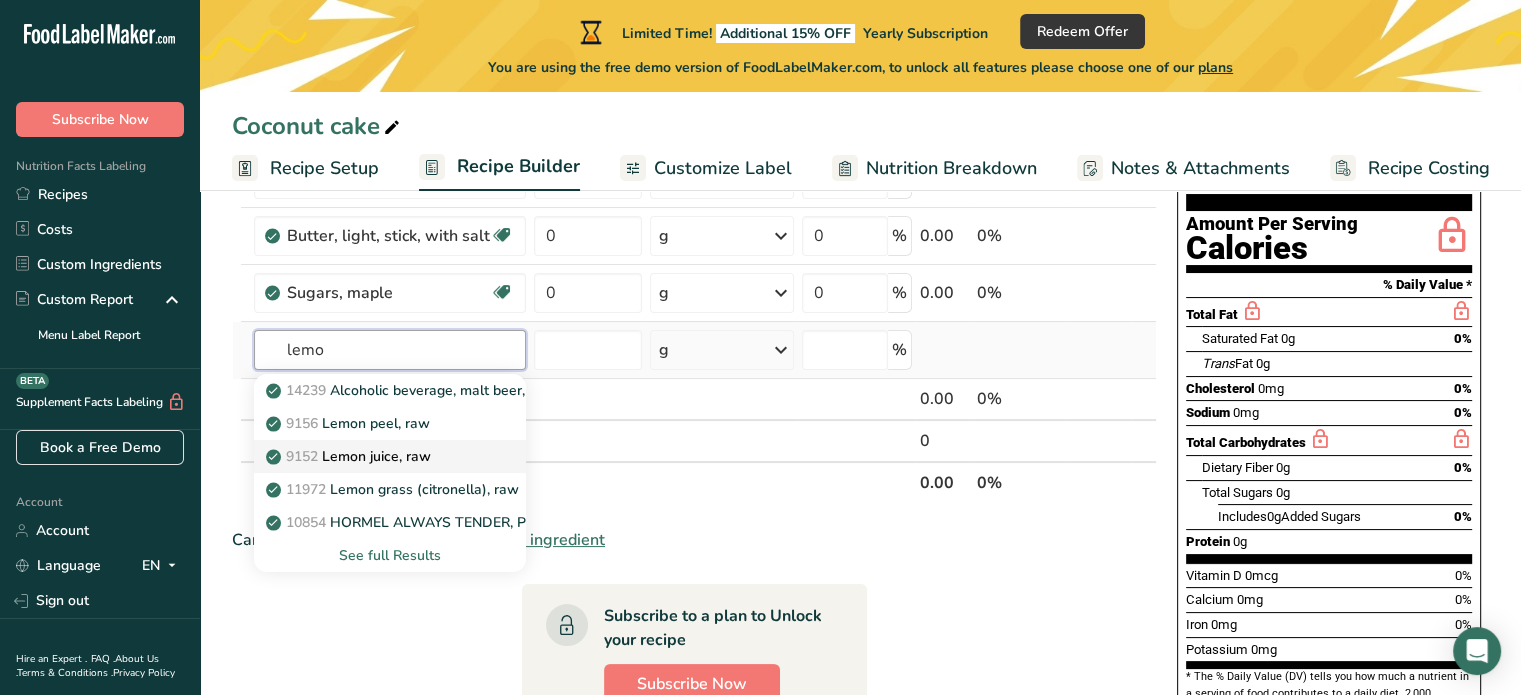 type on "lemo" 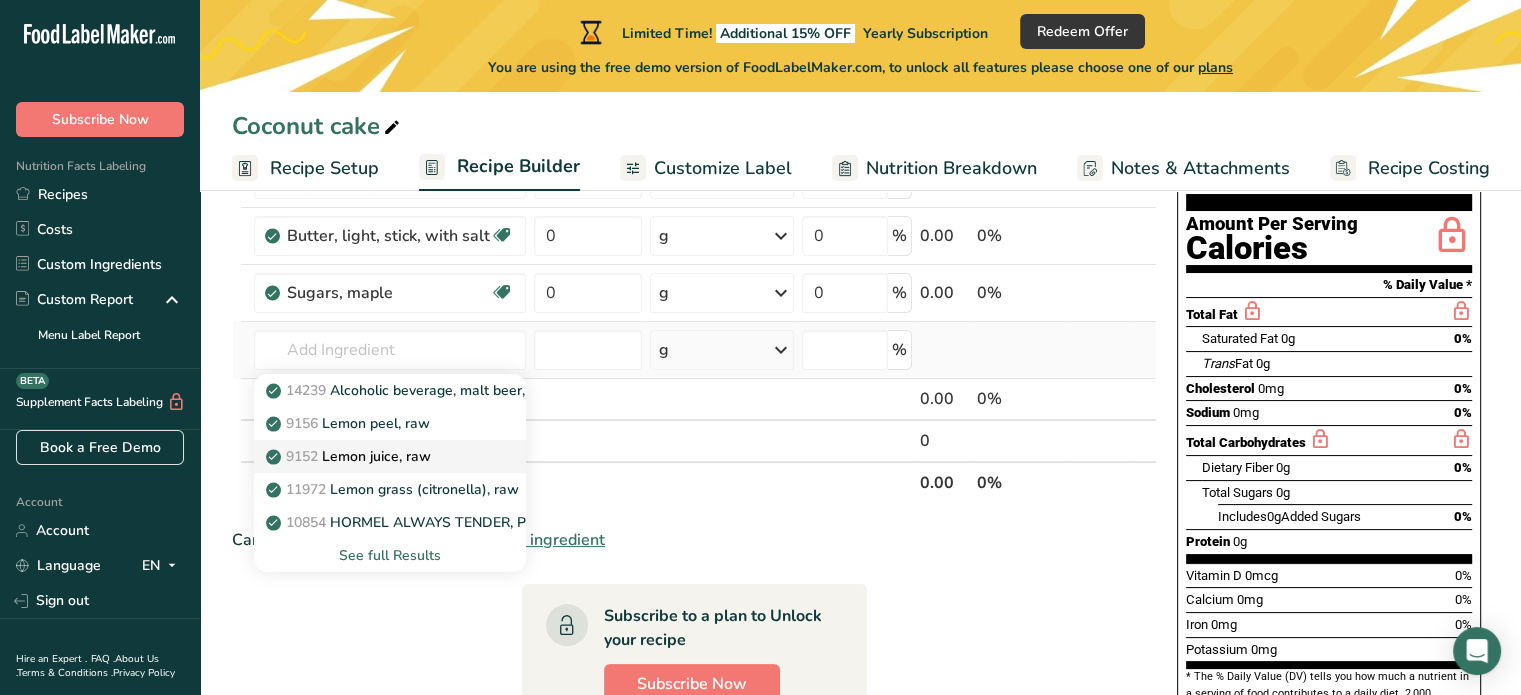 click on "9152
Lemon juice, raw" at bounding box center (350, 456) 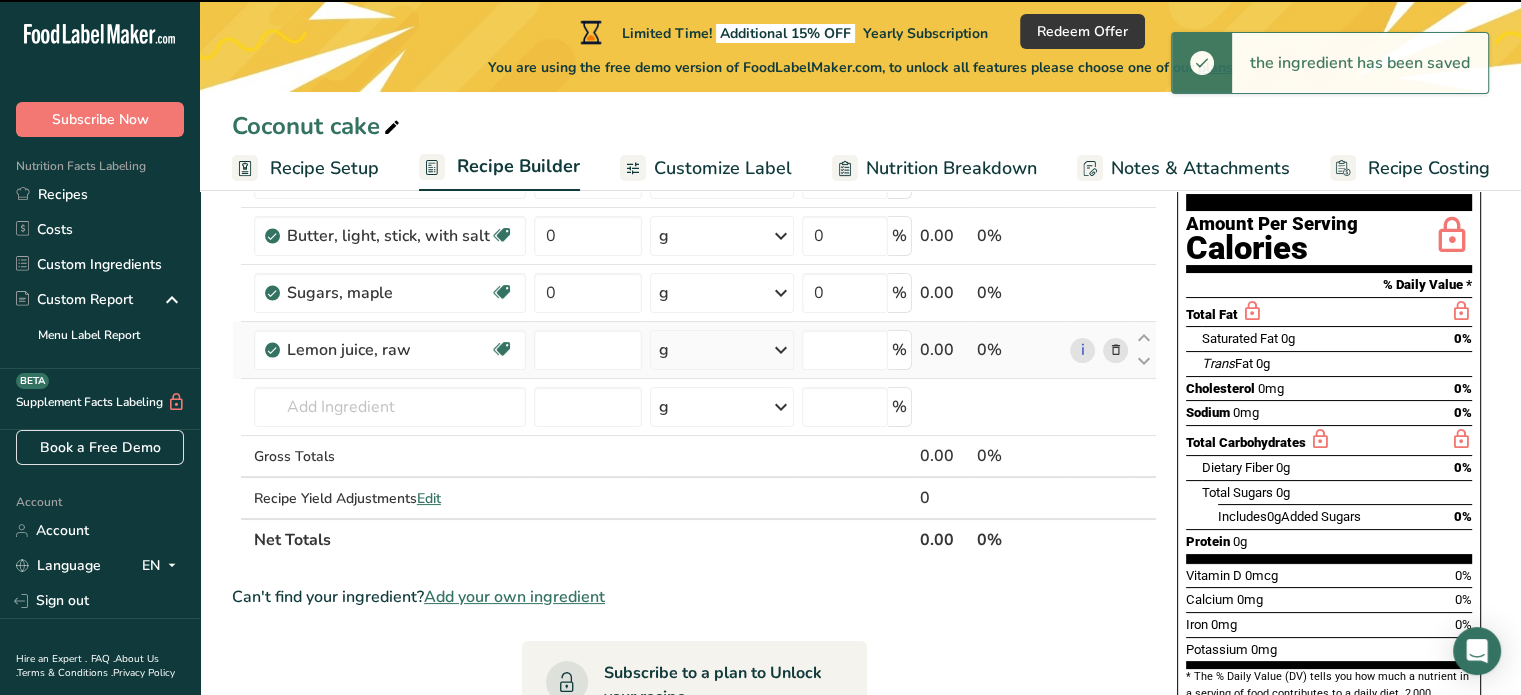 type on "0" 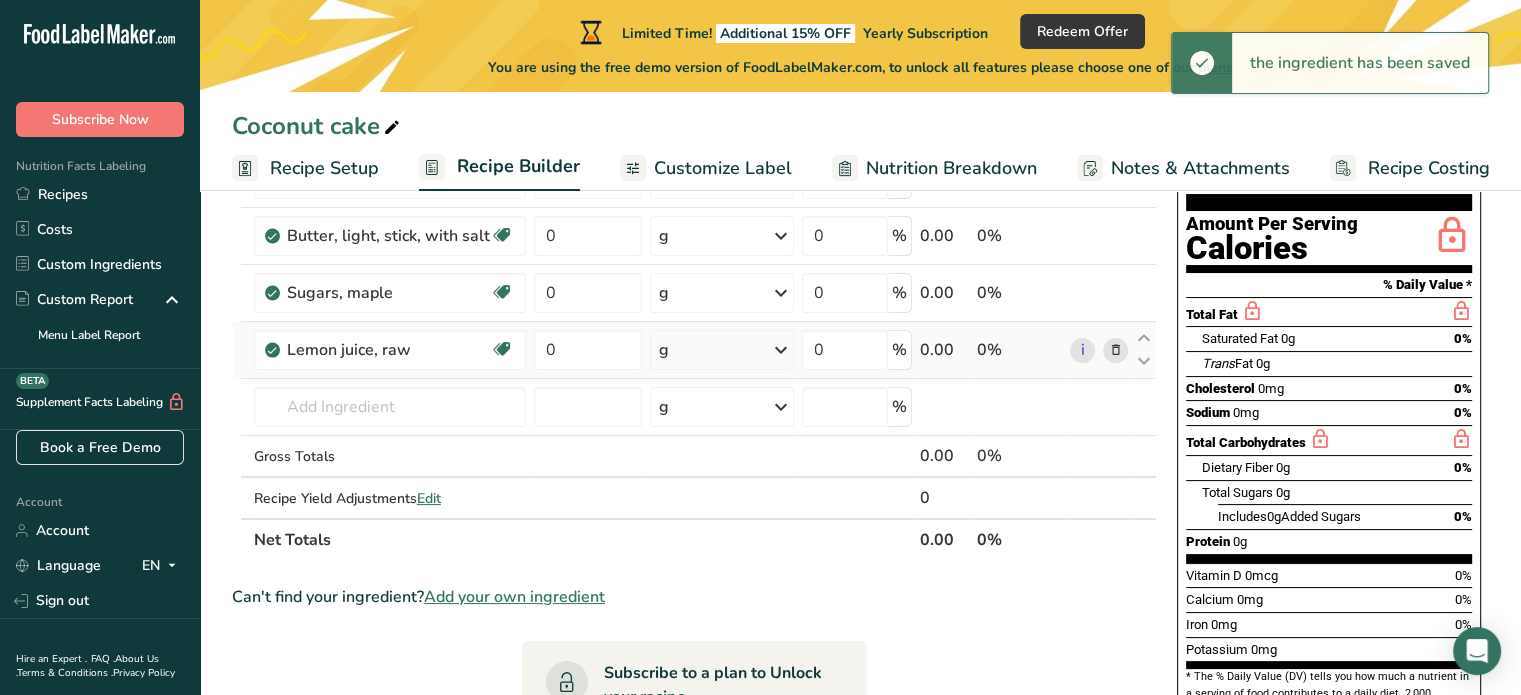 click at bounding box center (781, 350) 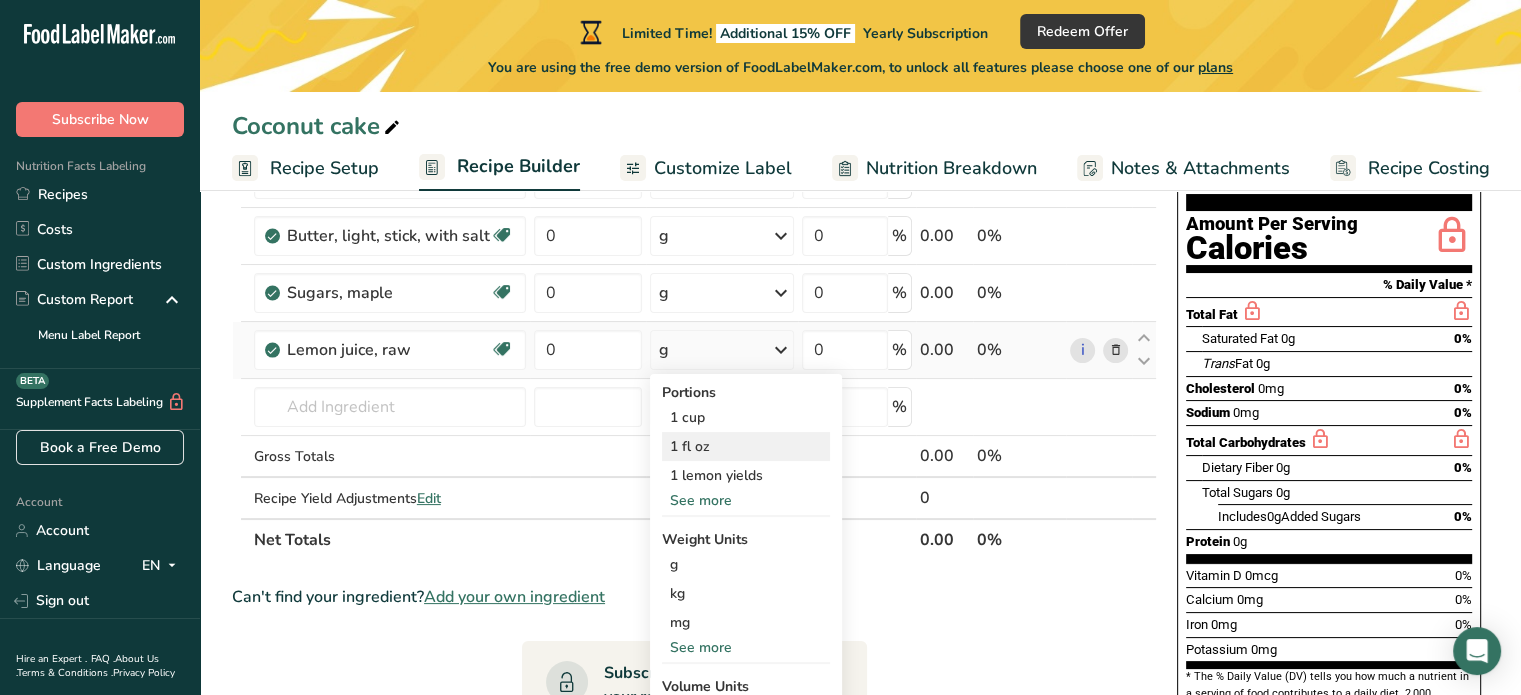 click on "1 fl oz" at bounding box center [746, 446] 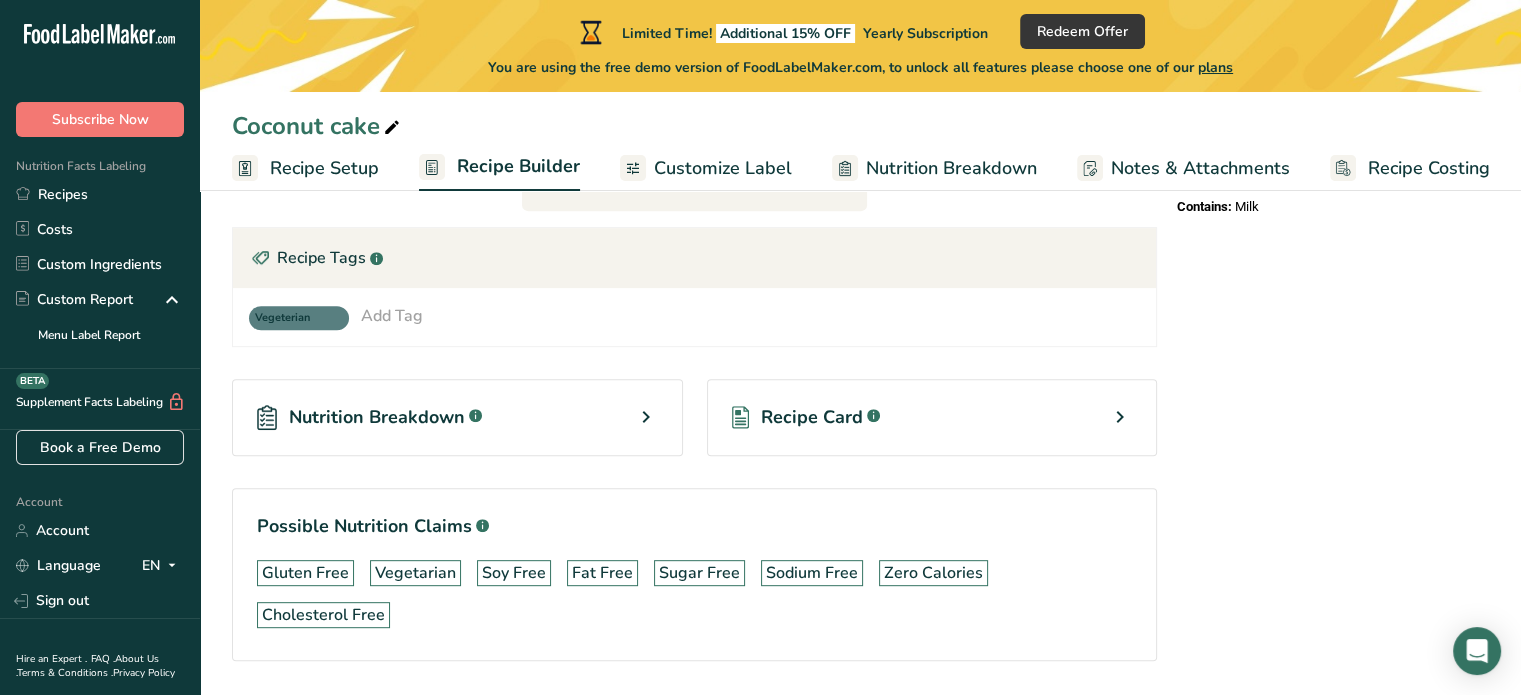 scroll, scrollTop: 826, scrollLeft: 0, axis: vertical 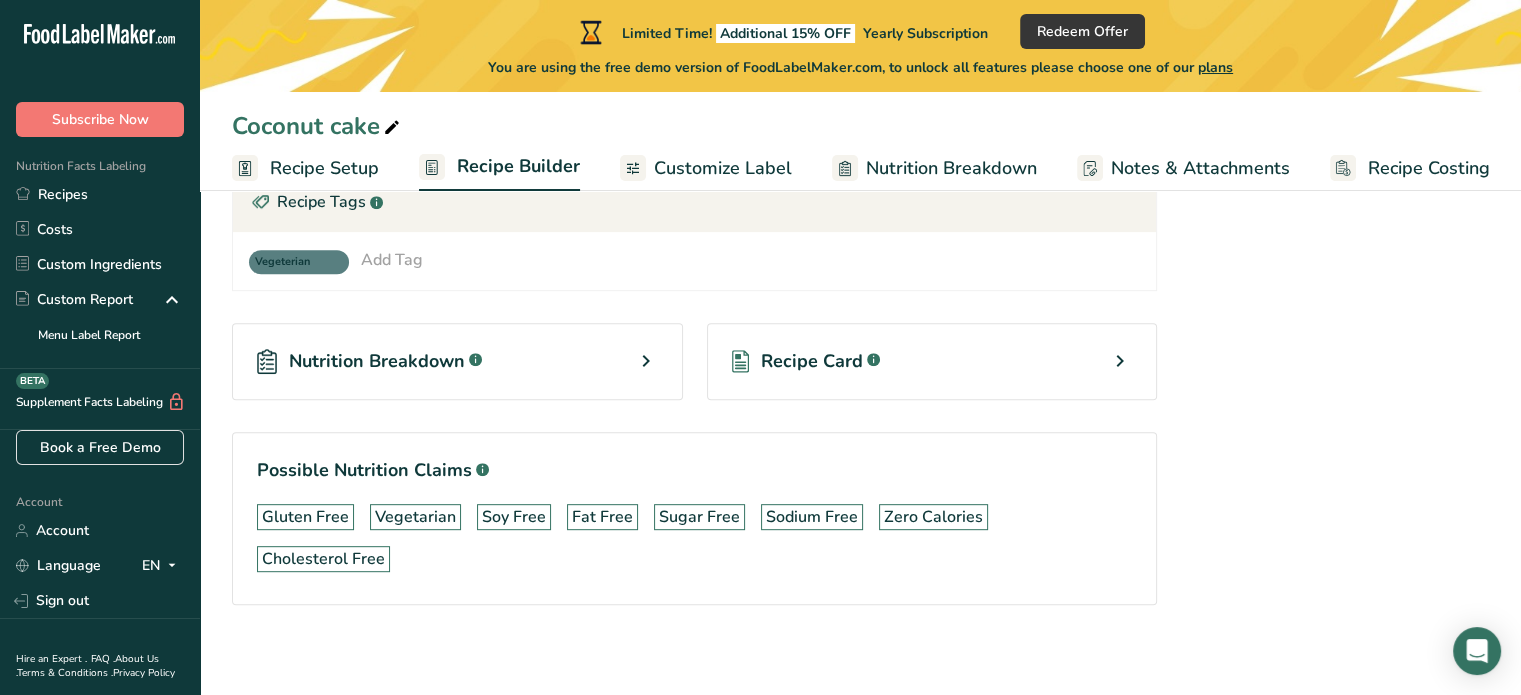 click on "Nutrition Breakdown" at bounding box center (377, 361) 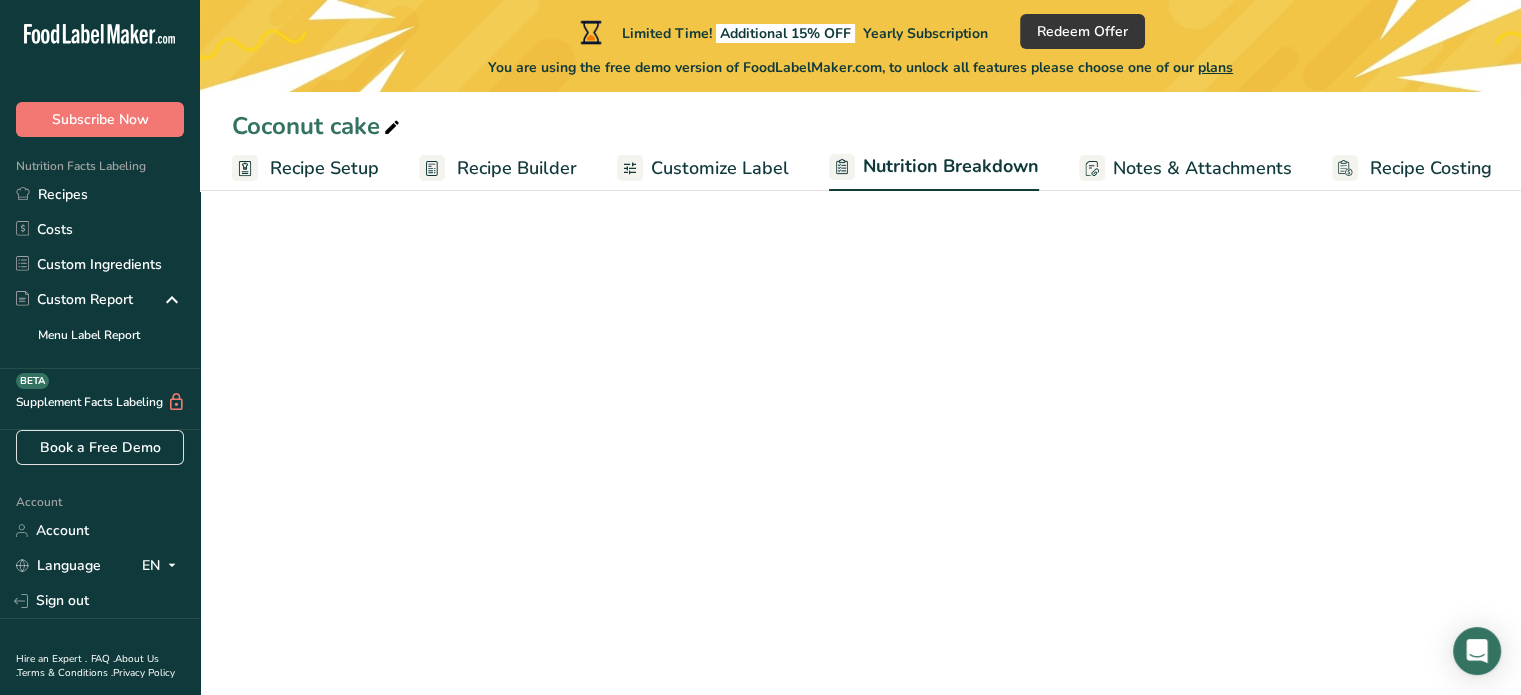 select on "Calories" 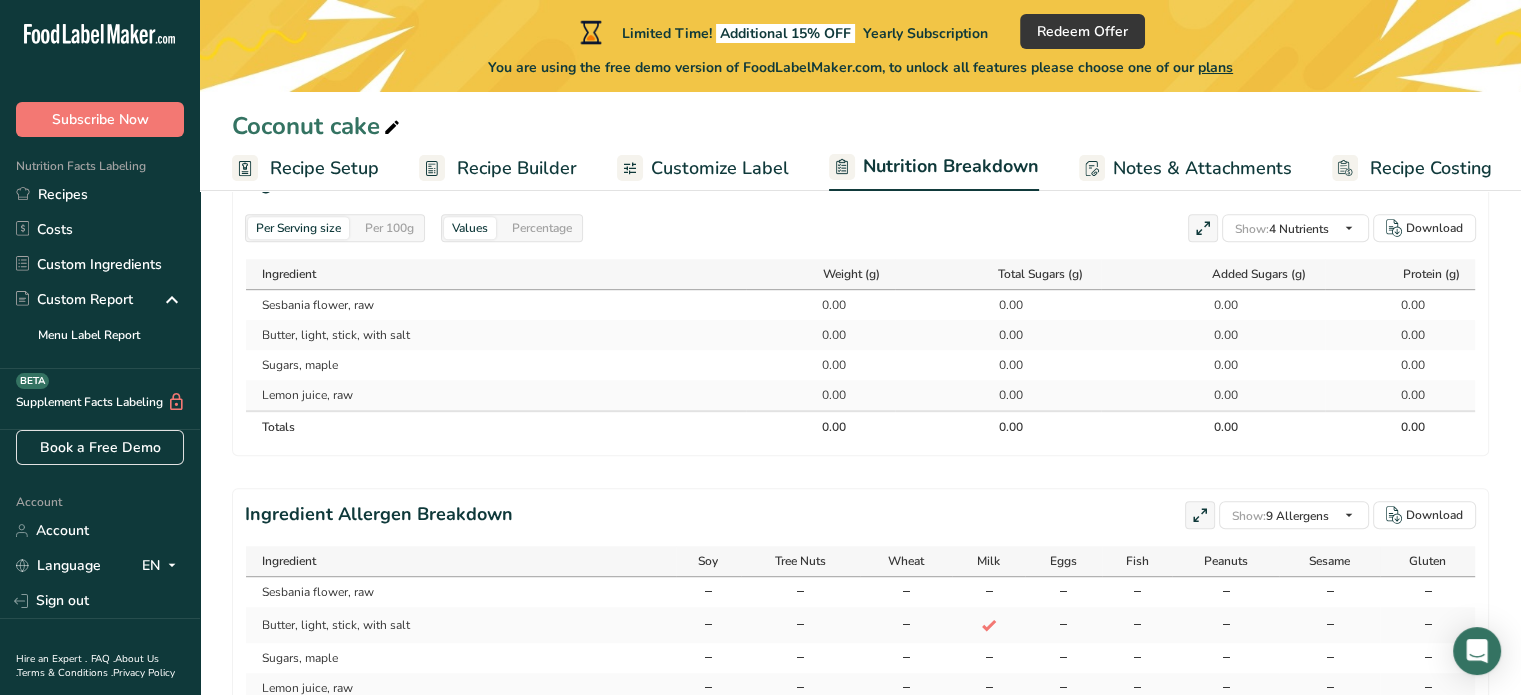scroll, scrollTop: 1037, scrollLeft: 0, axis: vertical 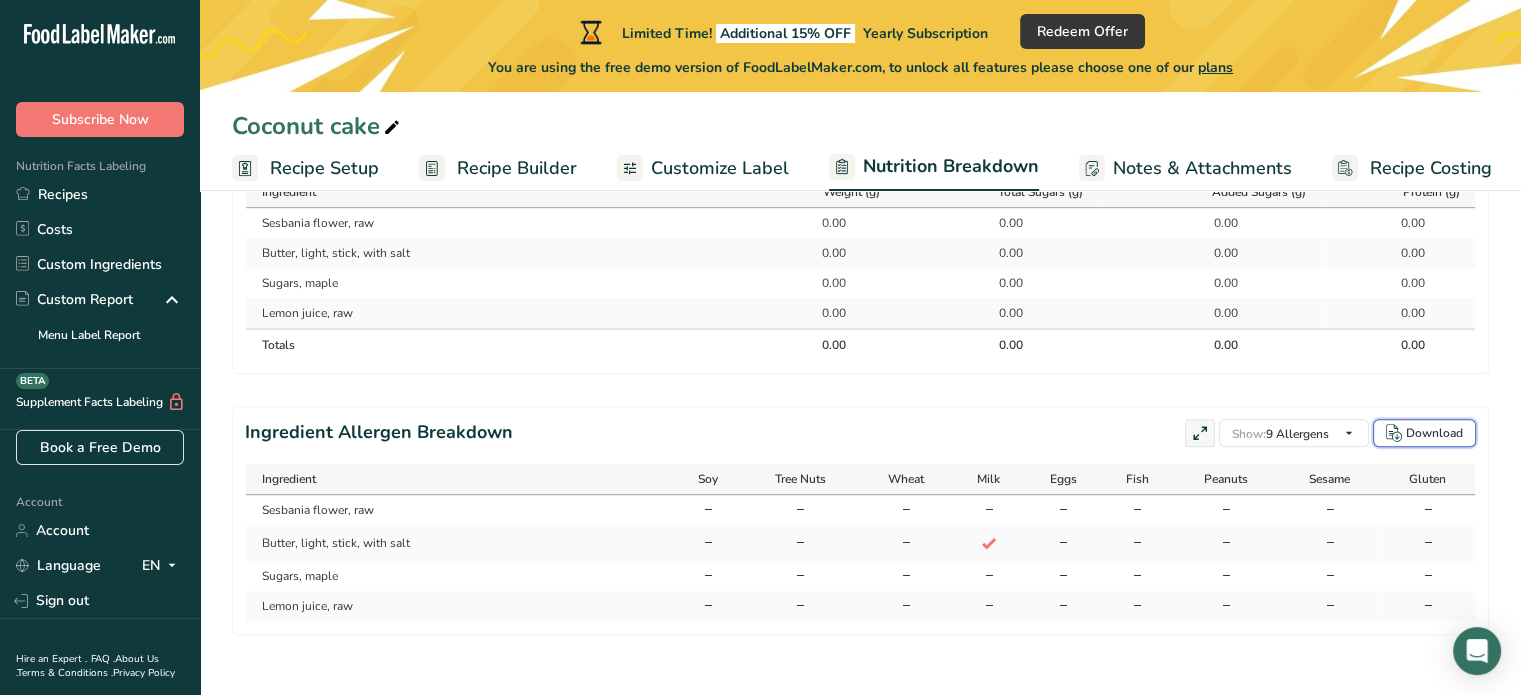 click on "Download" at bounding box center [1434, 433] 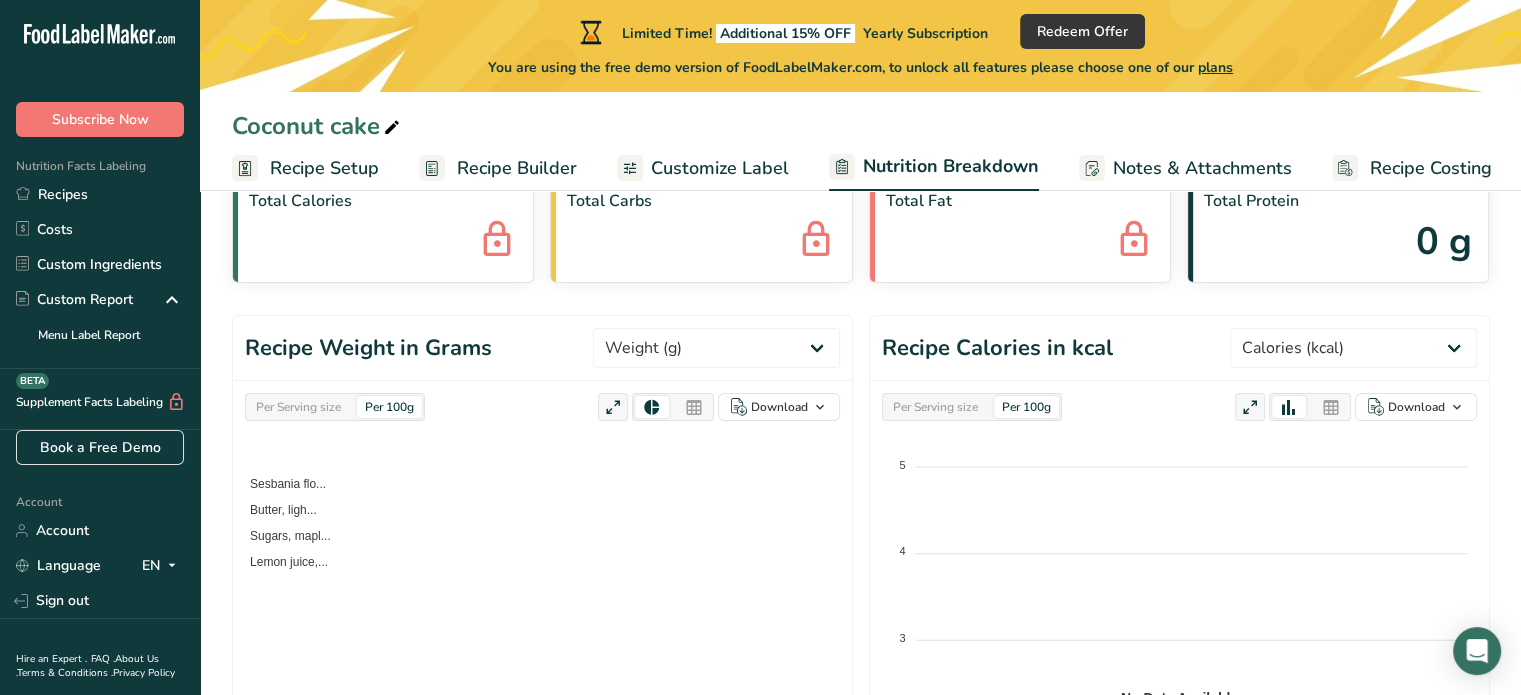 scroll, scrollTop: 300, scrollLeft: 0, axis: vertical 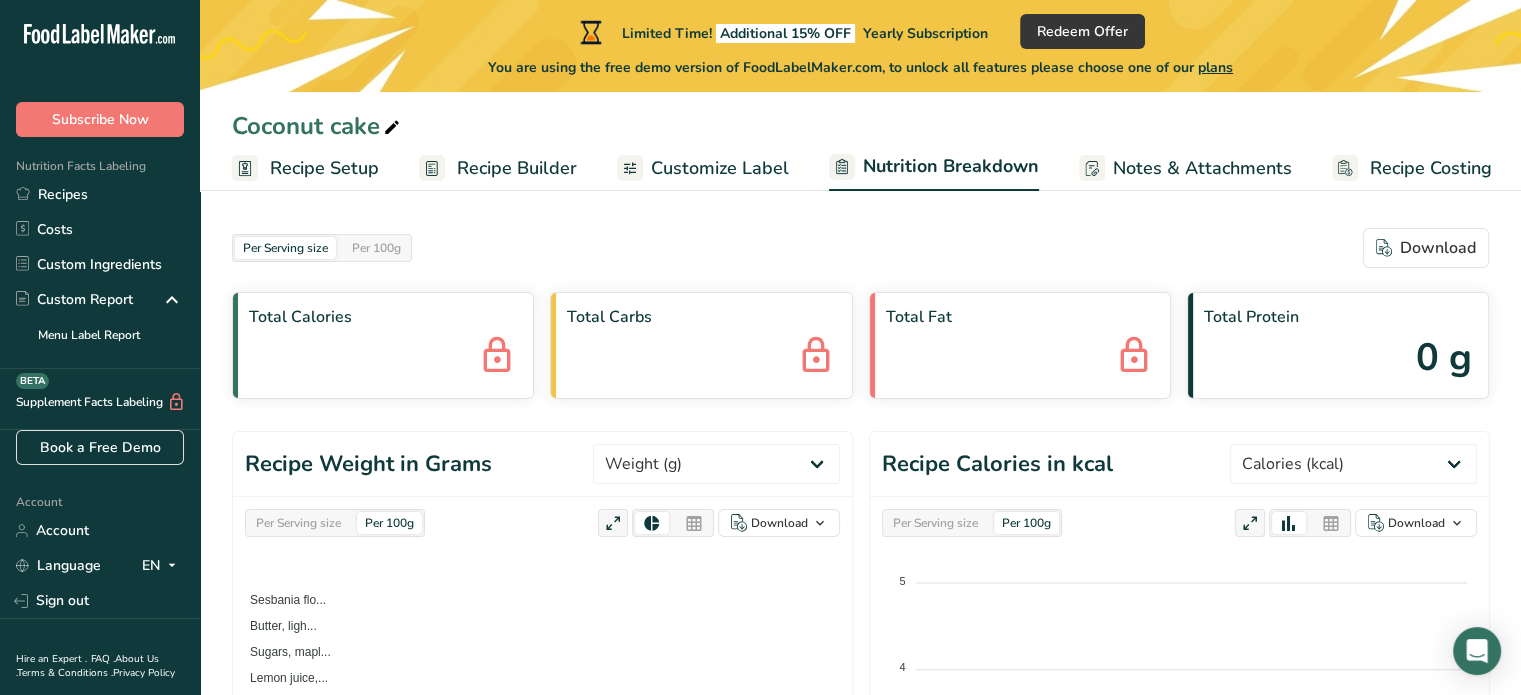 click on "Customize Label" at bounding box center [720, 168] 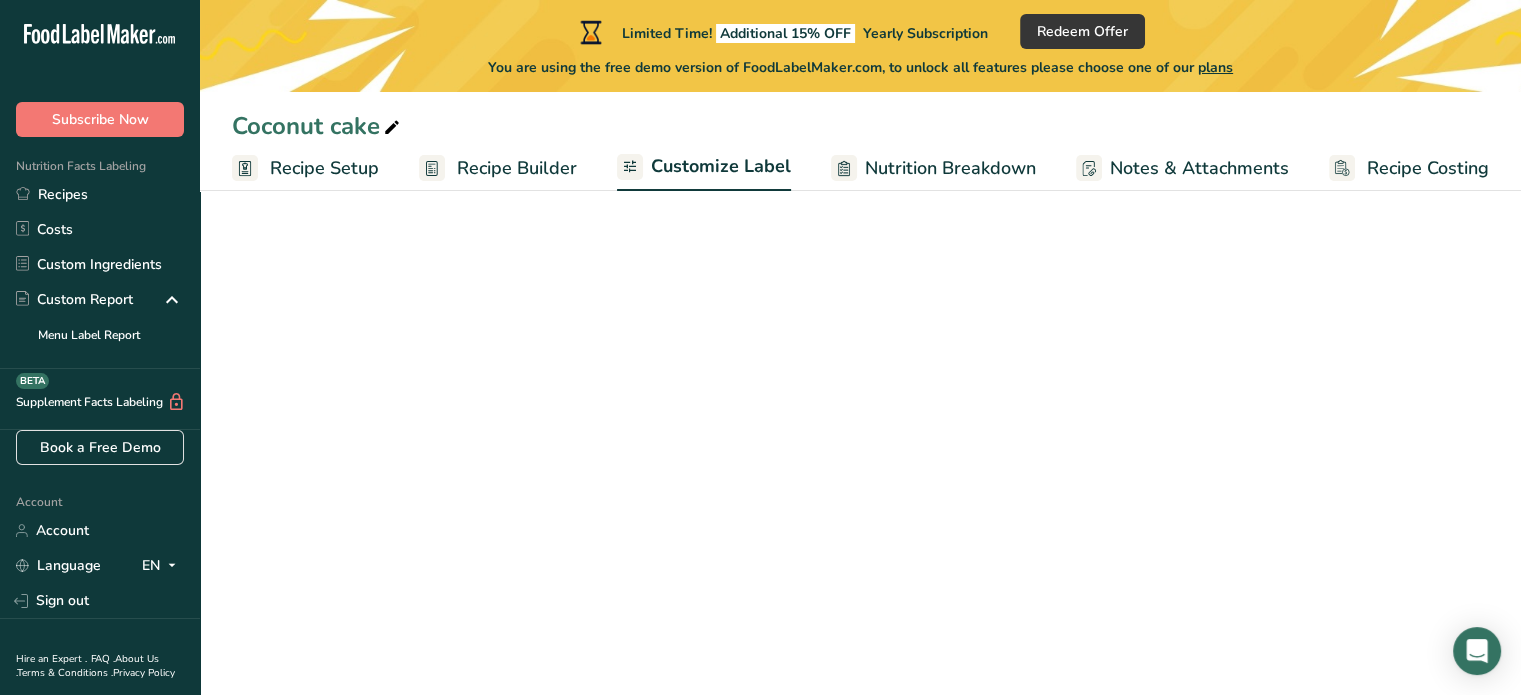 scroll, scrollTop: 0, scrollLeft: 0, axis: both 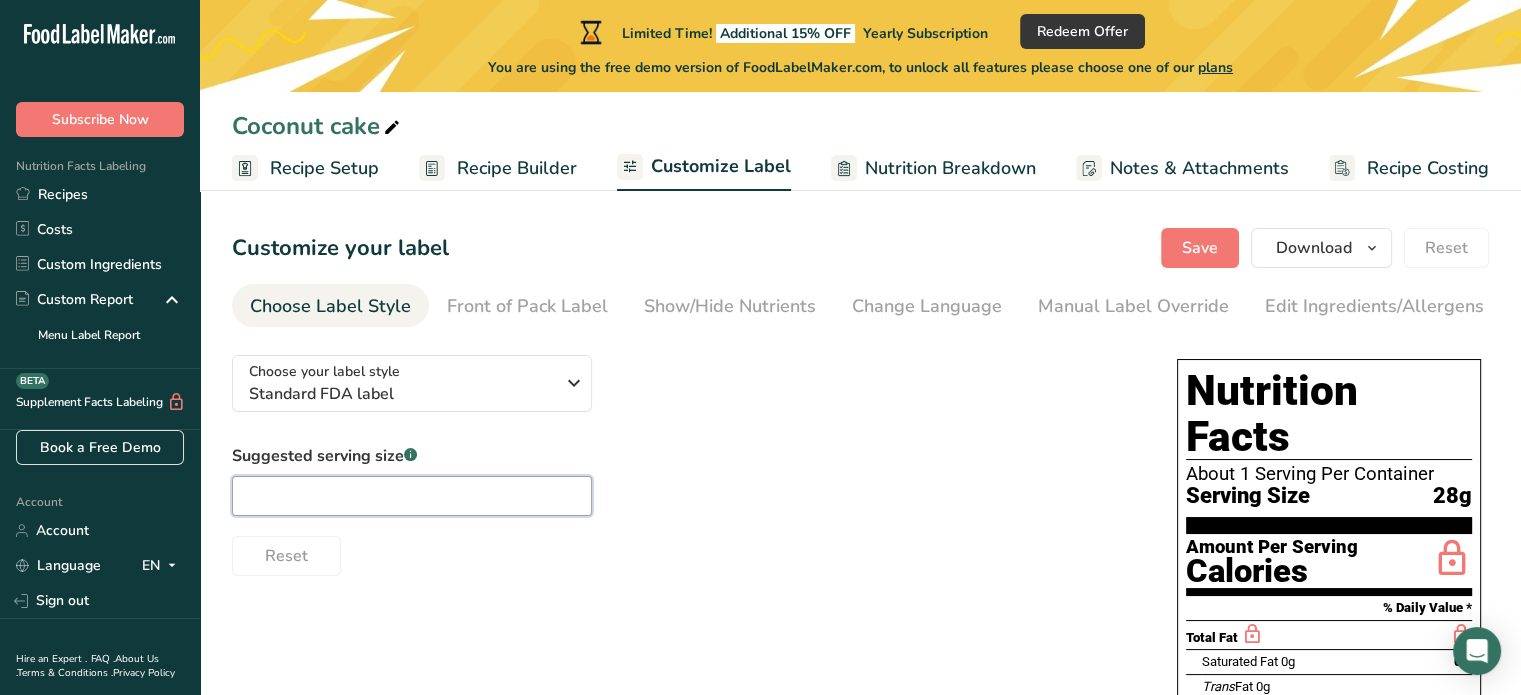 click at bounding box center [412, 496] 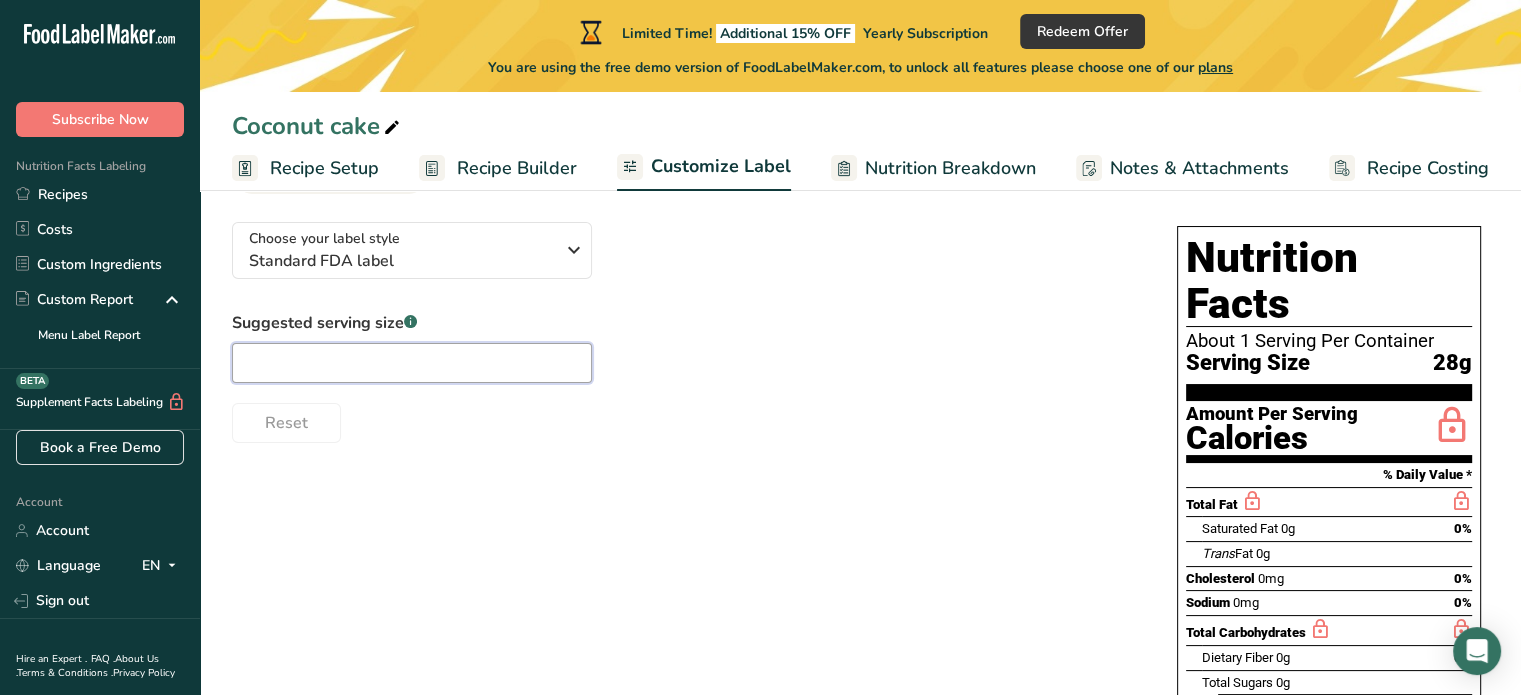 scroll, scrollTop: 19, scrollLeft: 0, axis: vertical 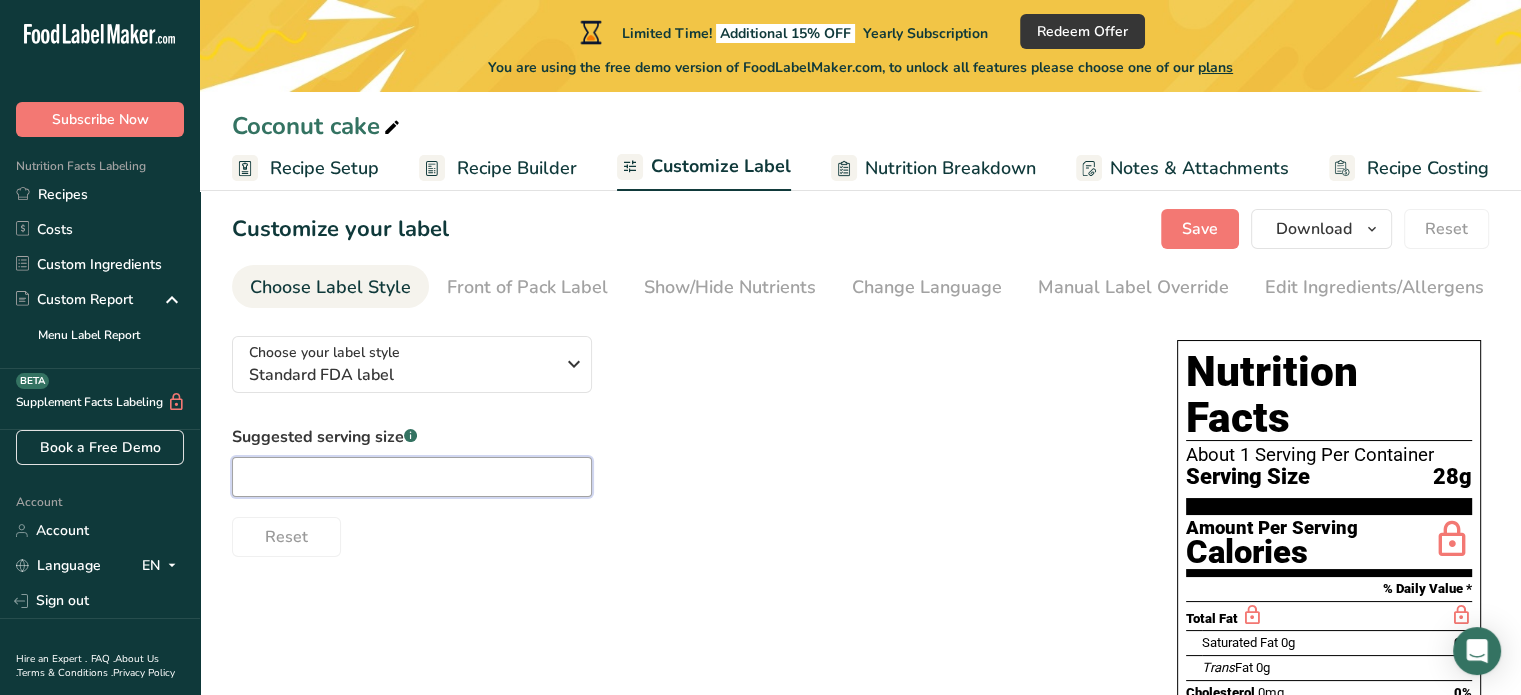 click at bounding box center [412, 477] 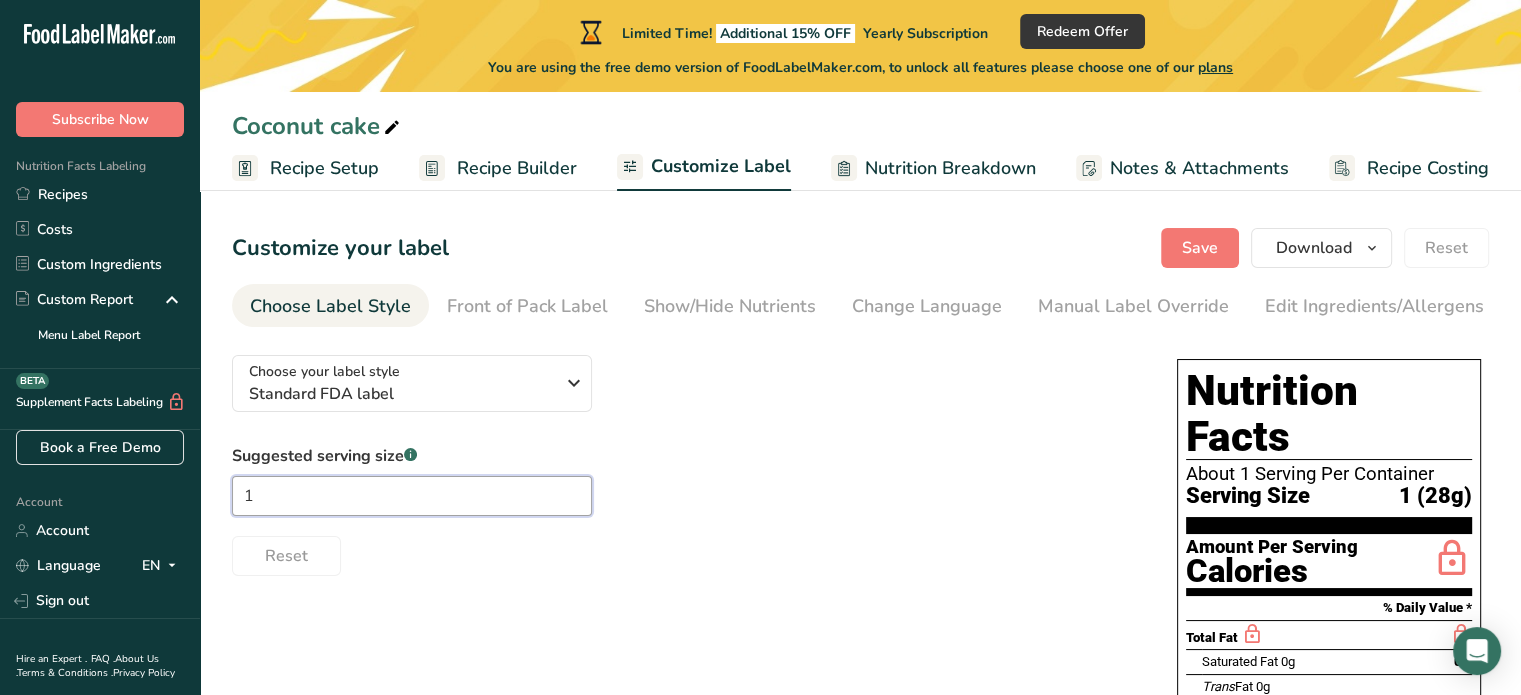 scroll, scrollTop: 0, scrollLeft: 0, axis: both 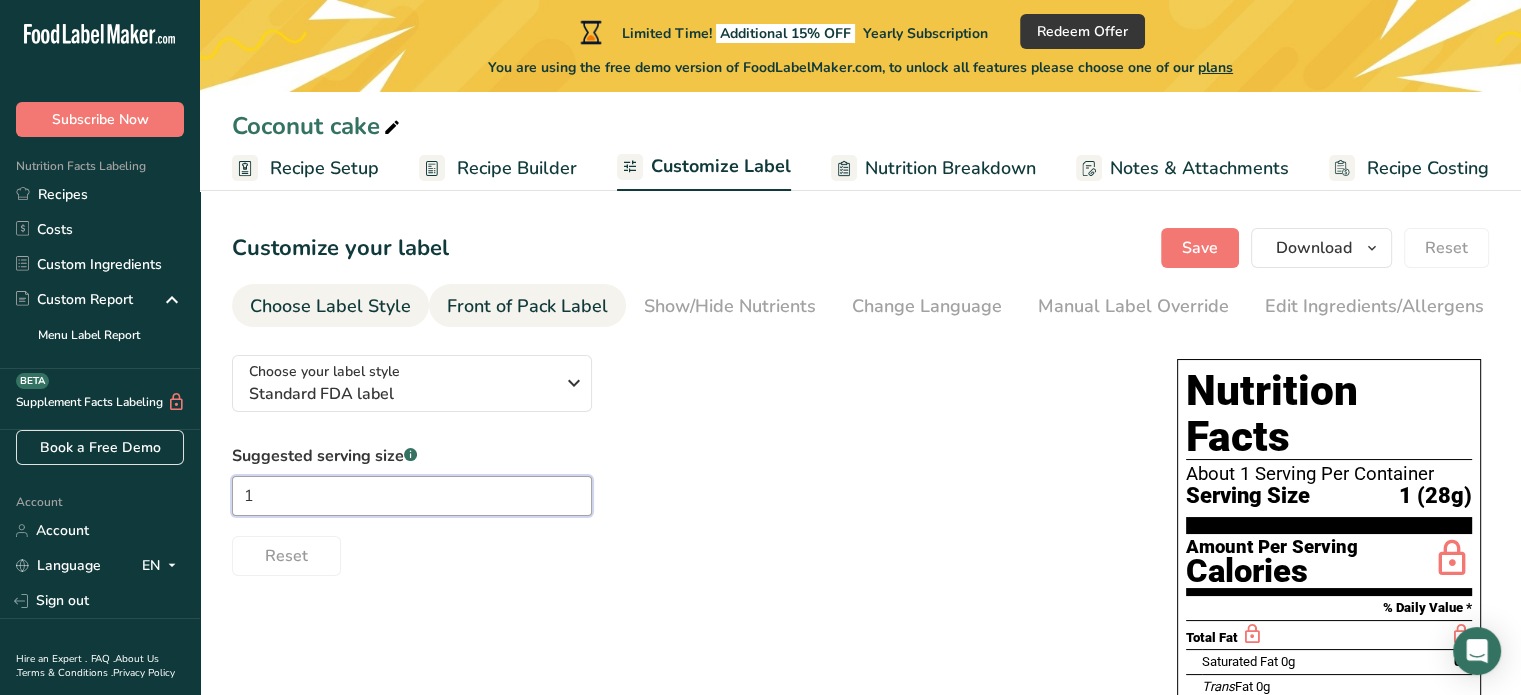 type on "1" 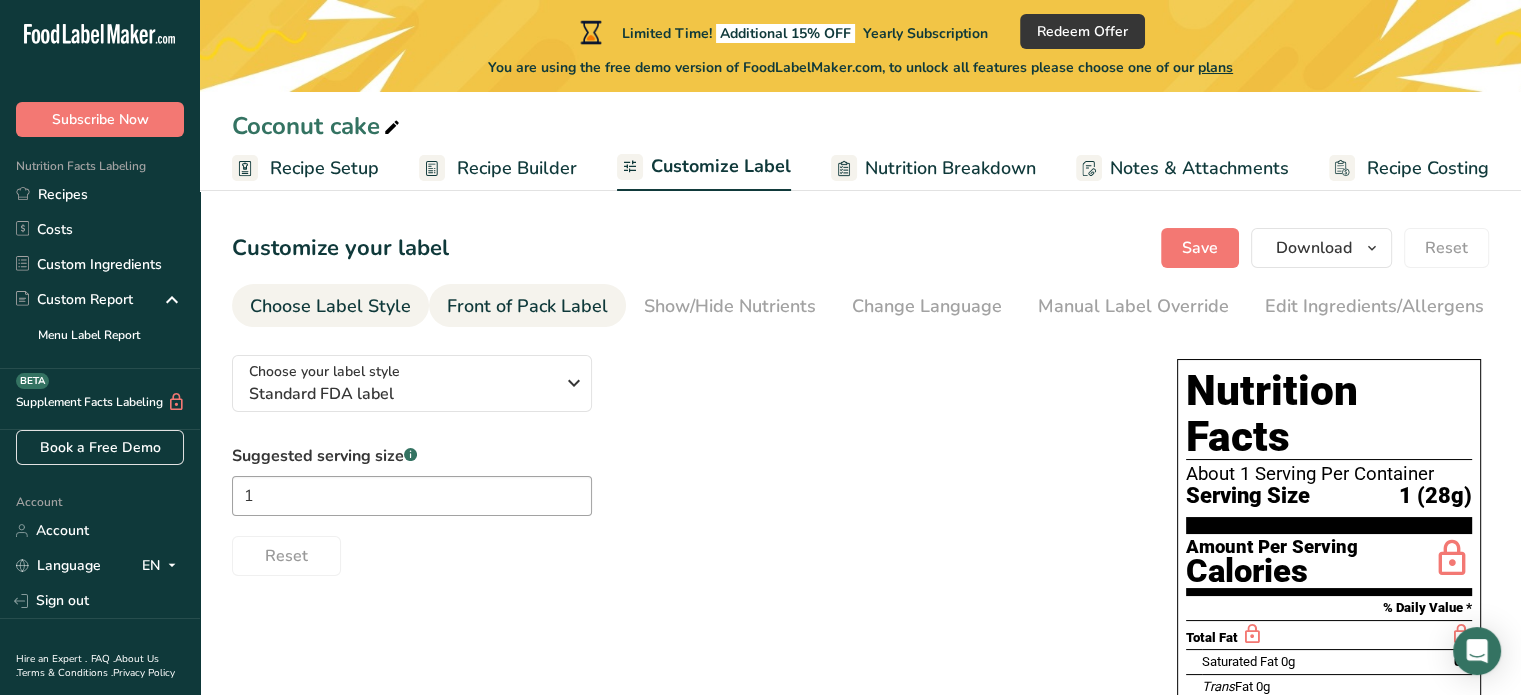 click on "Front of Pack Label" at bounding box center [527, 306] 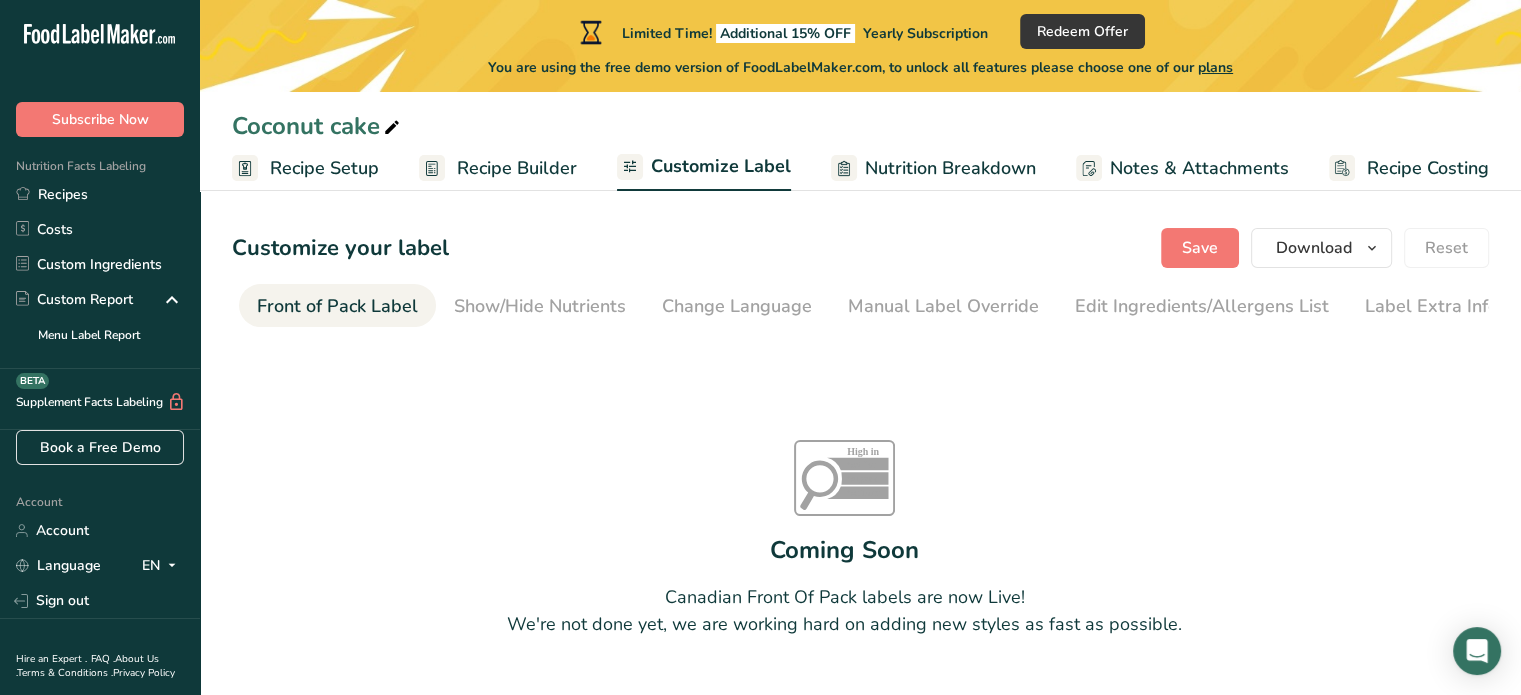 scroll, scrollTop: 0, scrollLeft: 194, axis: horizontal 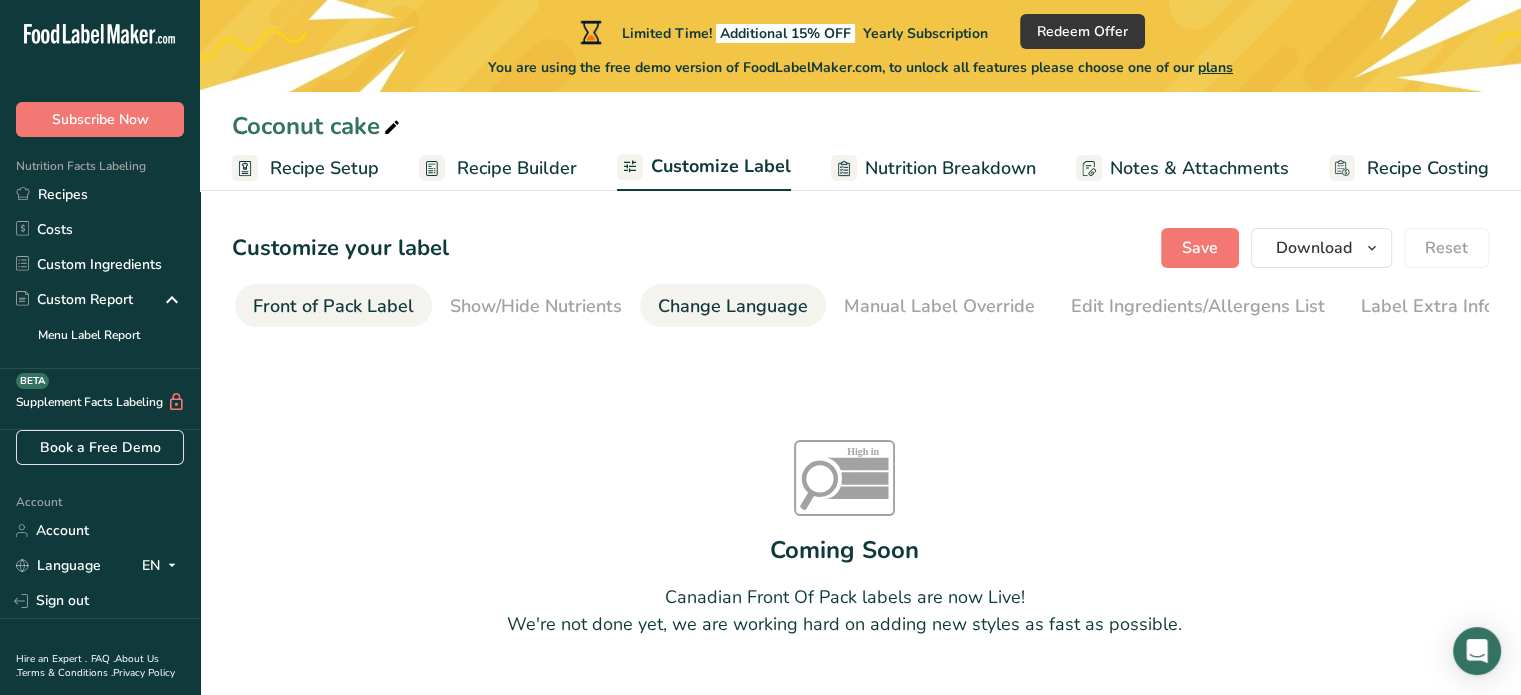 click on "Change Language" at bounding box center [733, 306] 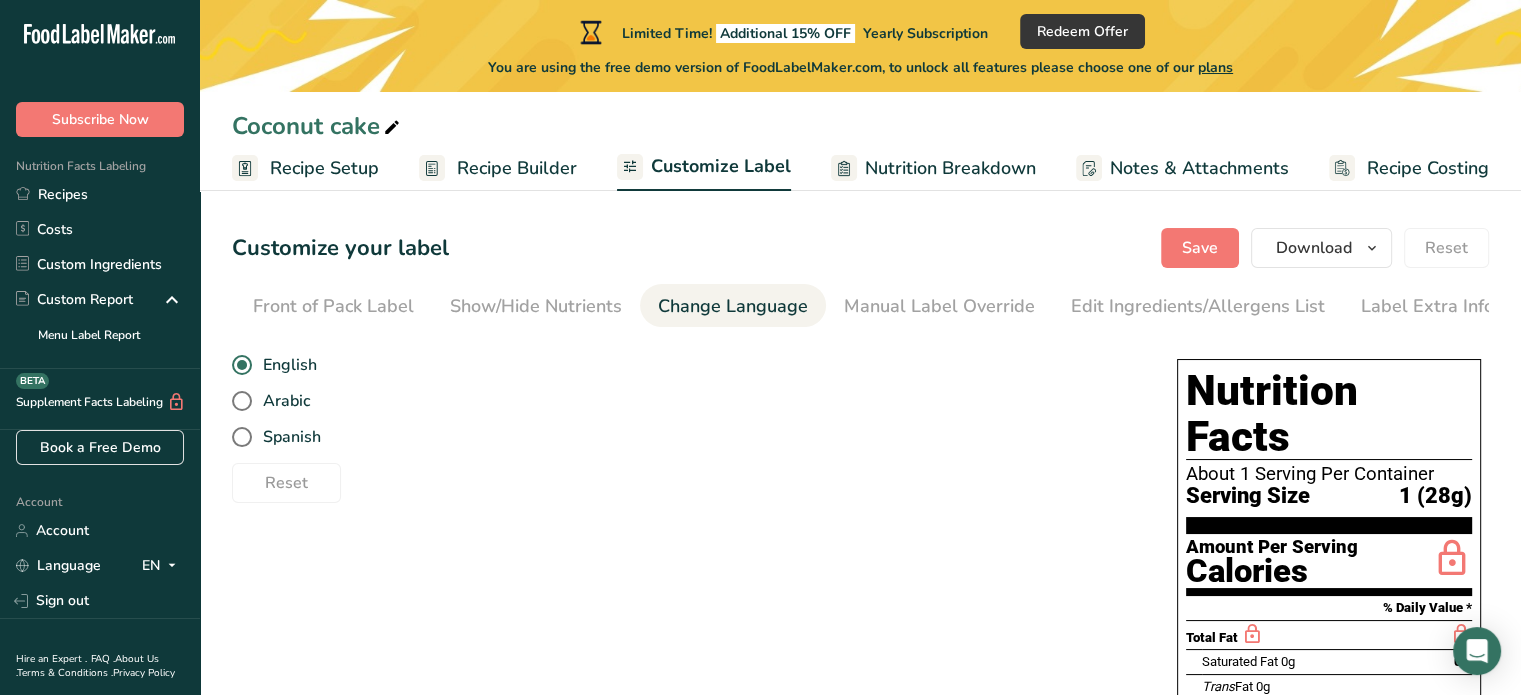 scroll, scrollTop: 0, scrollLeft: 196, axis: horizontal 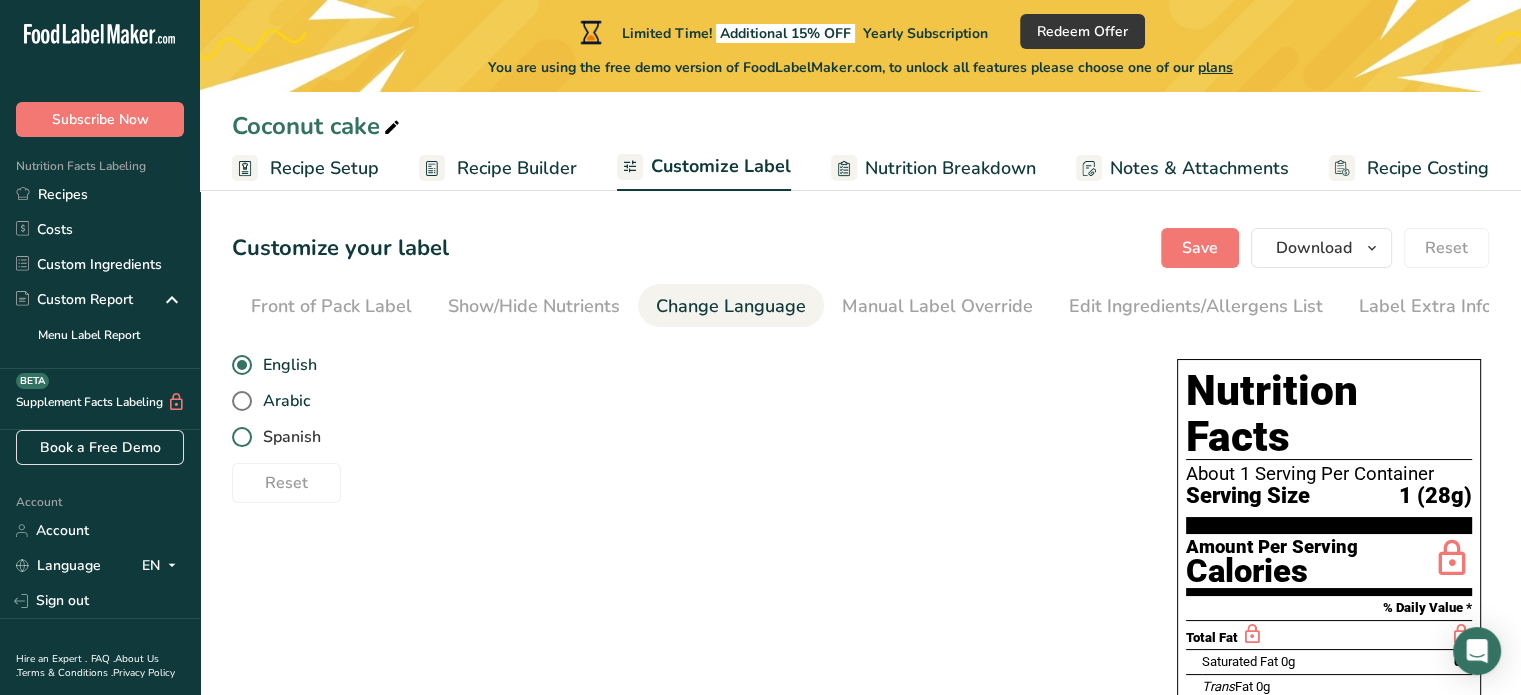 click at bounding box center (242, 437) 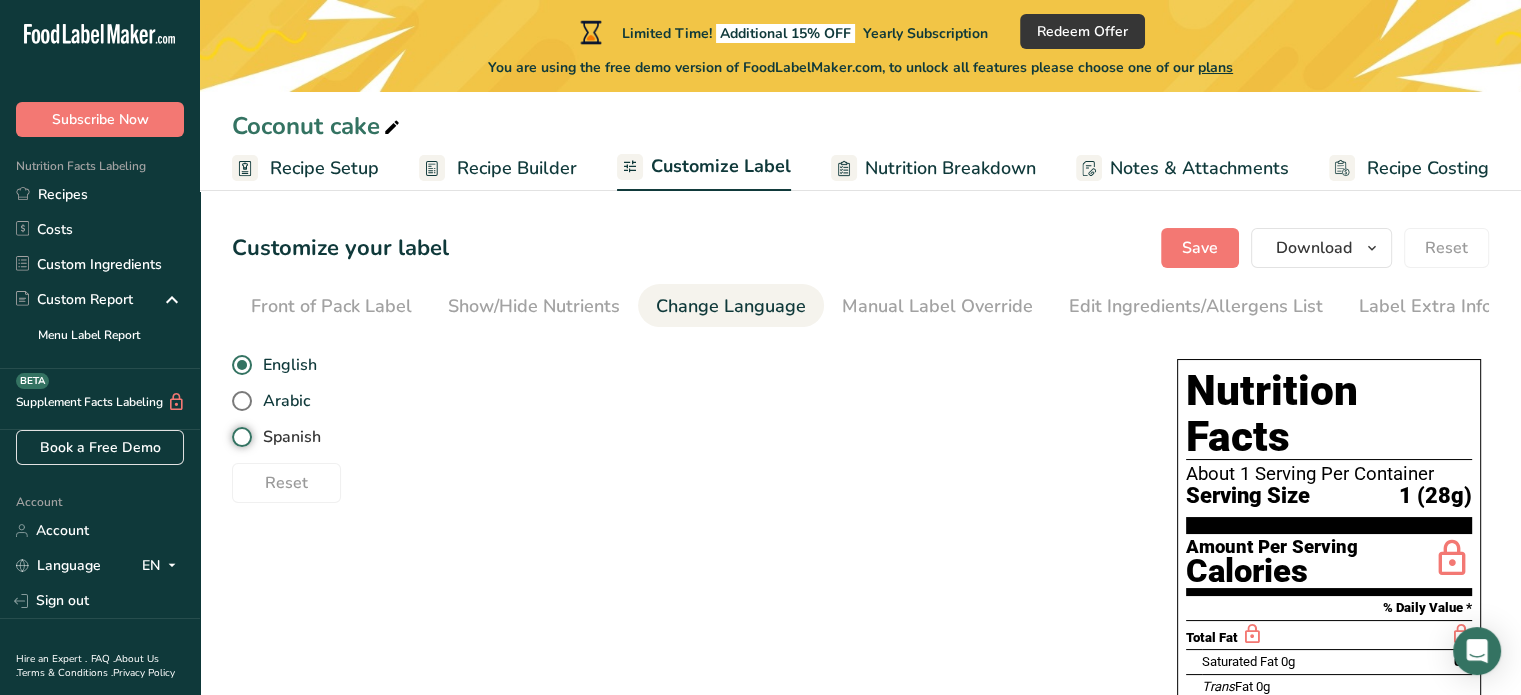 click on "Spanish" at bounding box center [238, 437] 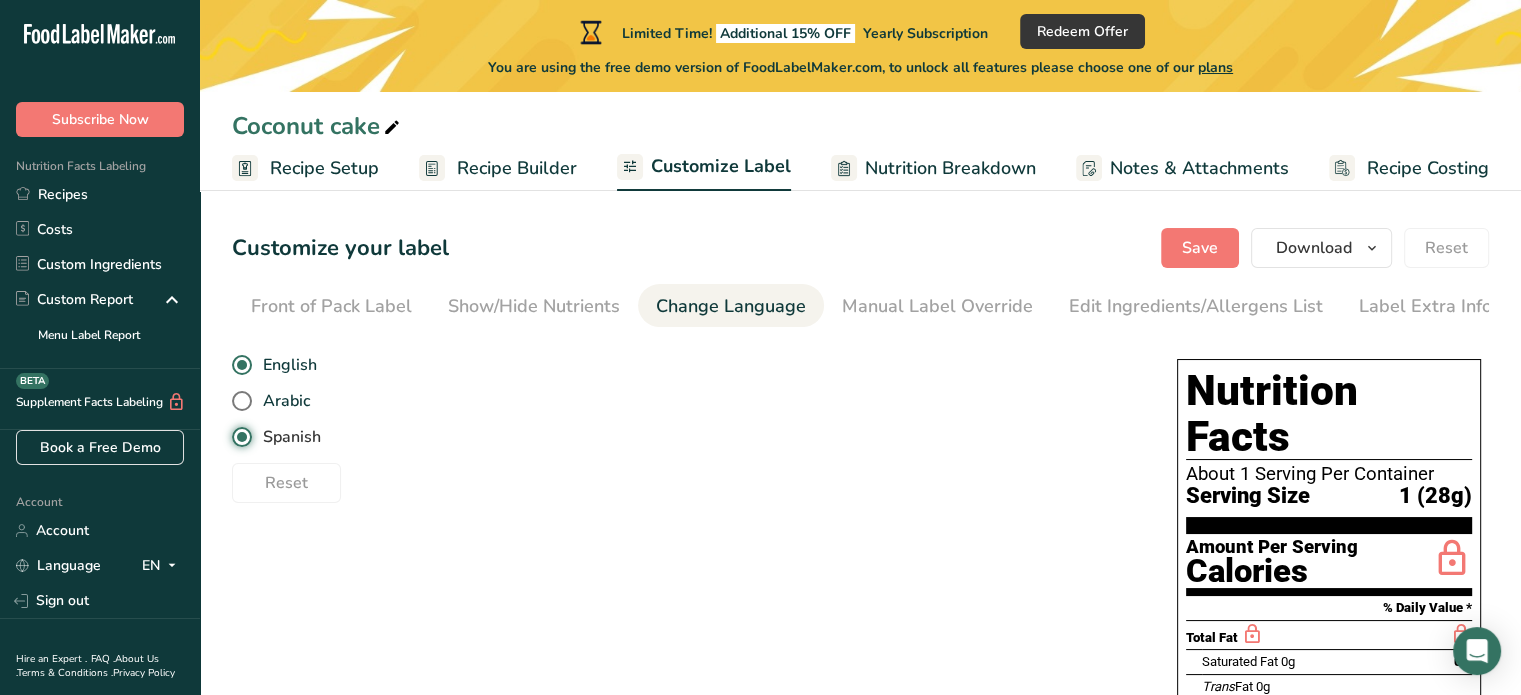 radio on "false" 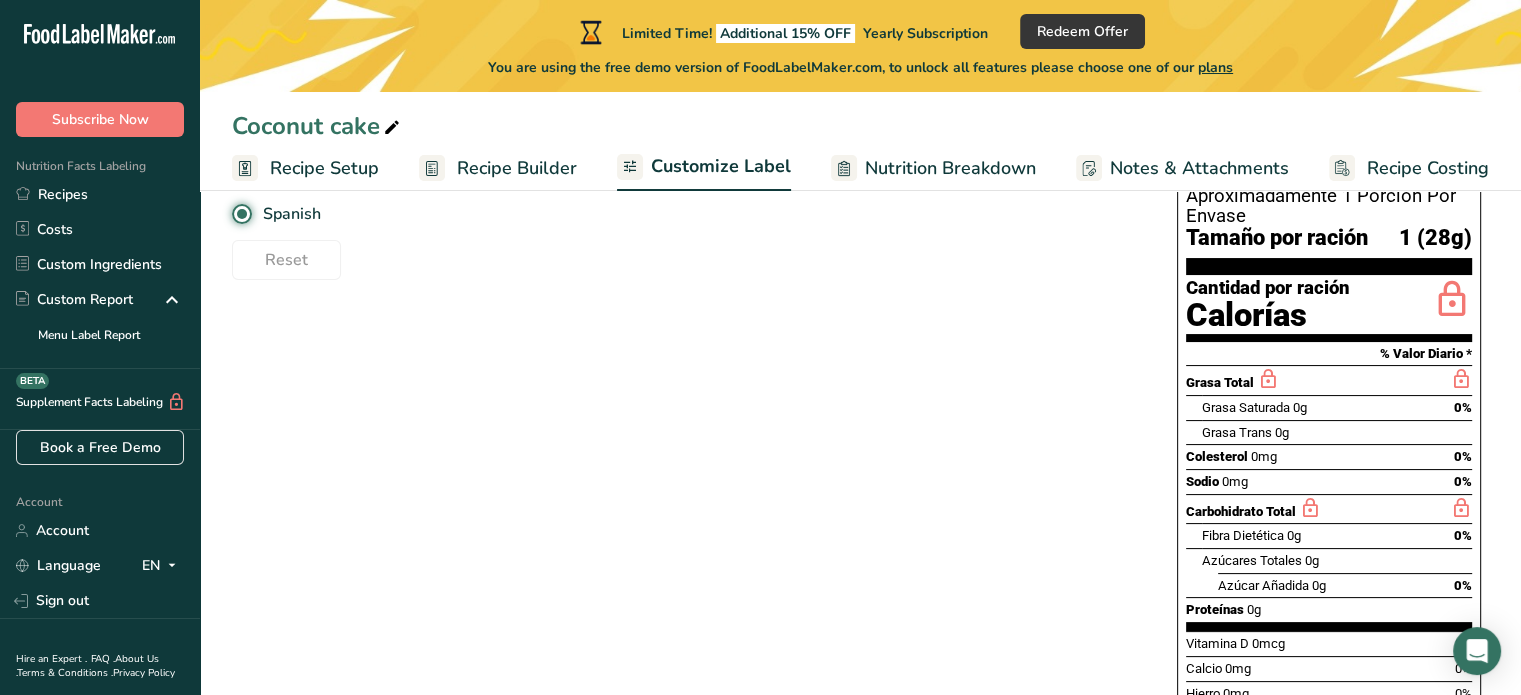 scroll, scrollTop: 0, scrollLeft: 0, axis: both 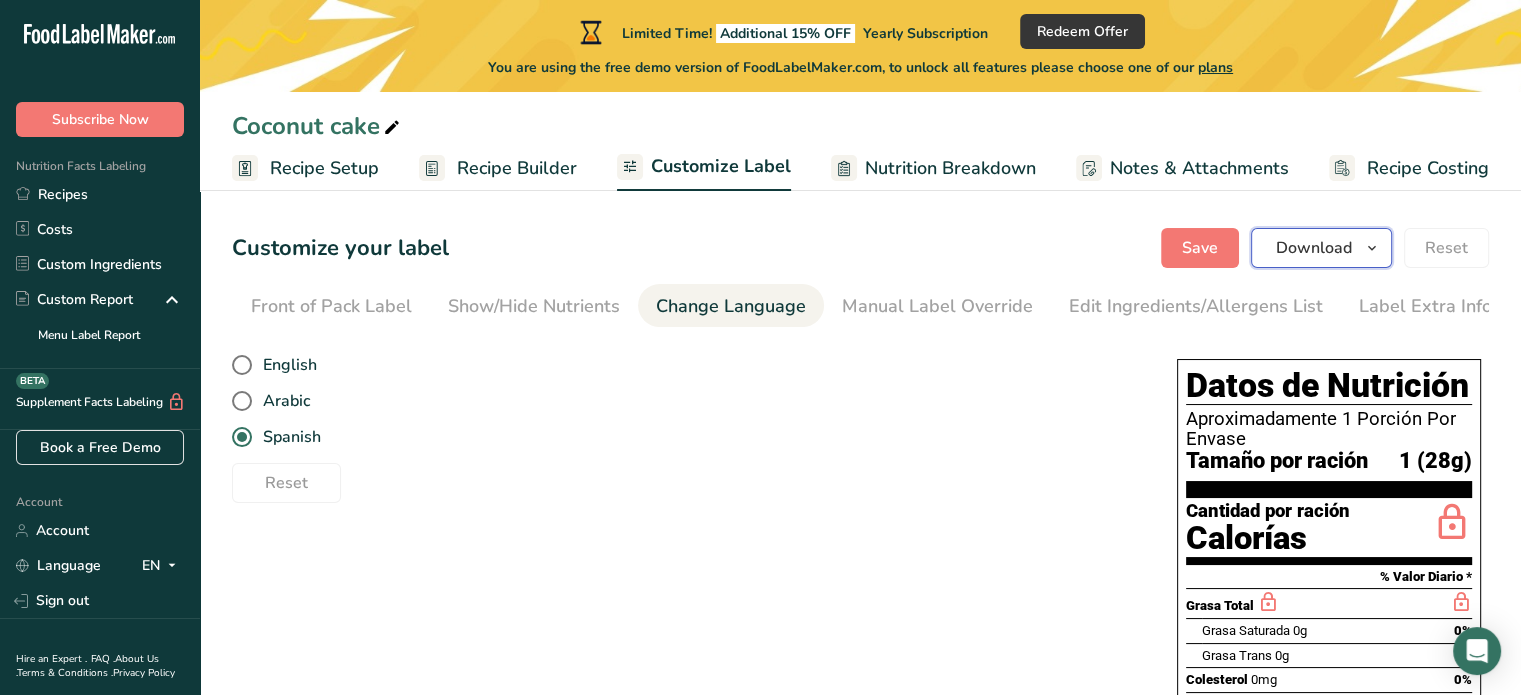 click at bounding box center [1372, 248] 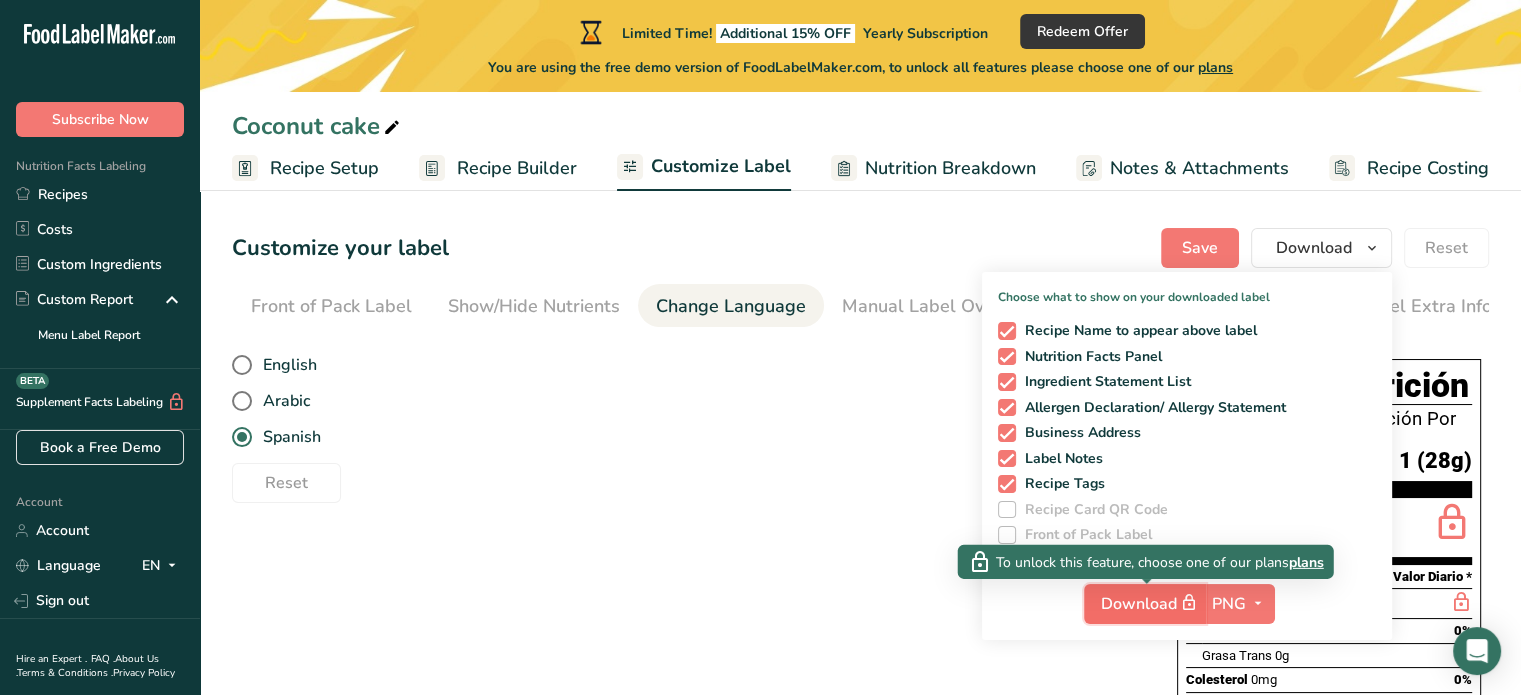 click on "Download" at bounding box center [1151, 603] 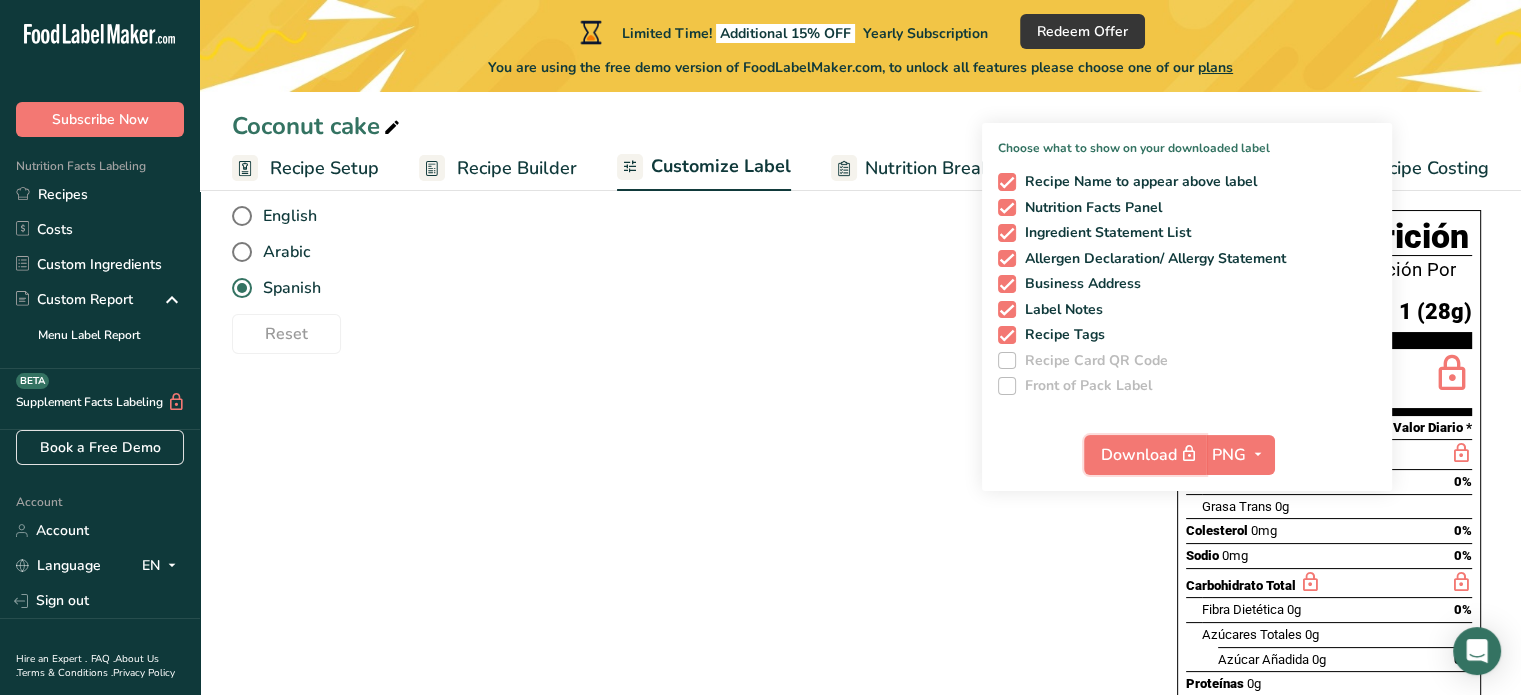 scroll, scrollTop: 300, scrollLeft: 0, axis: vertical 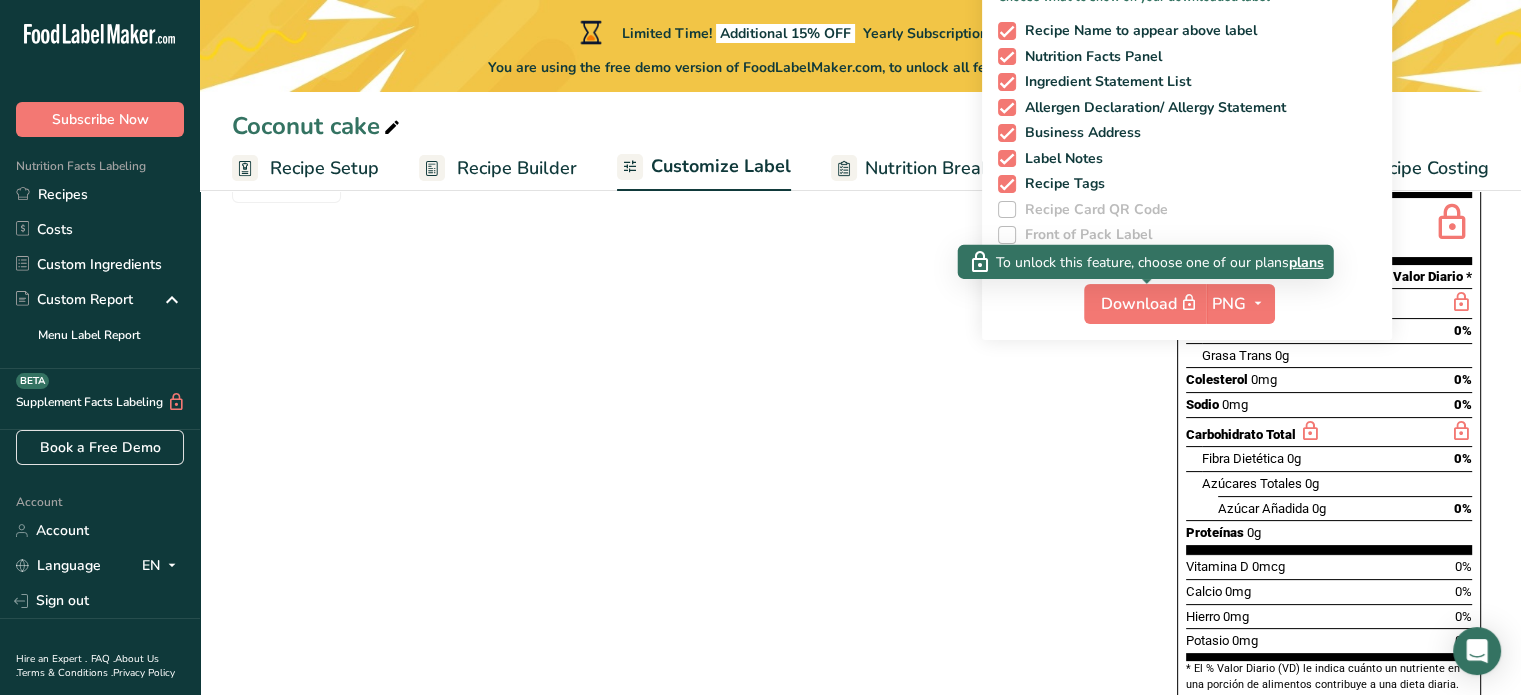 click on "Choose your label style
Standard FDA label
USA (FDA)
Standard FDA label
Tabular FDA label
Linear FDA label
Simplified FDA label
Dual Column FDA label (Per Serving/Per Container)
Dual Column FDA label (As Sold/As Prepared)
Aggregate Standard FDA label
Standard FDA label with Micronutrients listed side-by-side
UK (FSA)
UK Mandatory Label "Back of Pack"
UK Traffic Light Label  "Front of Pack"
Canadian (CFIA)
Canadian Standard label
Canadian Dual Column label" at bounding box center [860, 427] 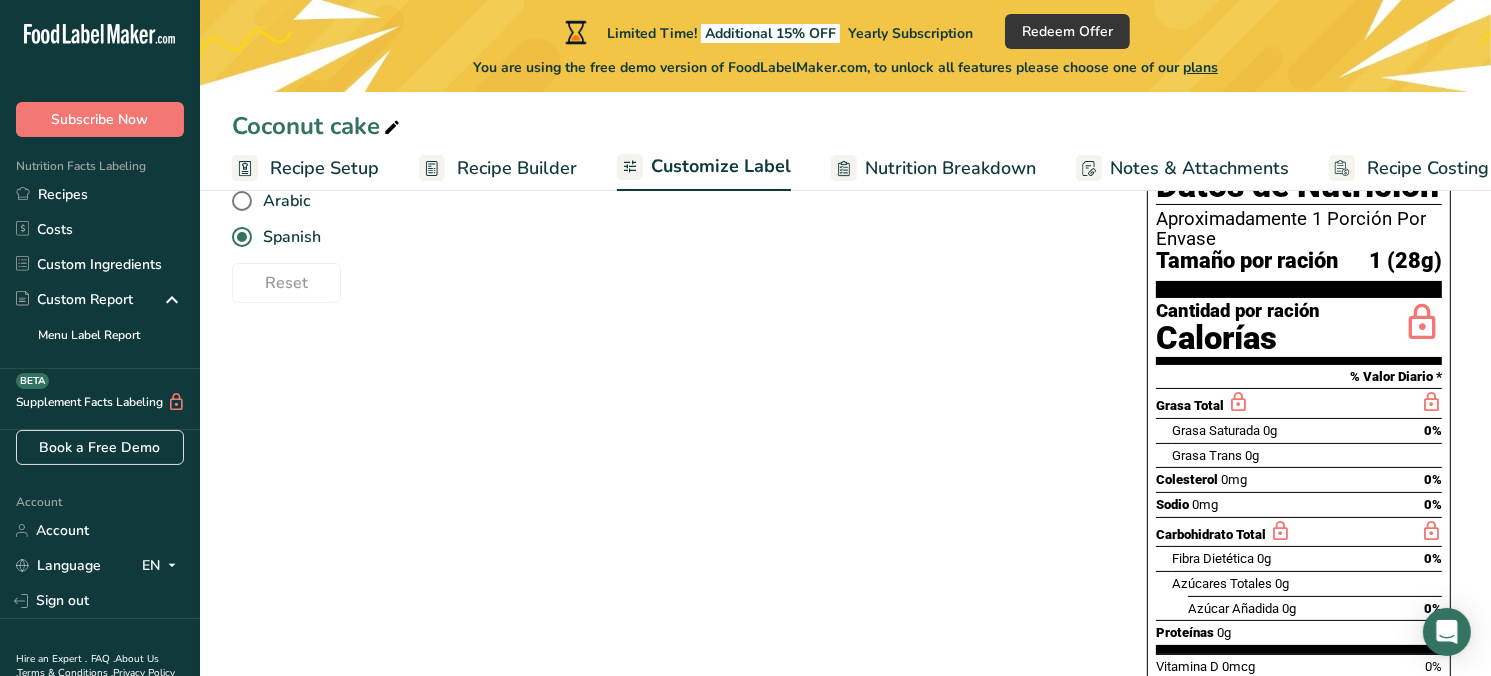 scroll, scrollTop: 100, scrollLeft: 0, axis: vertical 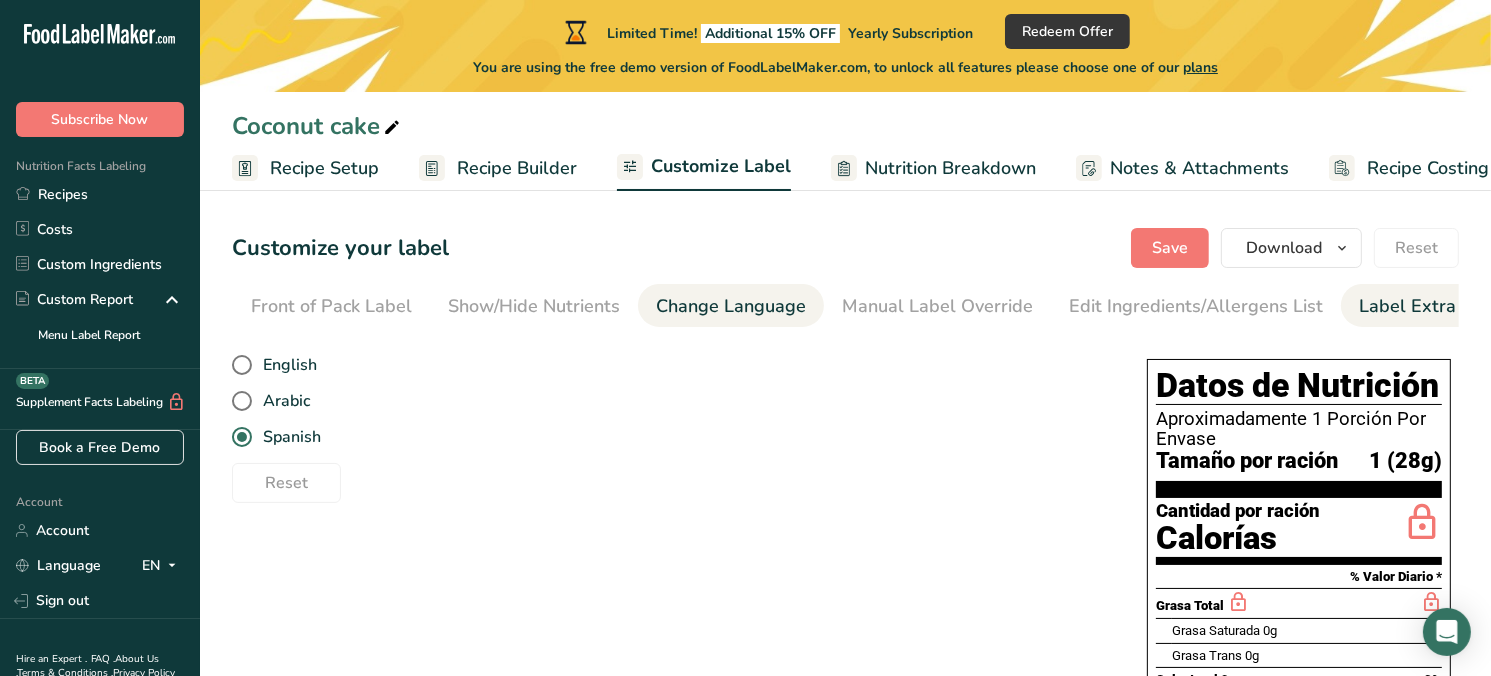 click on "Label Extra Info" at bounding box center (1425, 306) 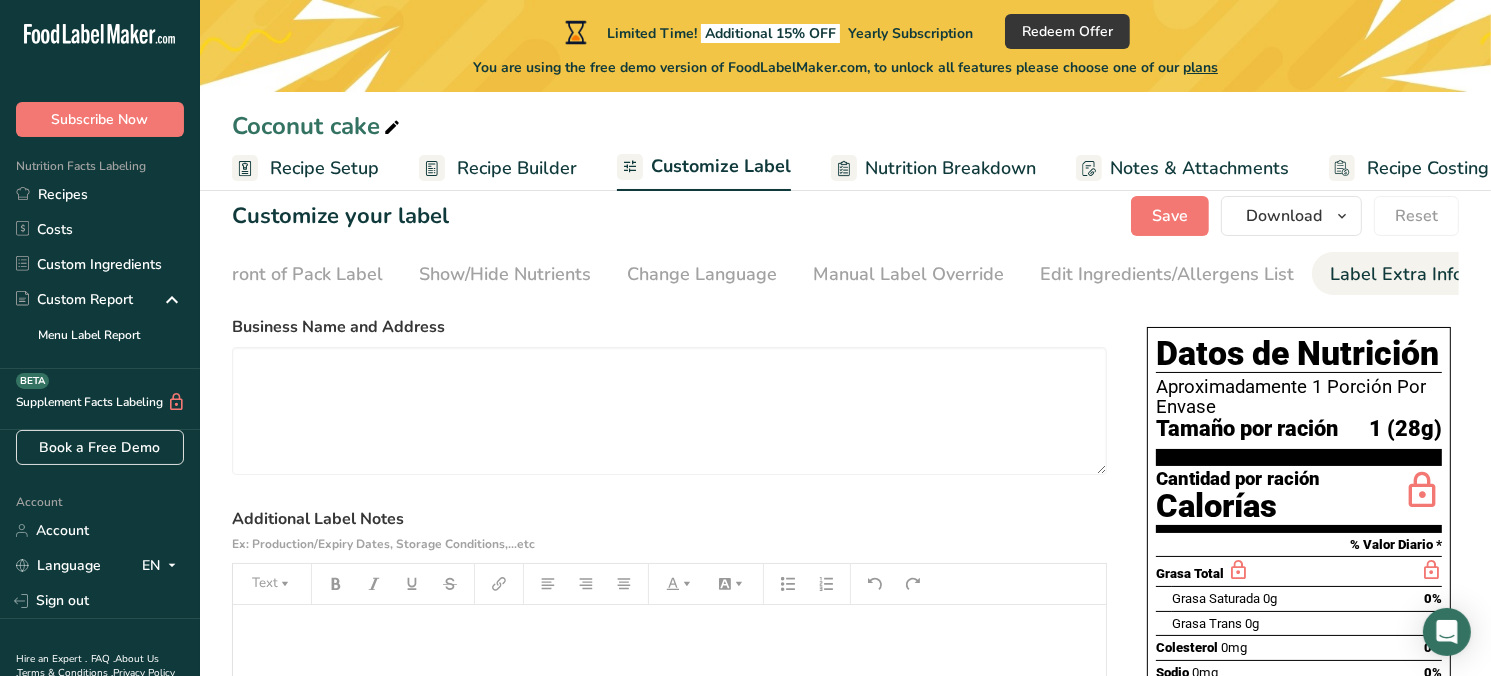 scroll, scrollTop: 0, scrollLeft: 0, axis: both 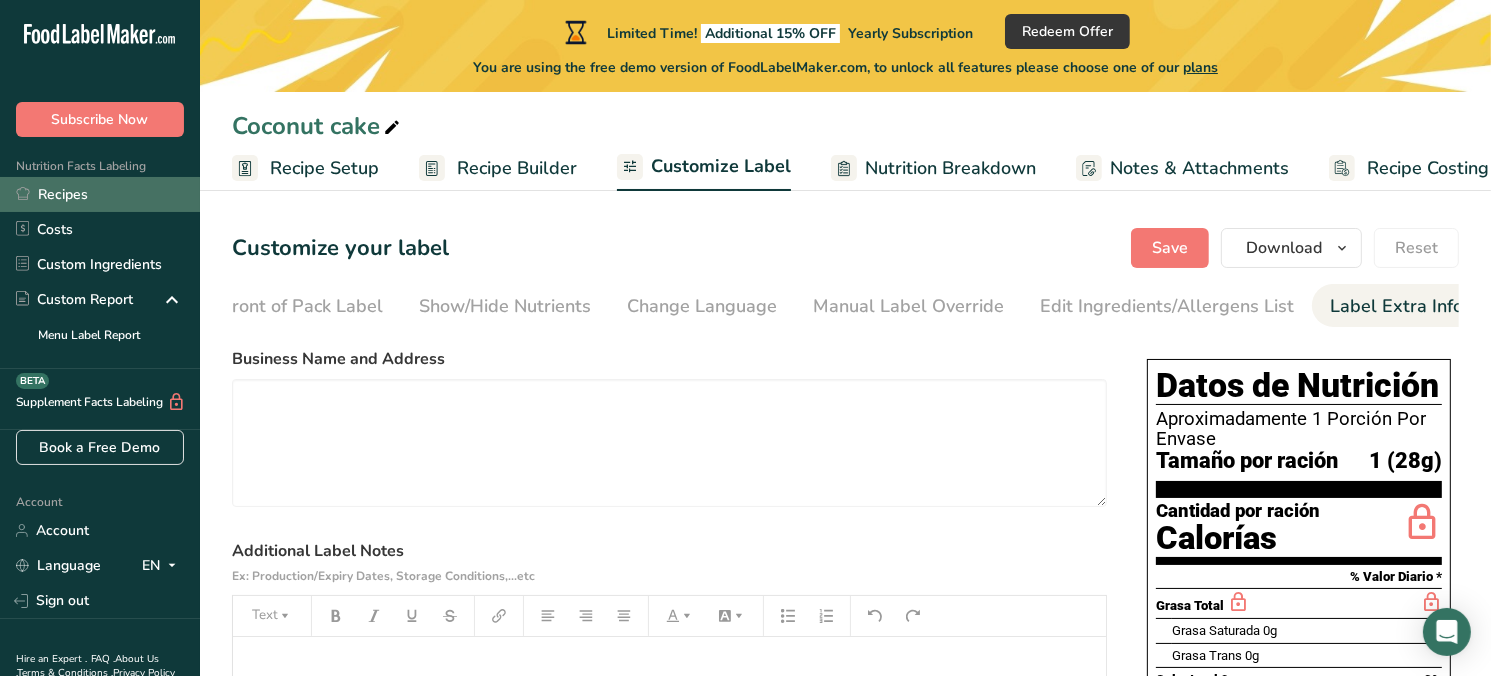 click on "Recipes" at bounding box center [100, 194] 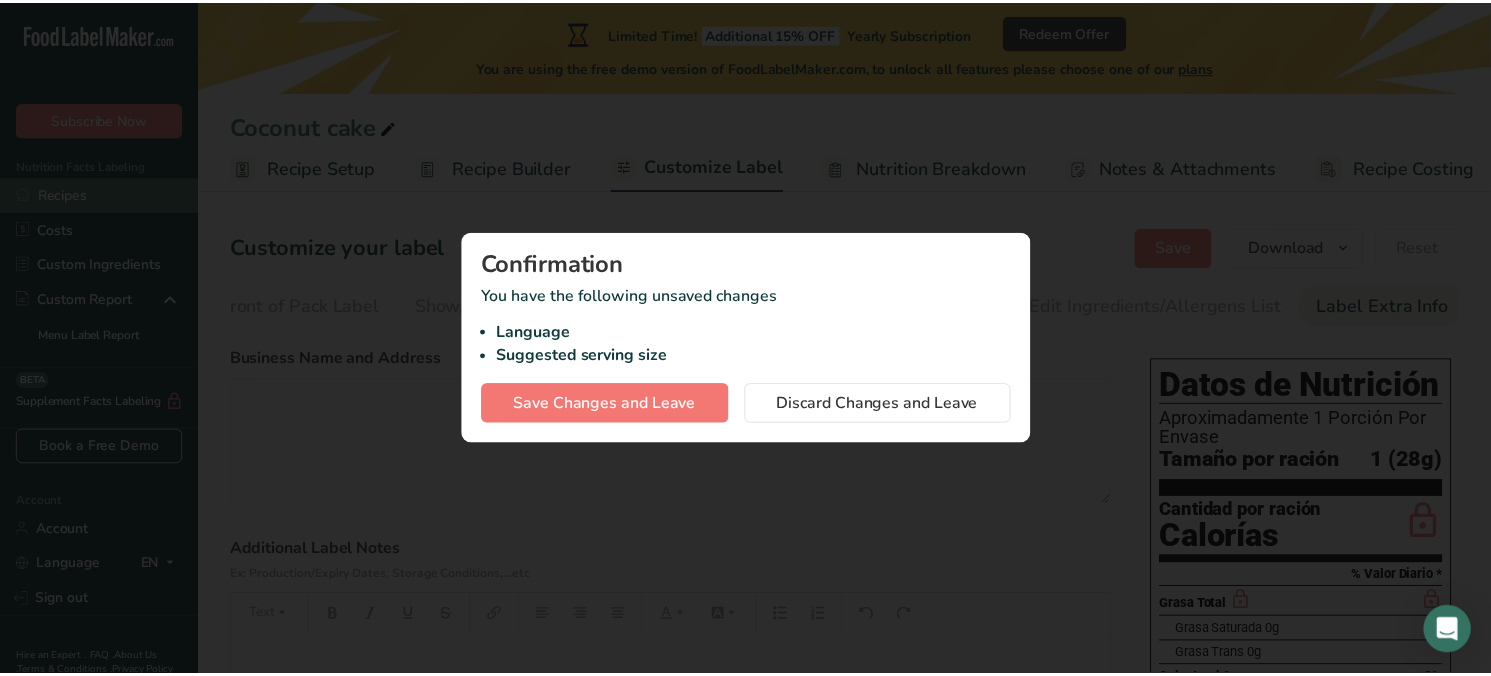 scroll, scrollTop: 0, scrollLeft: 210, axis: horizontal 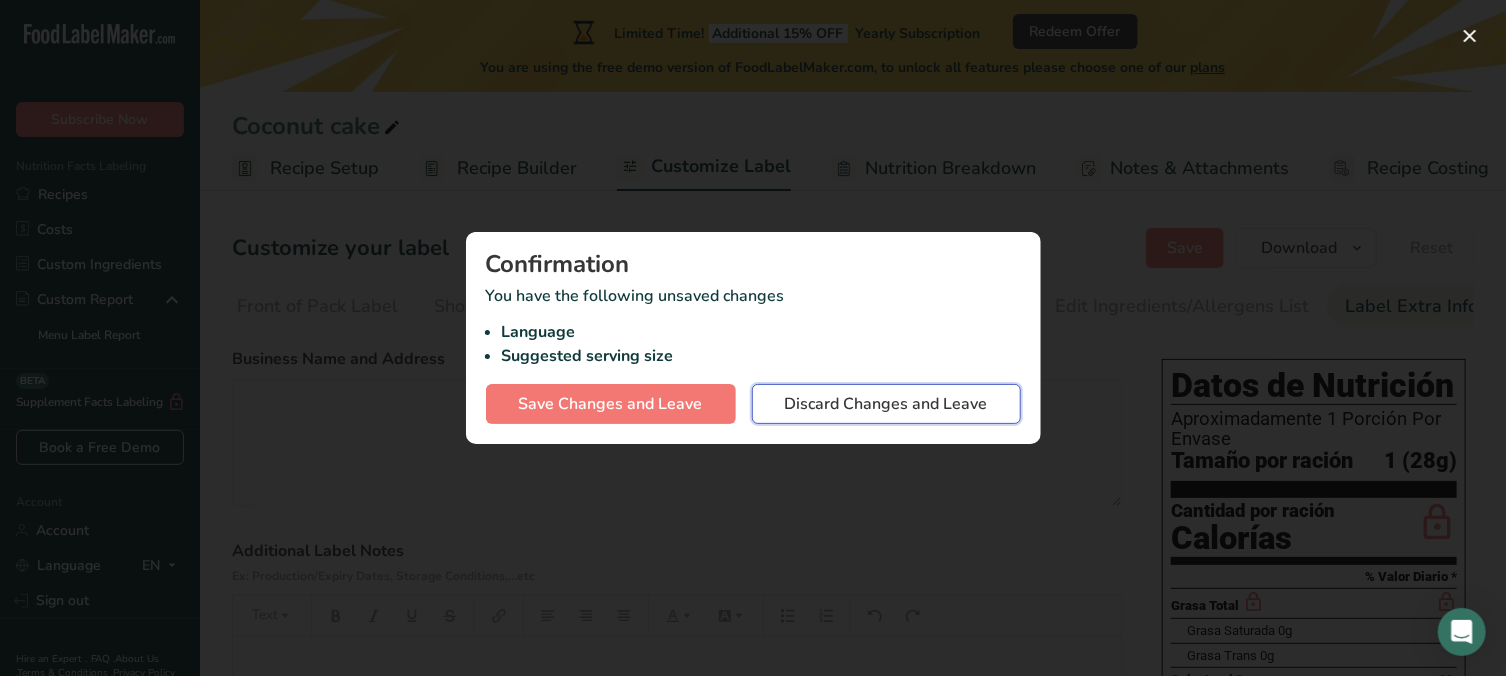 click on "Discard Changes and Leave" at bounding box center (886, 404) 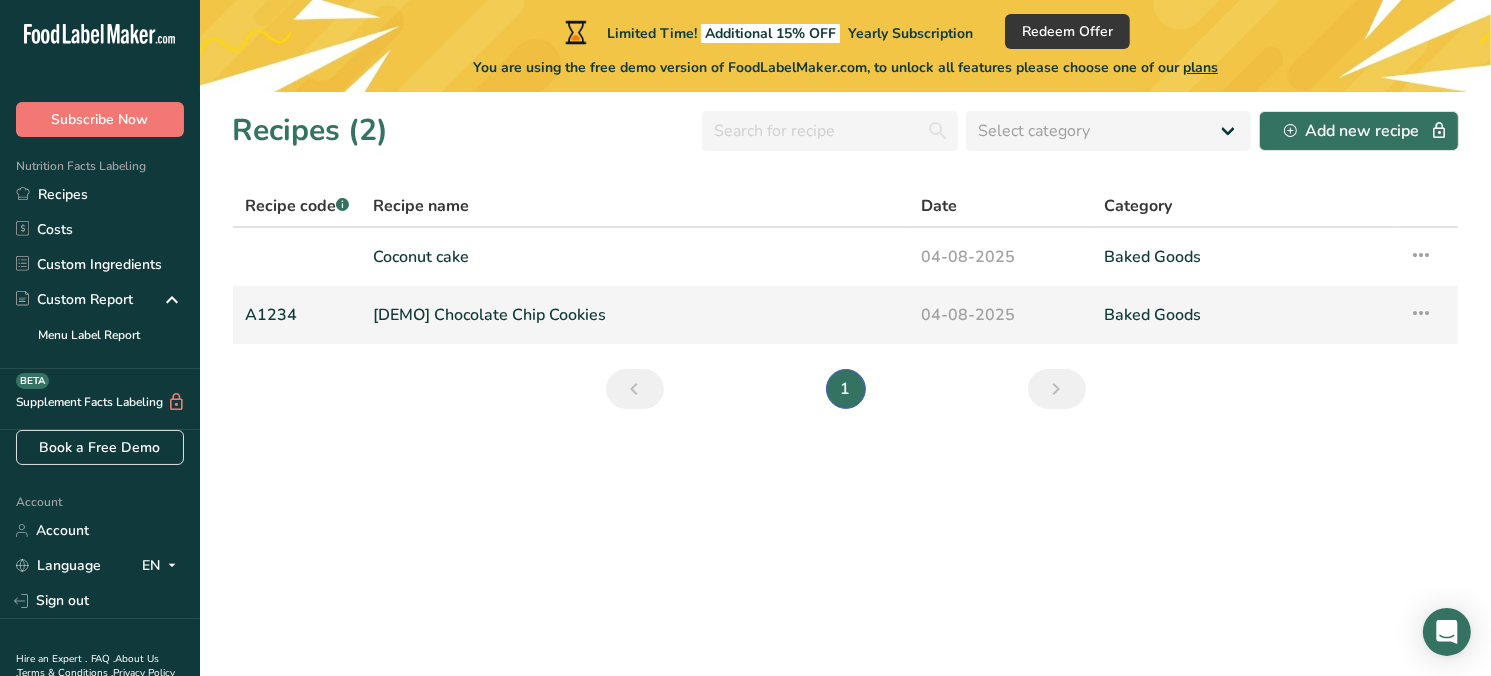 click on "[DEMO] Chocolate Chip Cookies" at bounding box center (635, 315) 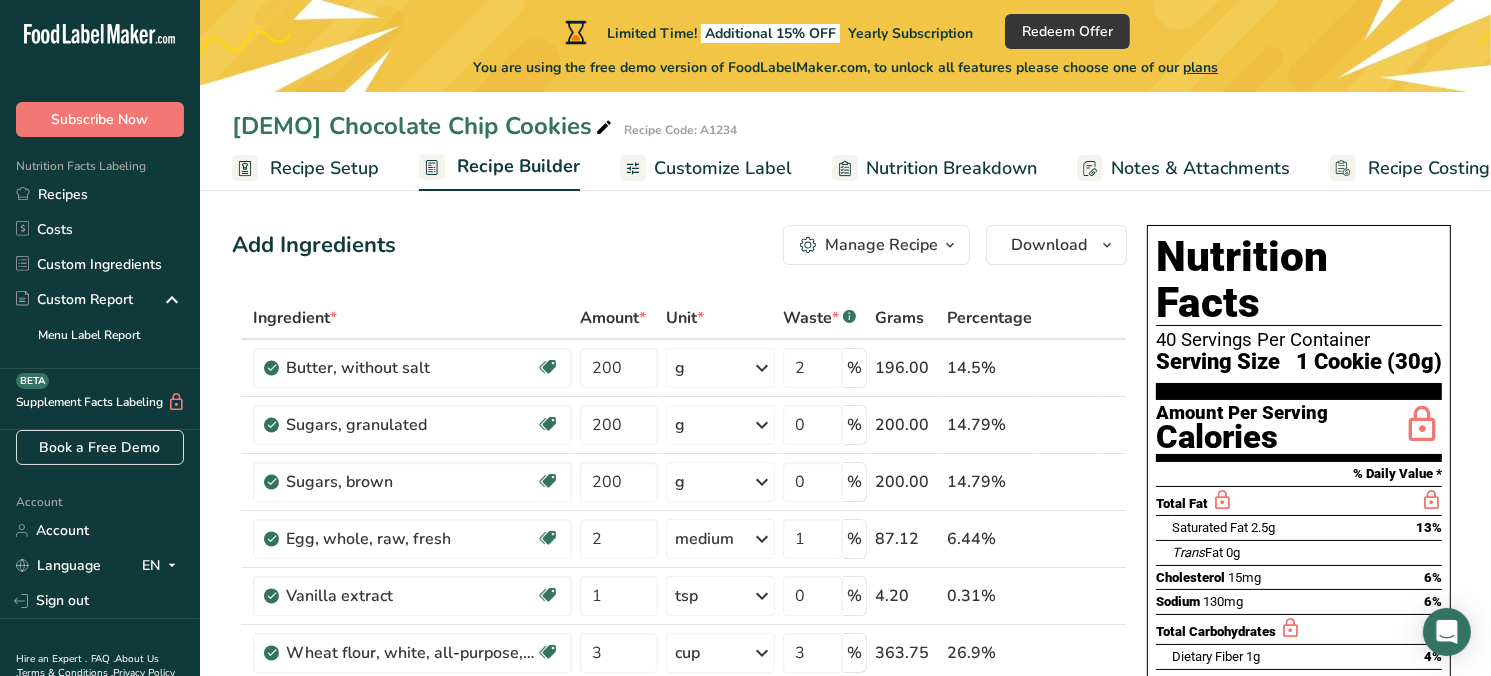 scroll, scrollTop: 0, scrollLeft: 0, axis: both 